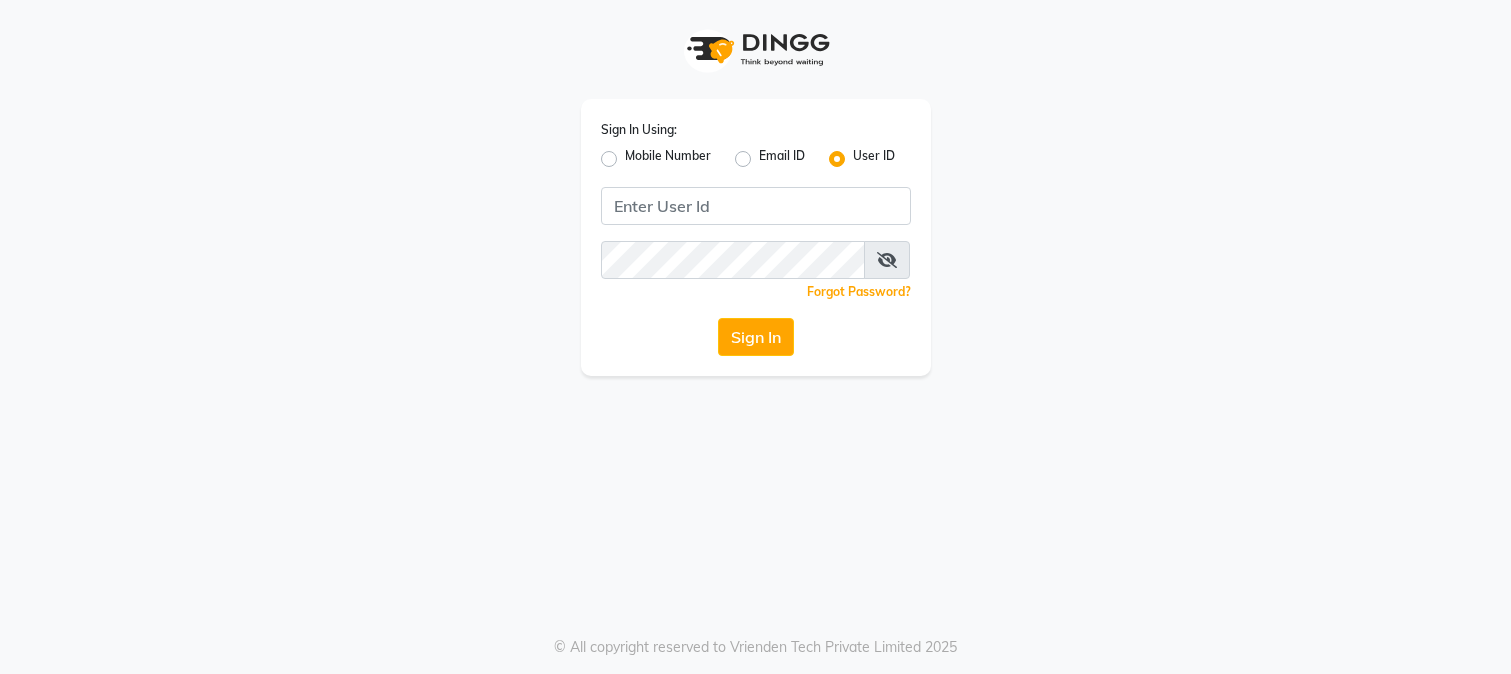scroll, scrollTop: 0, scrollLeft: 0, axis: both 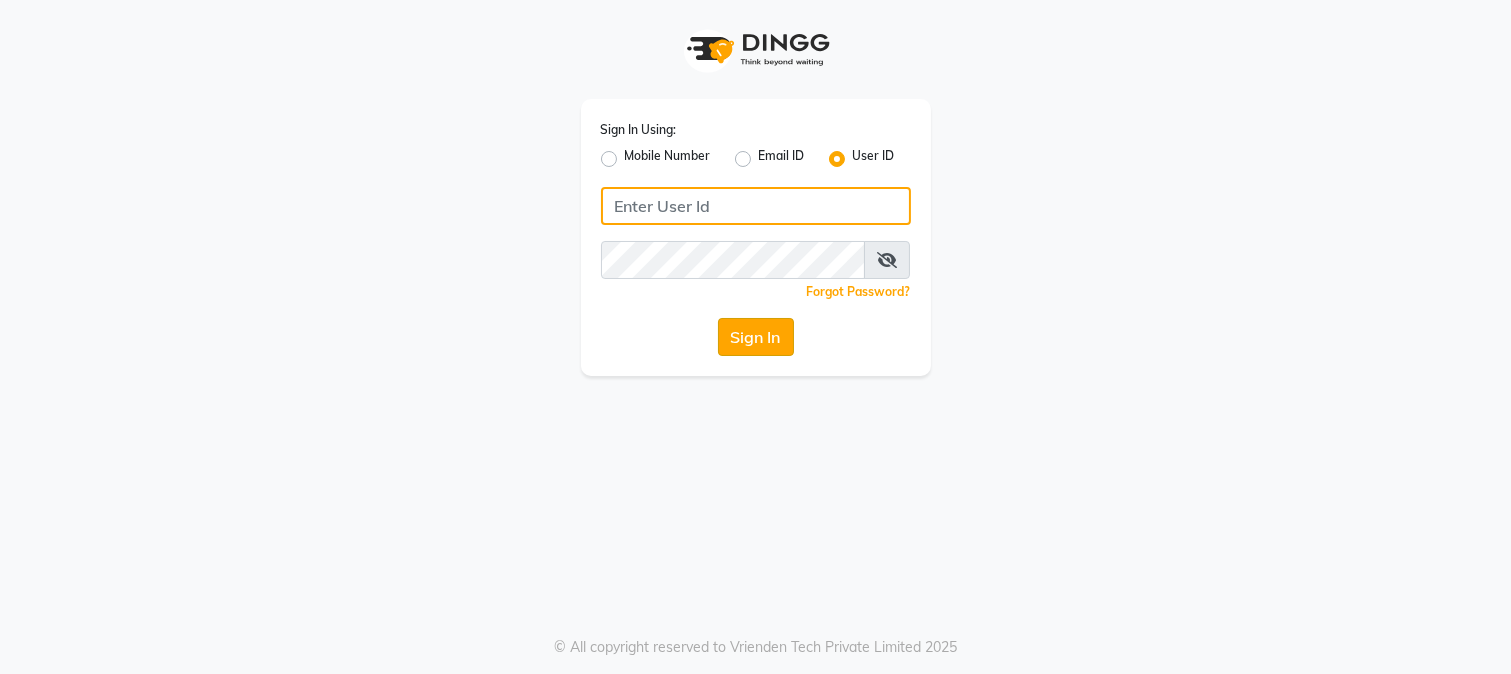 type on "merakii" 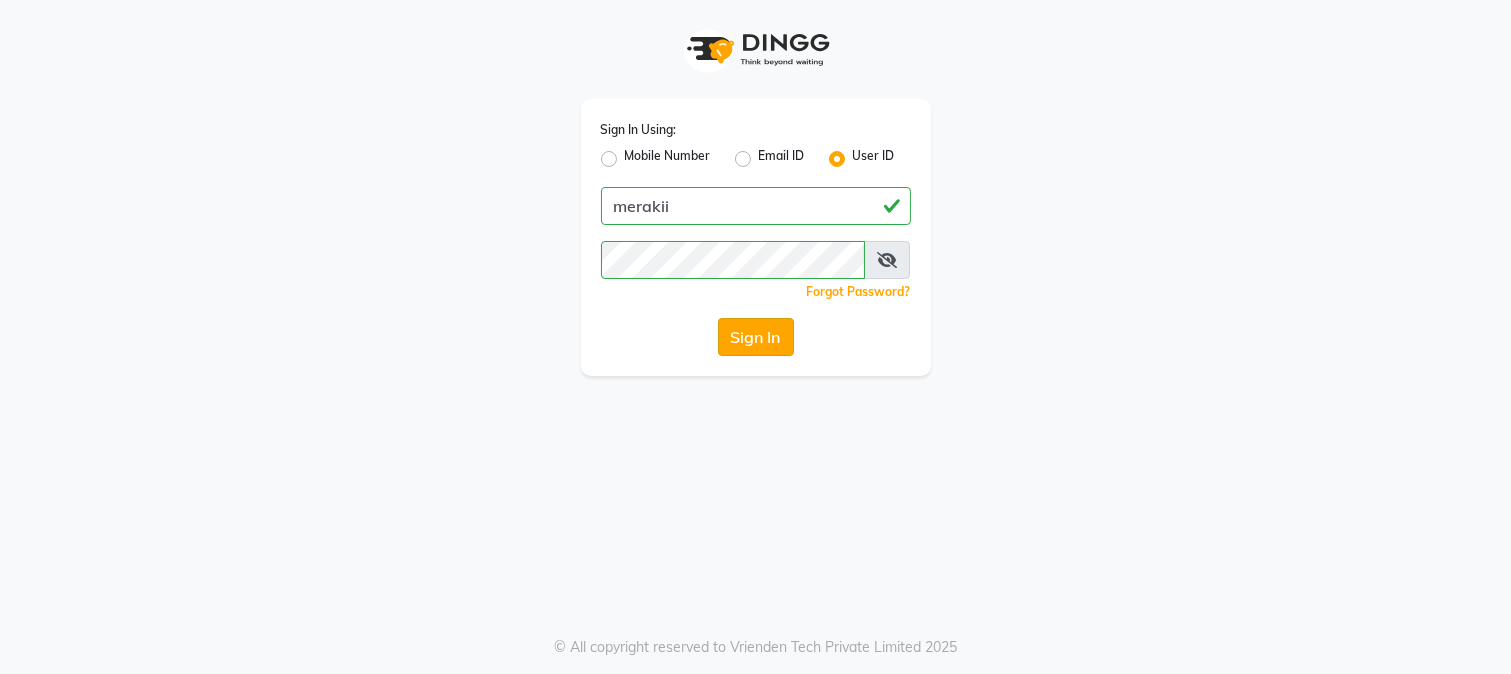 click on "Sign In" 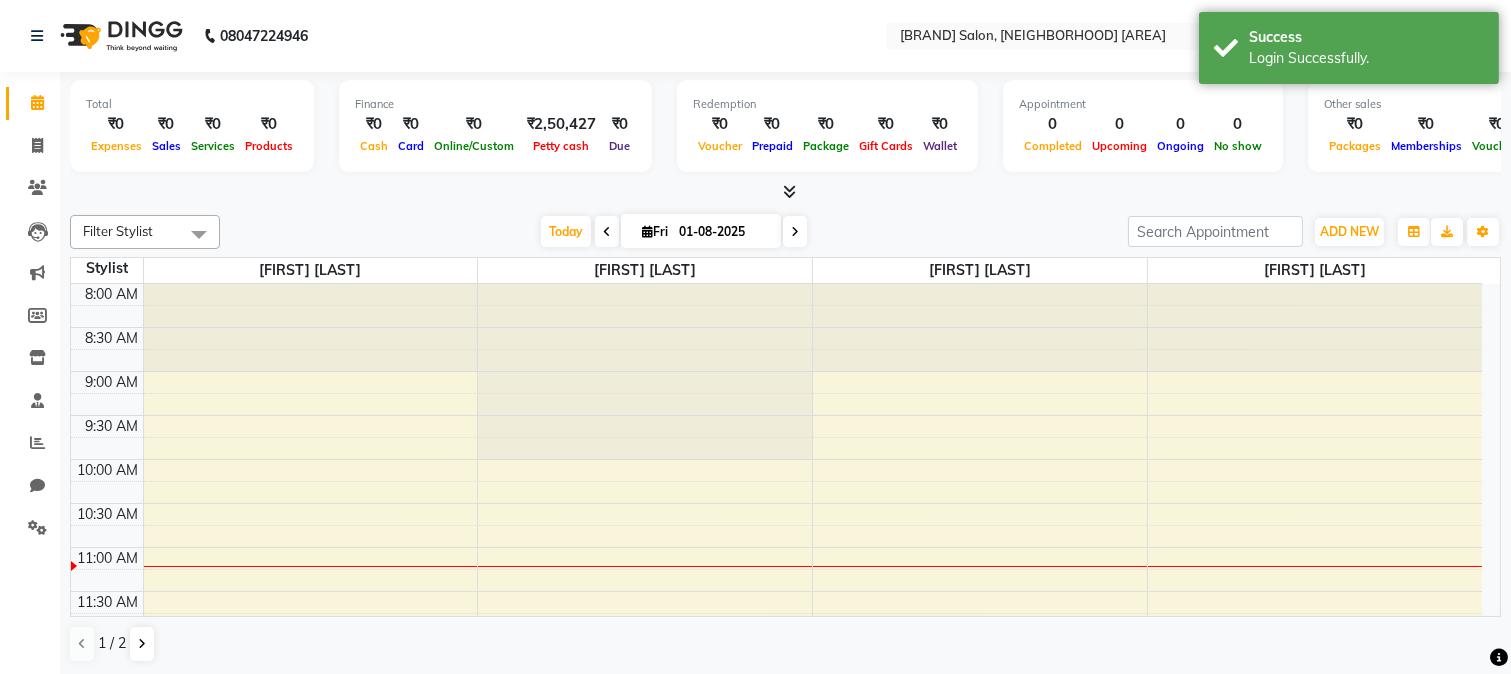 scroll, scrollTop: 0, scrollLeft: 0, axis: both 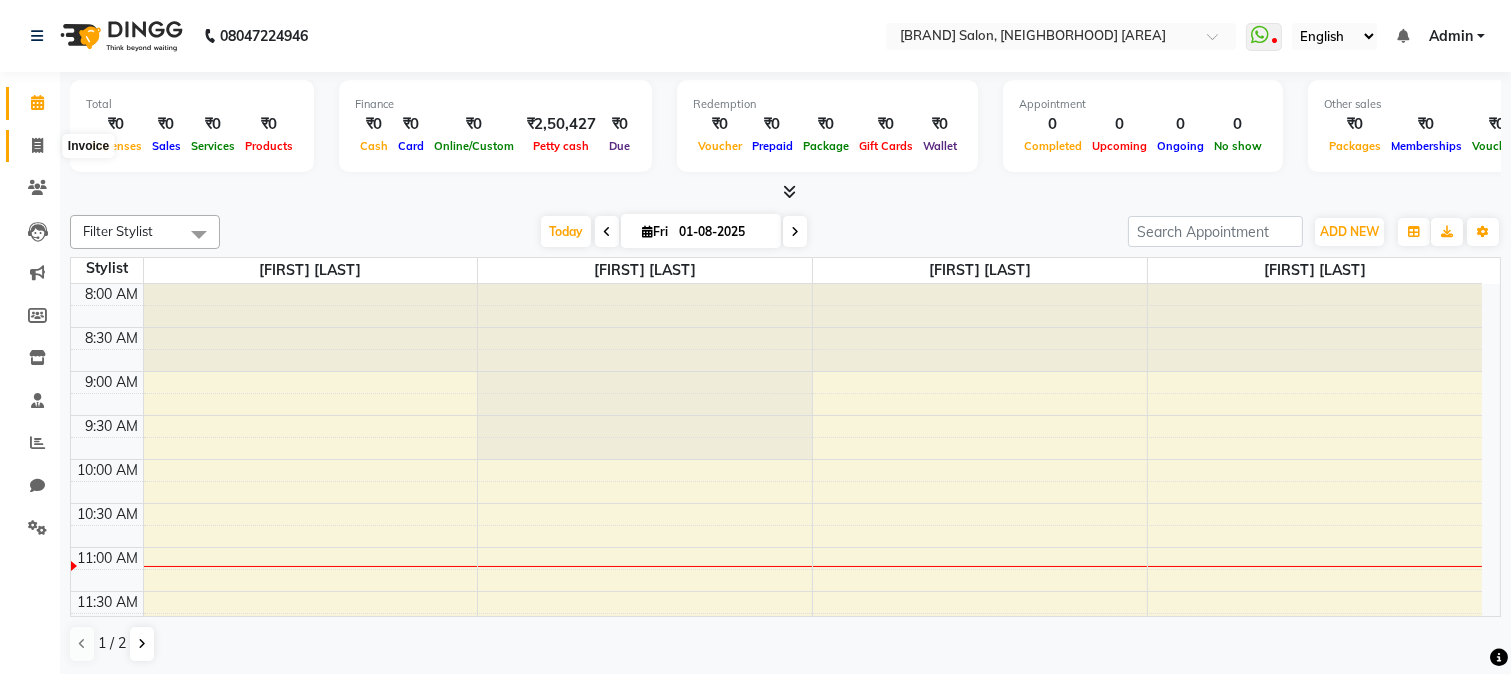 click 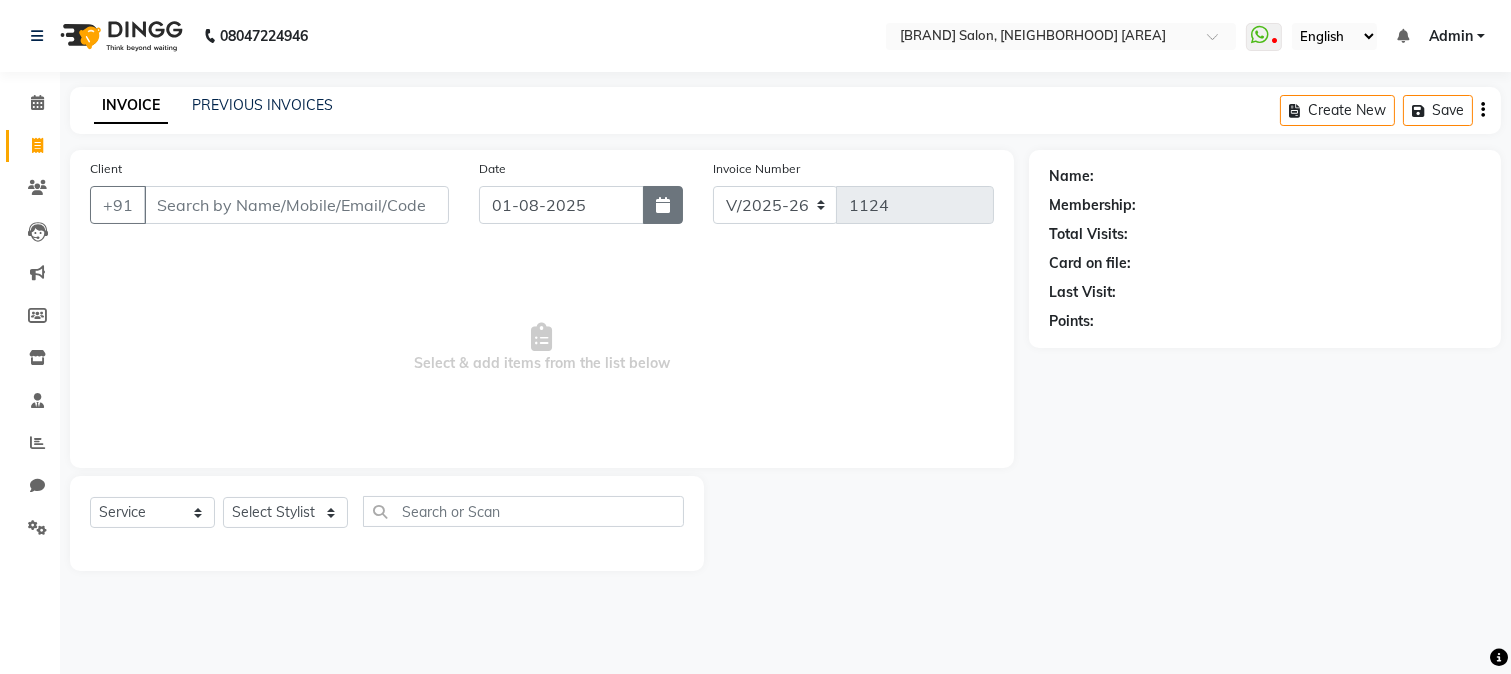 click 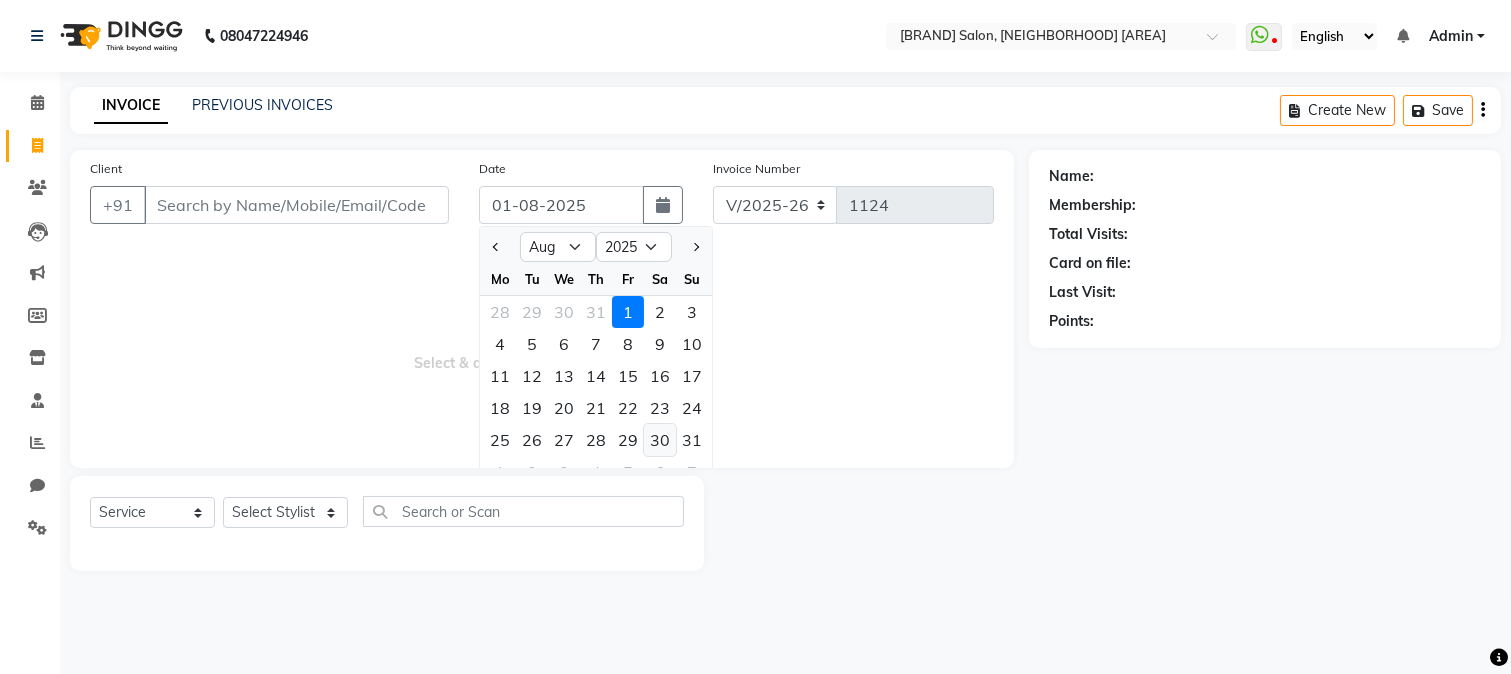 click on "30" 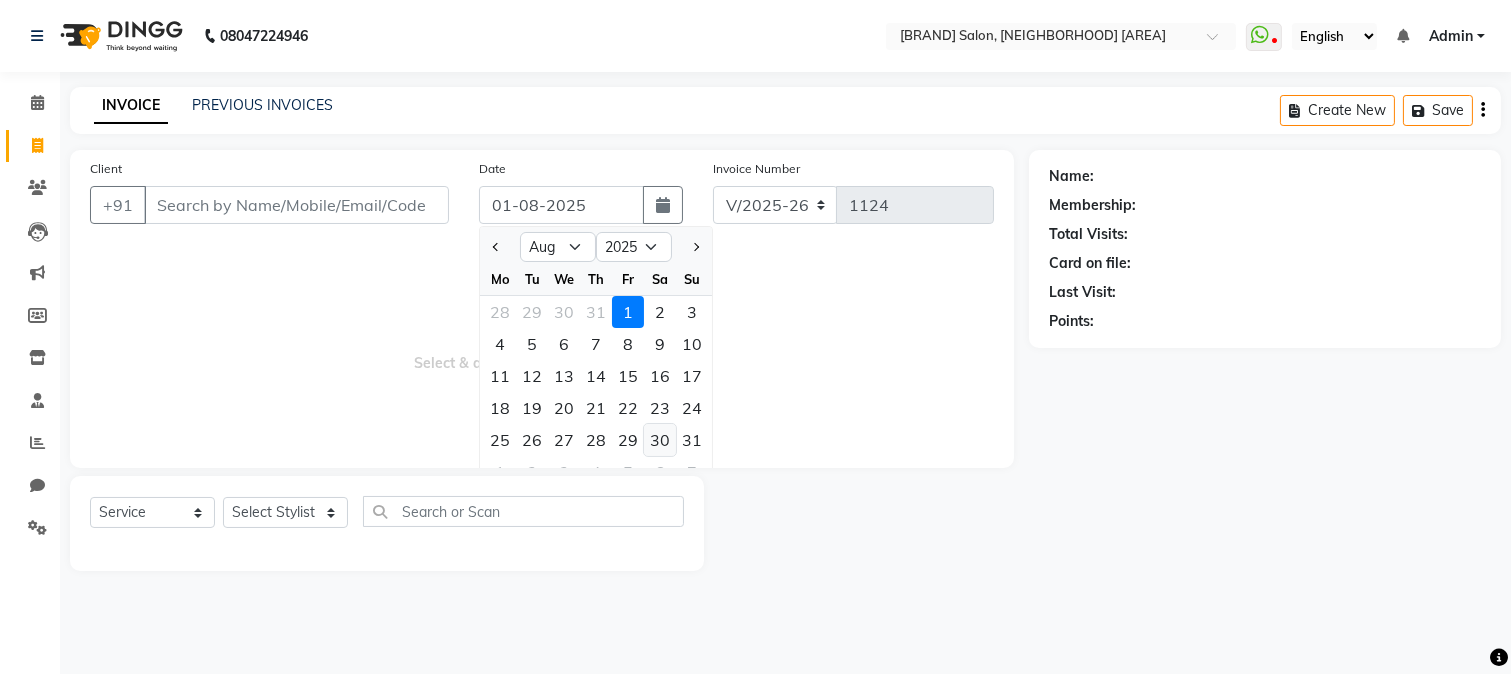 type on "30-08-2025" 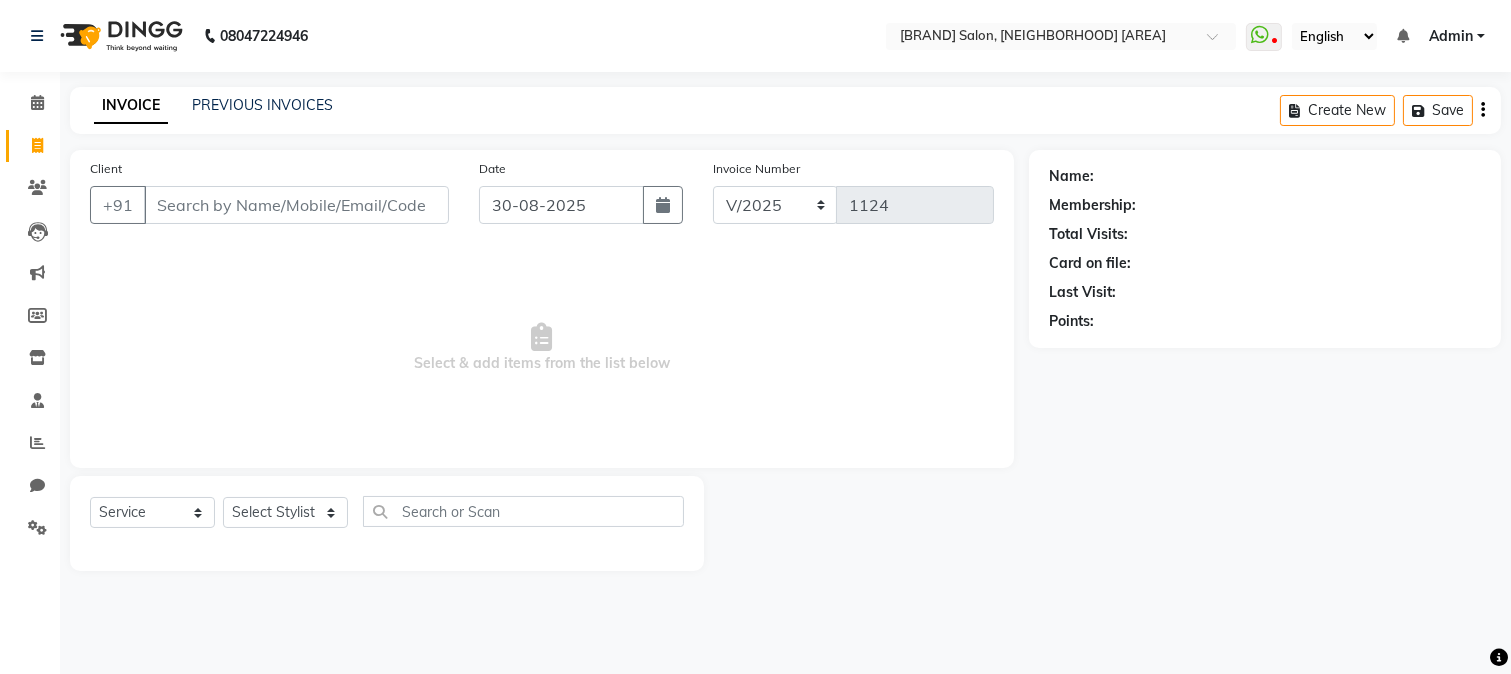 click on "INVOICE PREVIOUS INVOICES Create New   Save" 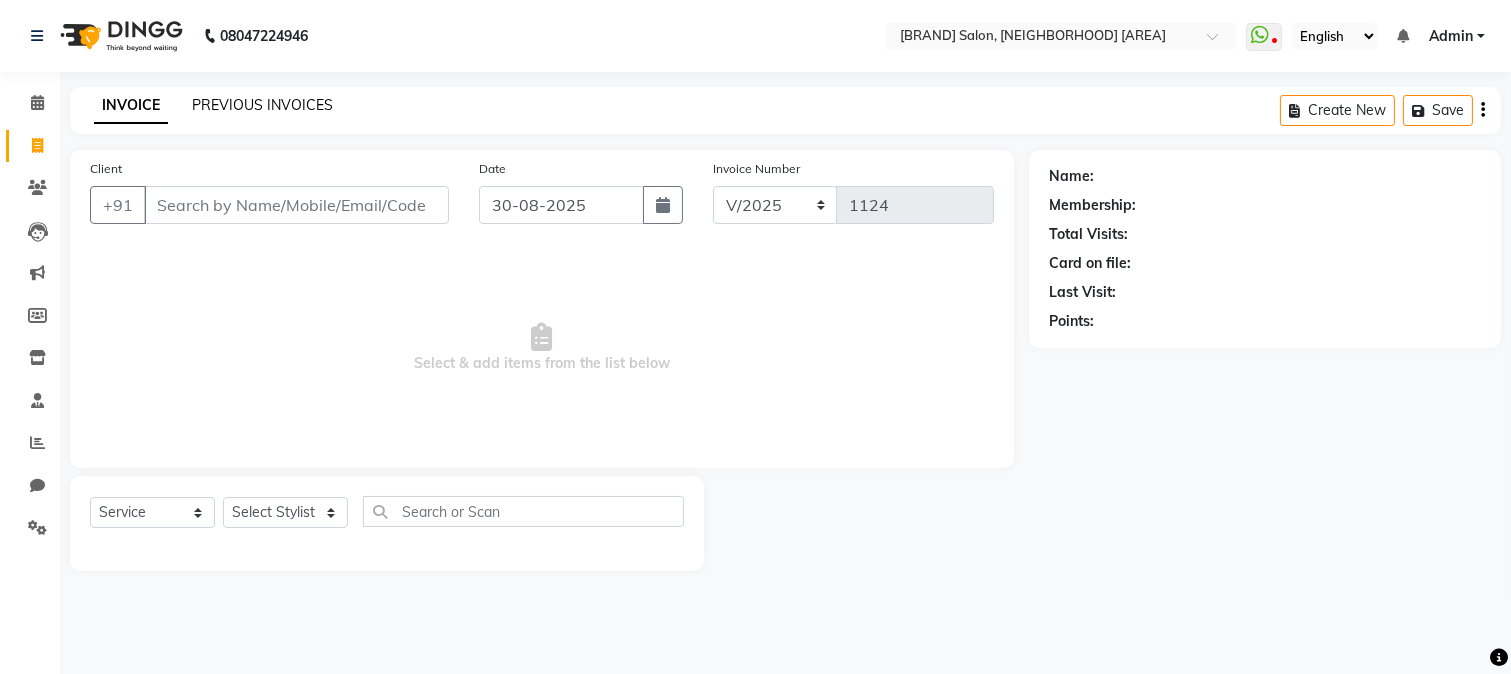 click on "PREVIOUS INVOICES" 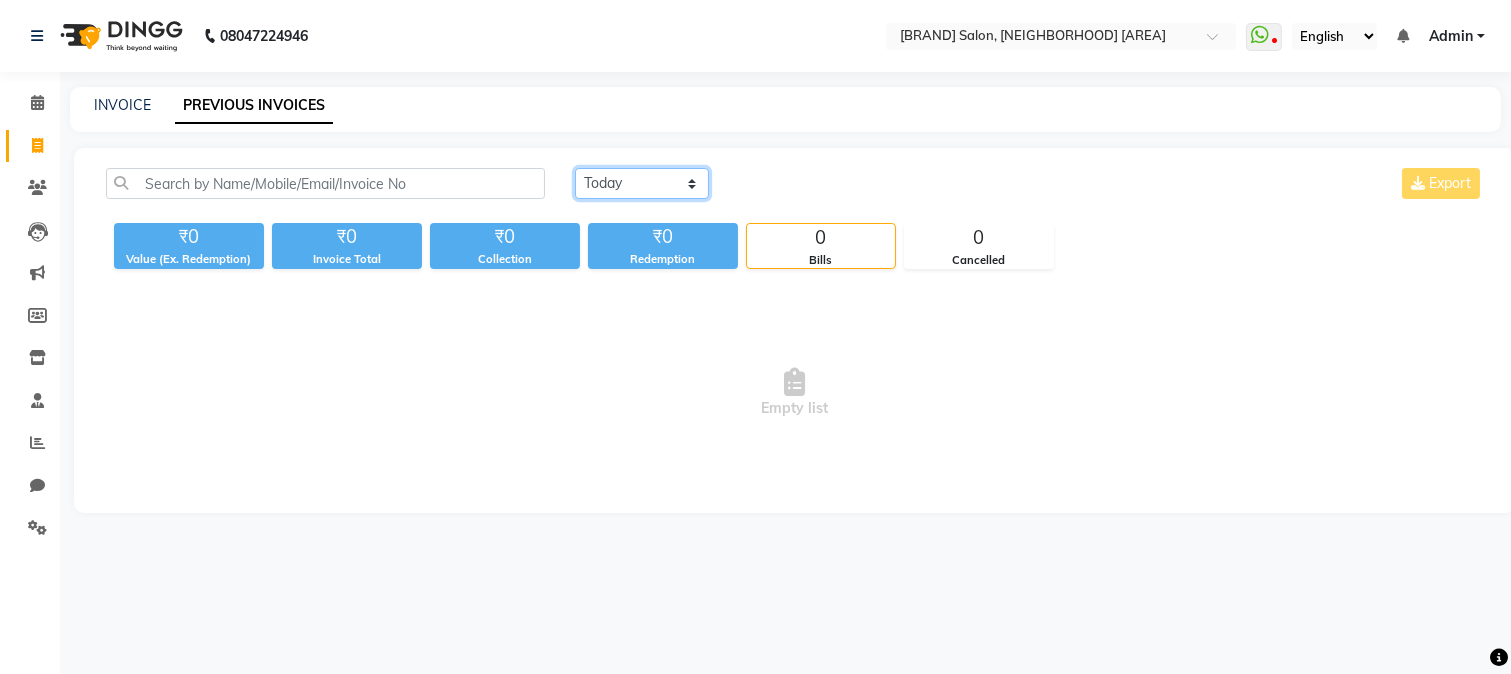 click on "Today Yesterday Custom Range" 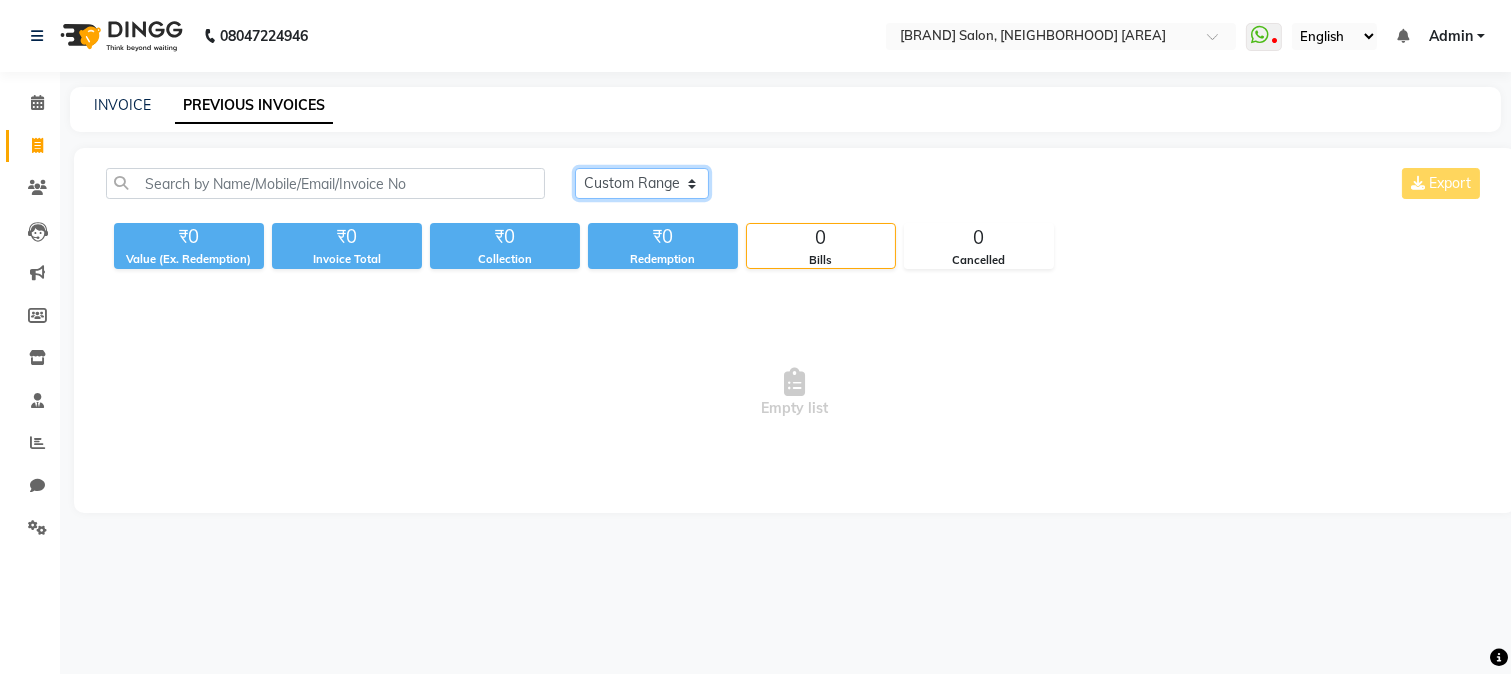 click on "Today Yesterday Custom Range" 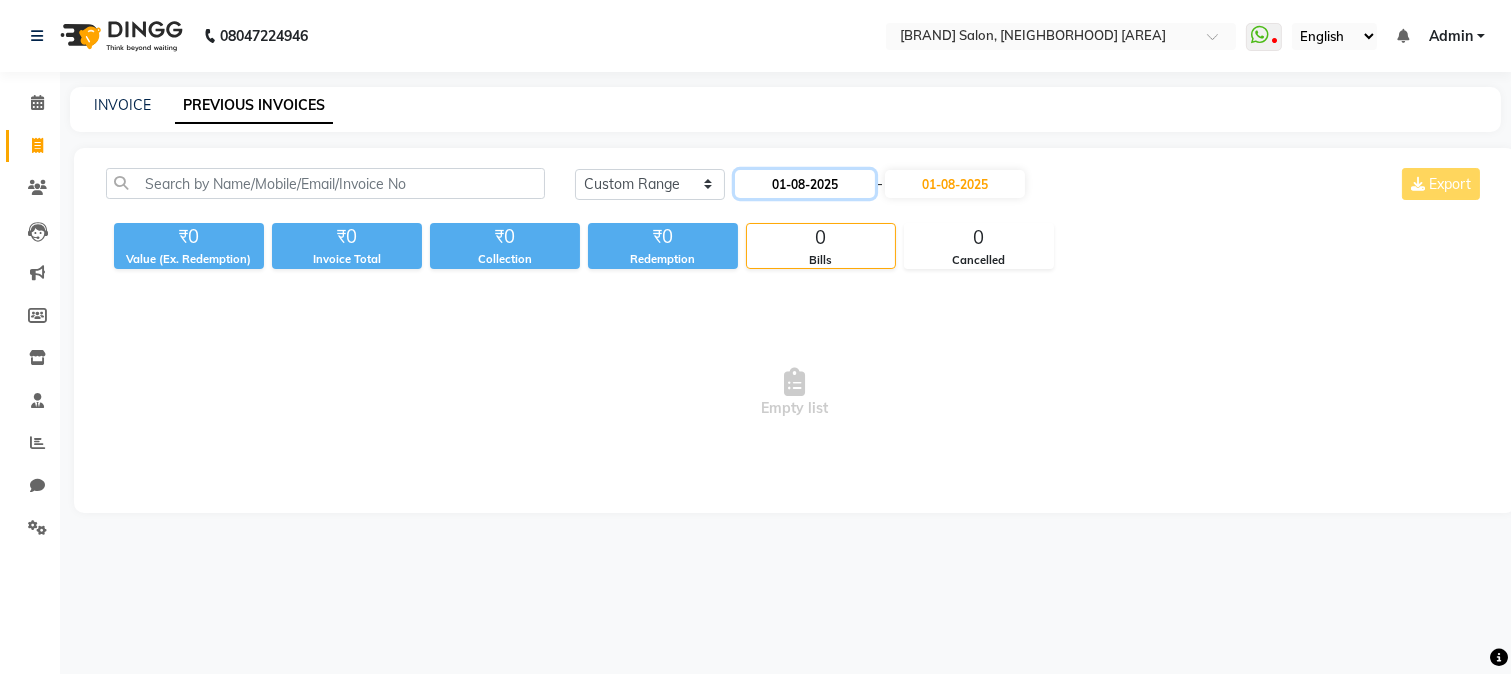 click on "01-08-2025" 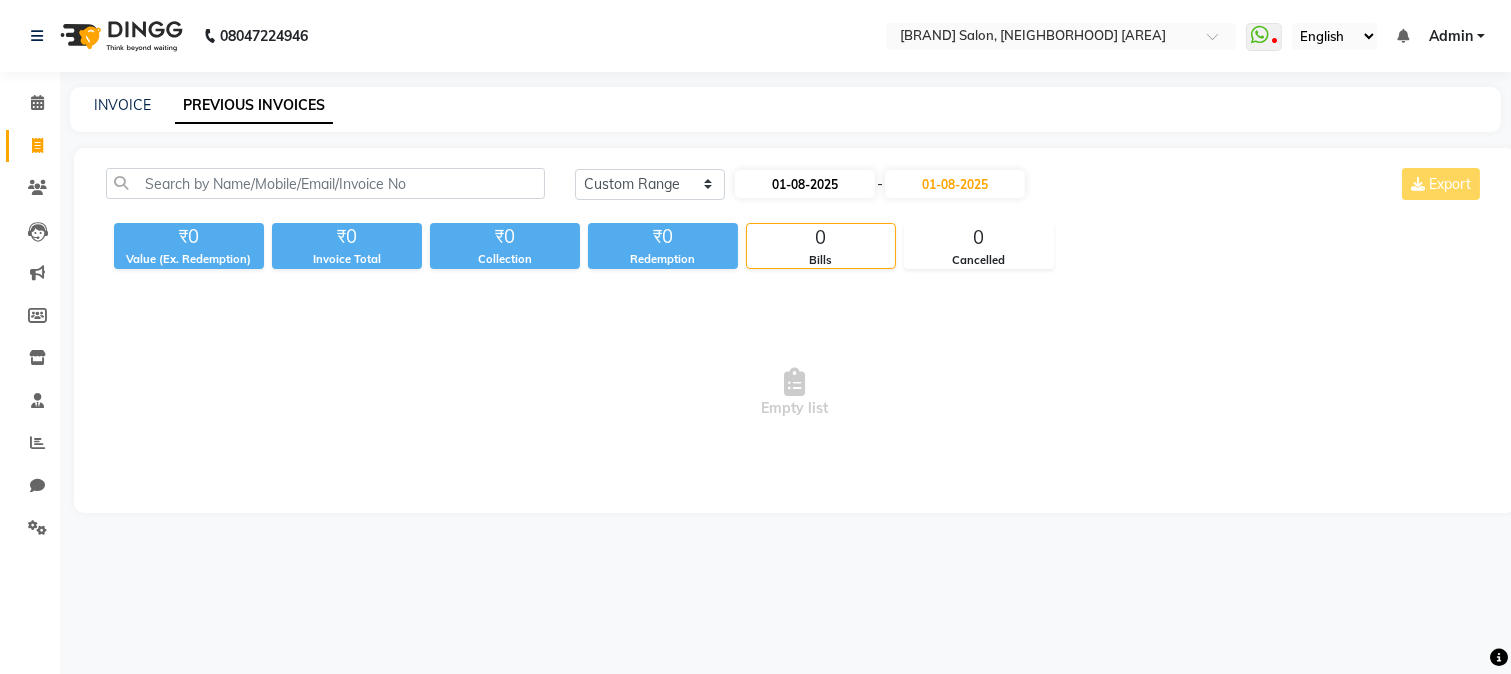 select on "8" 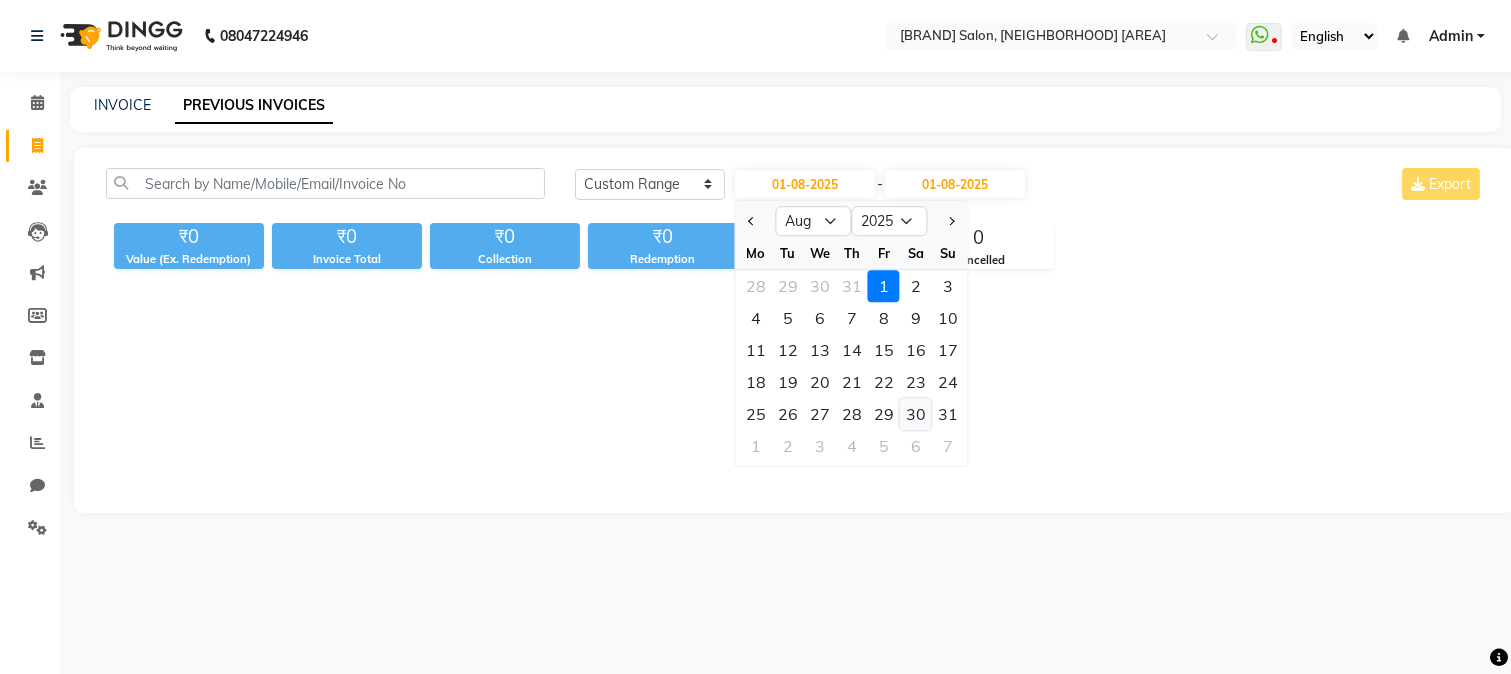 click on "30" 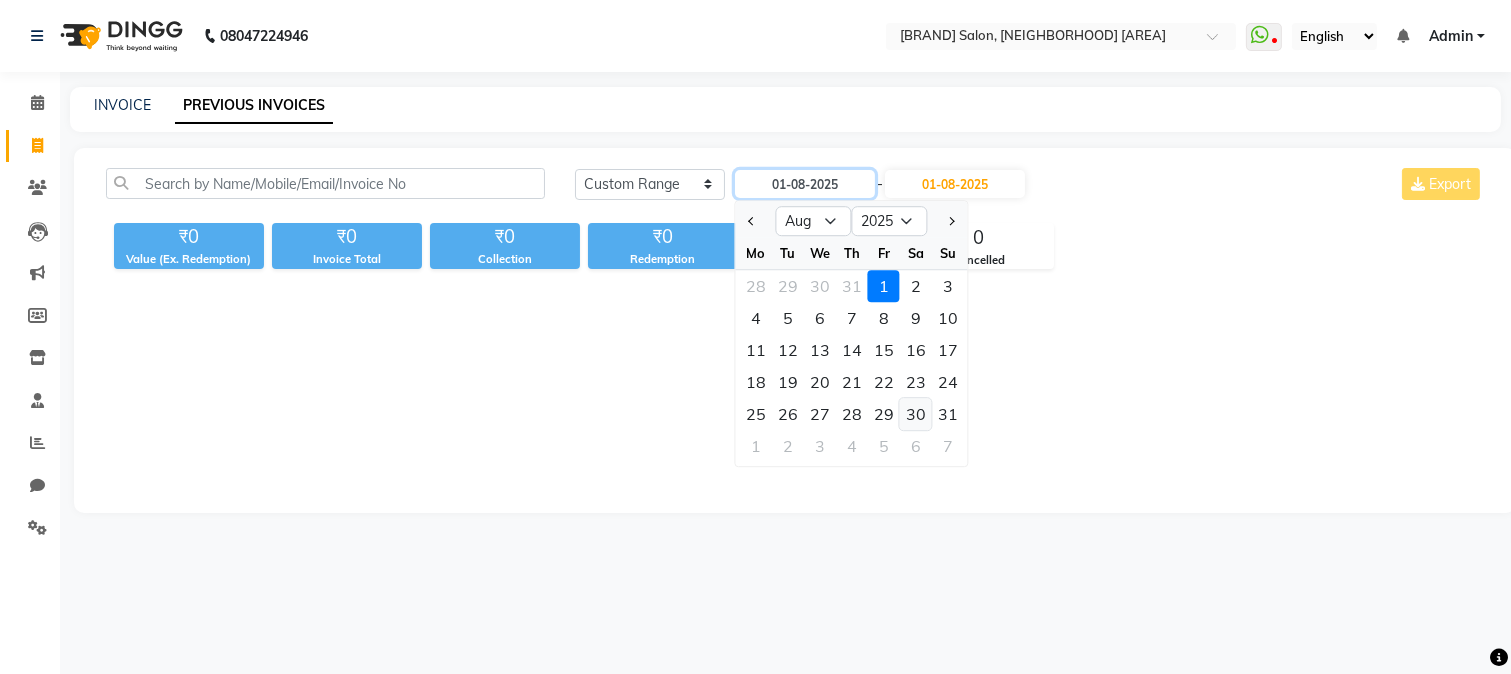 type on "30-08-2025" 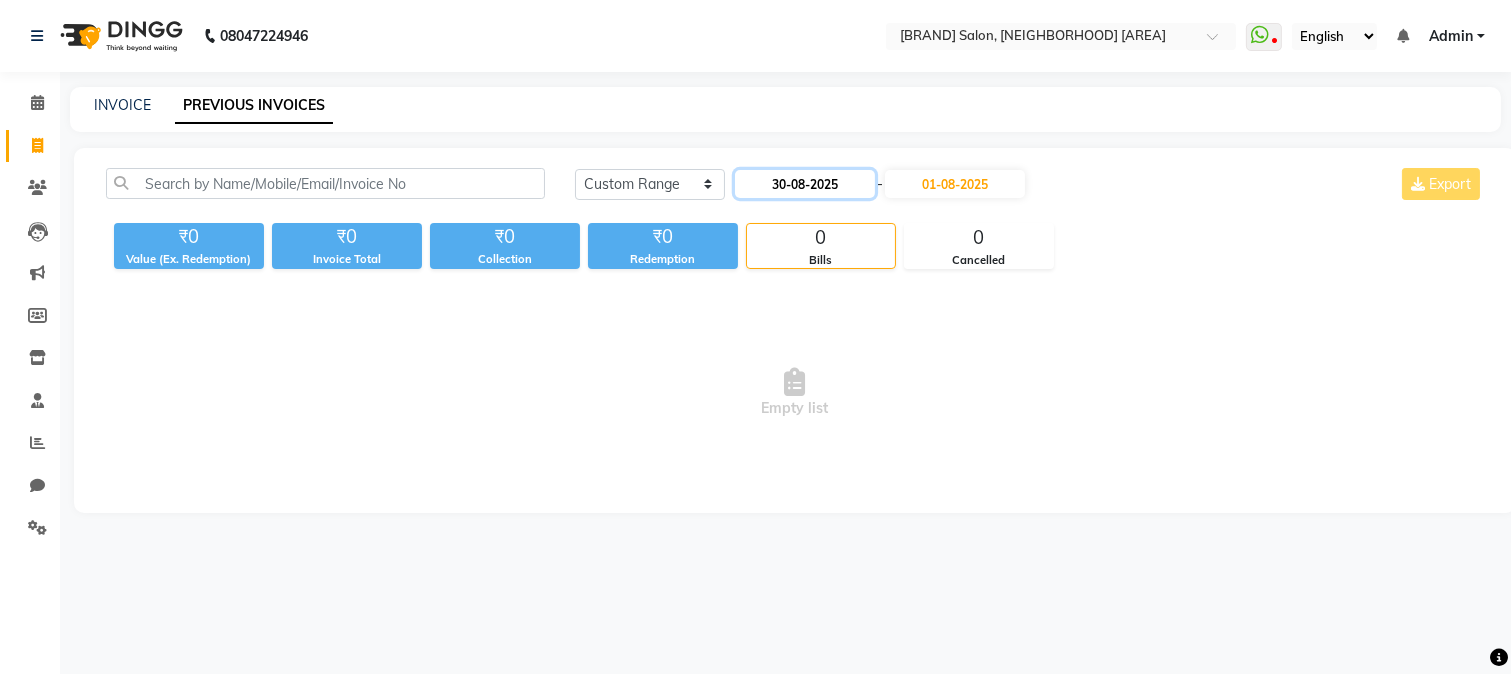 click on "30-08-2025" 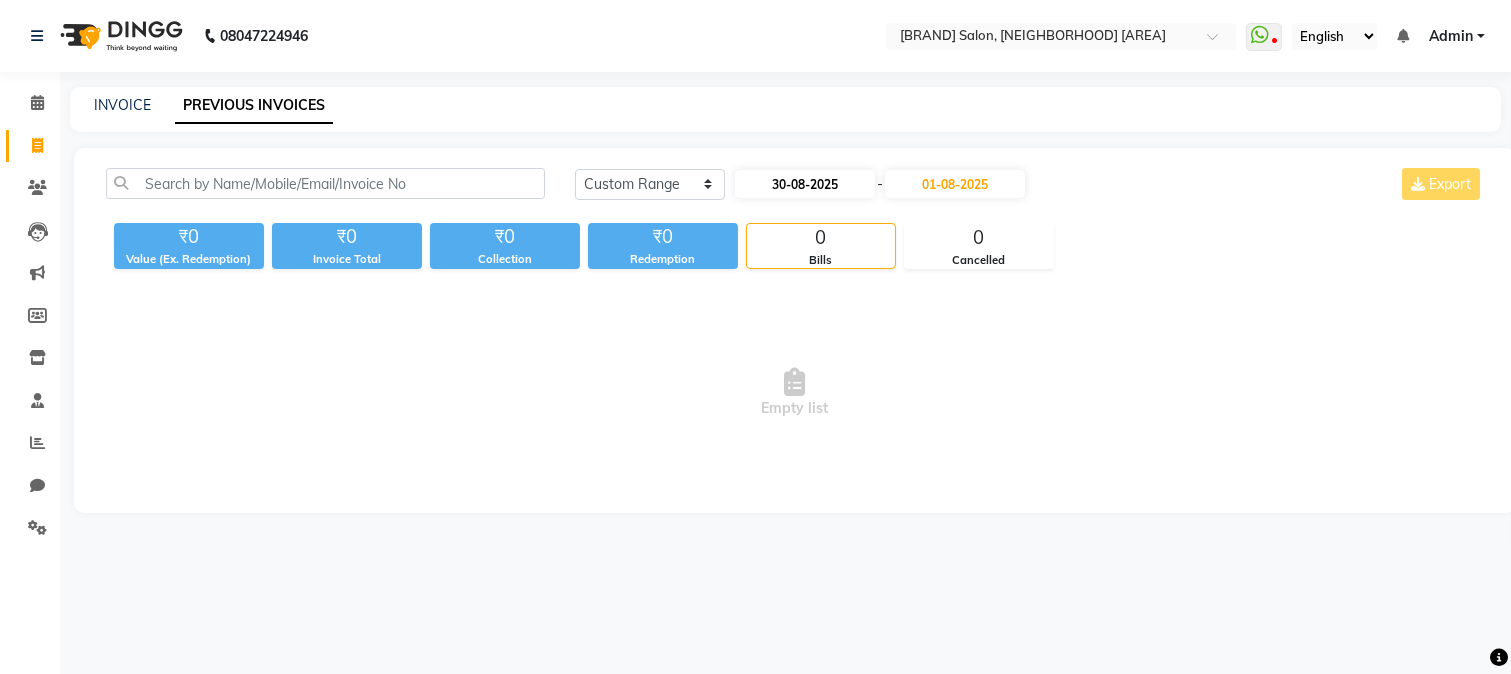 select on "8" 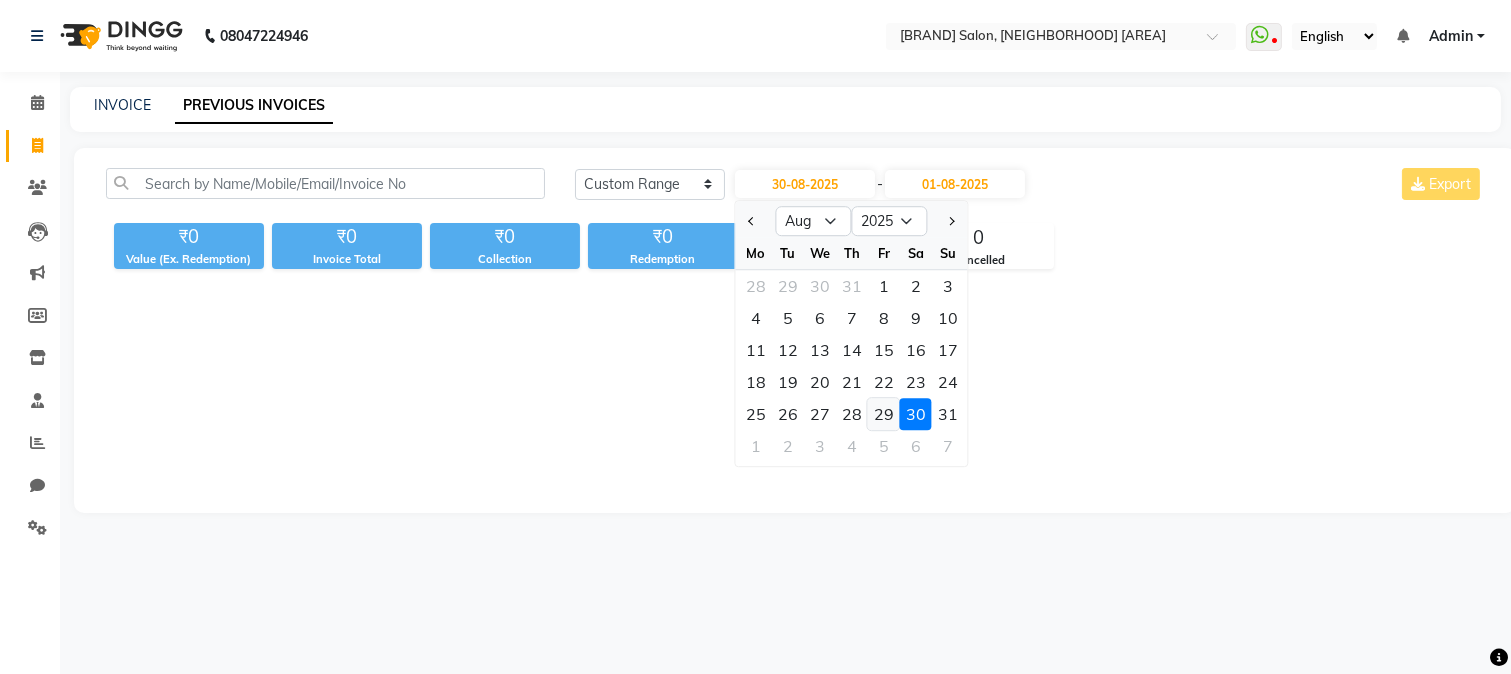 click on "29" 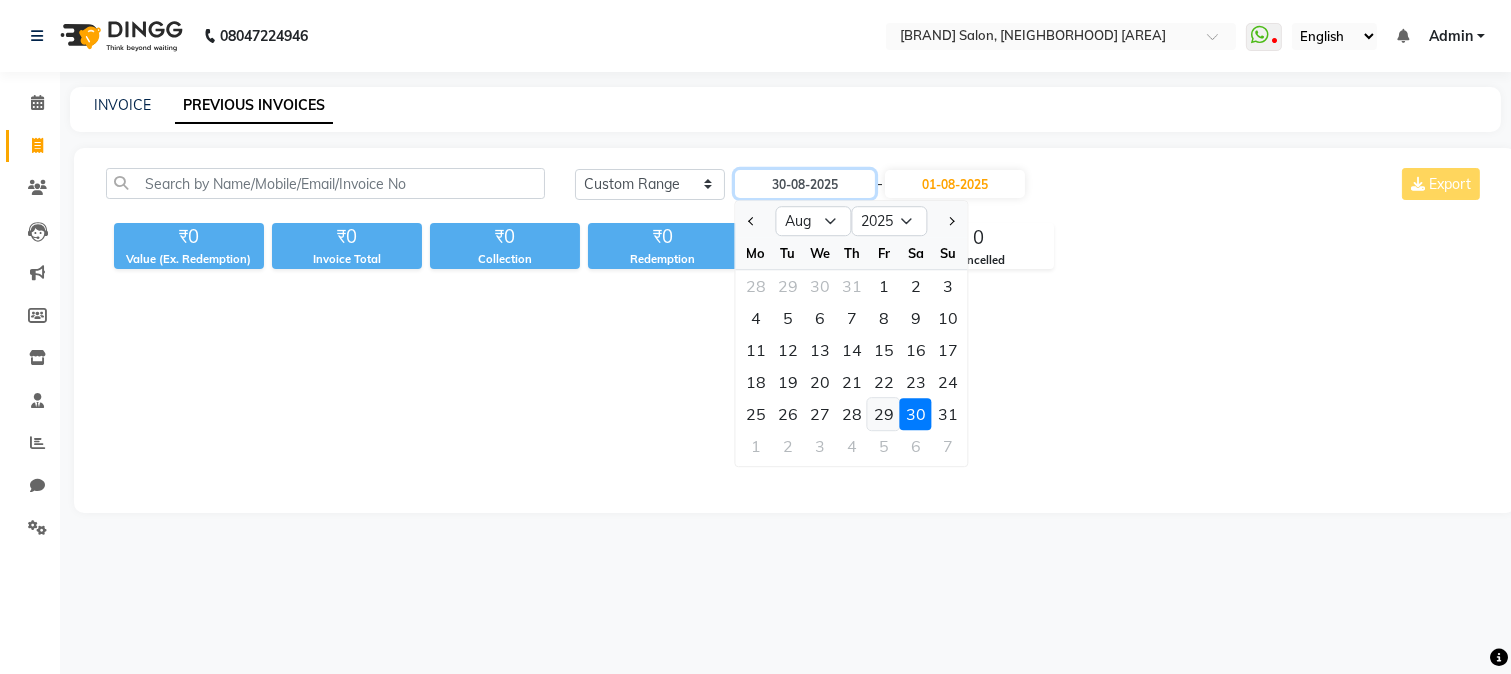type on "29-08-2025" 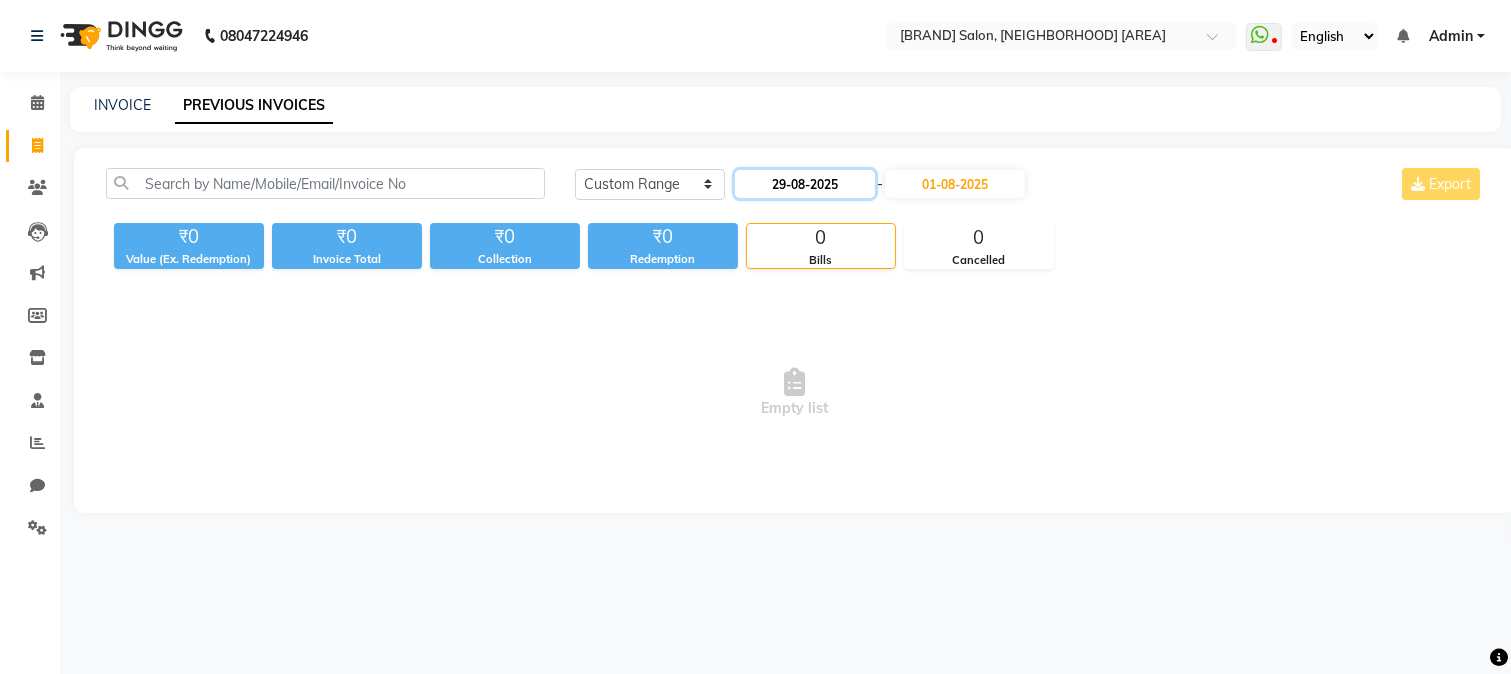 click on "29-08-2025" 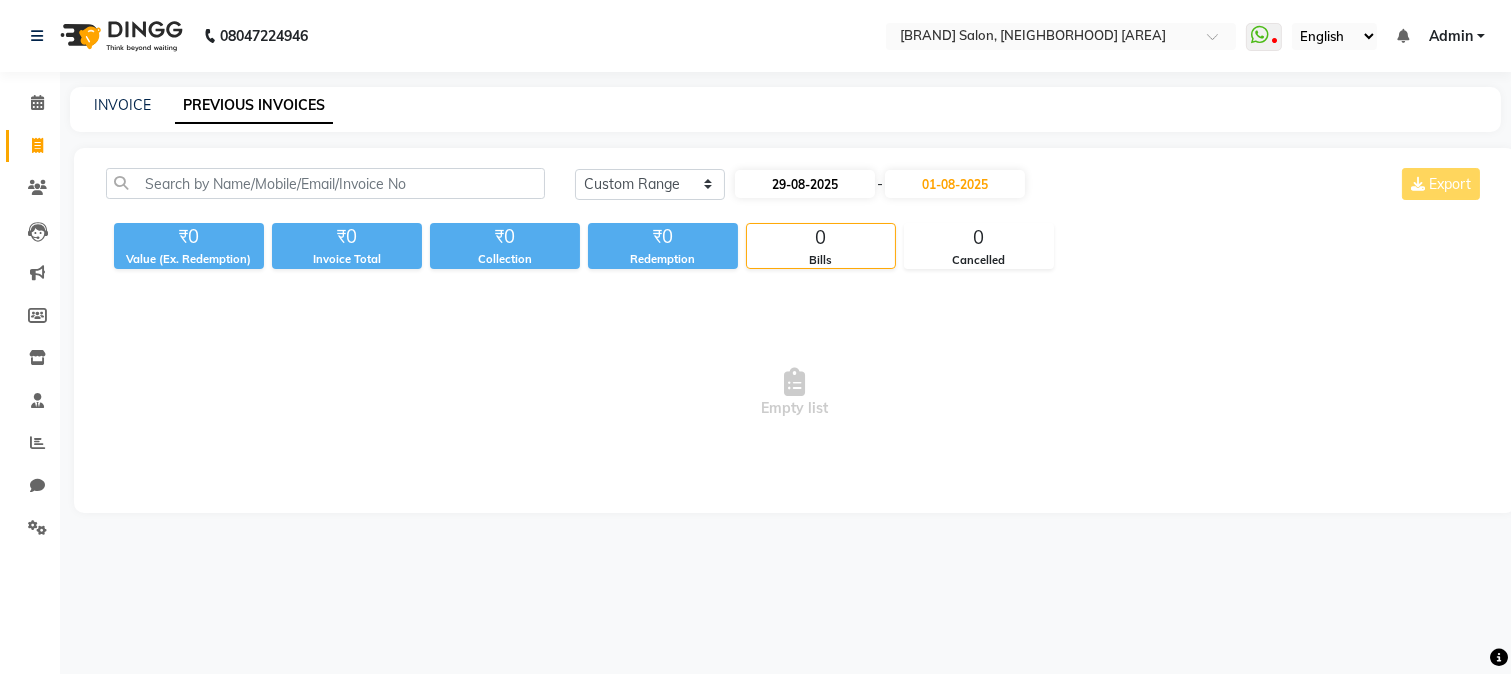 select on "8" 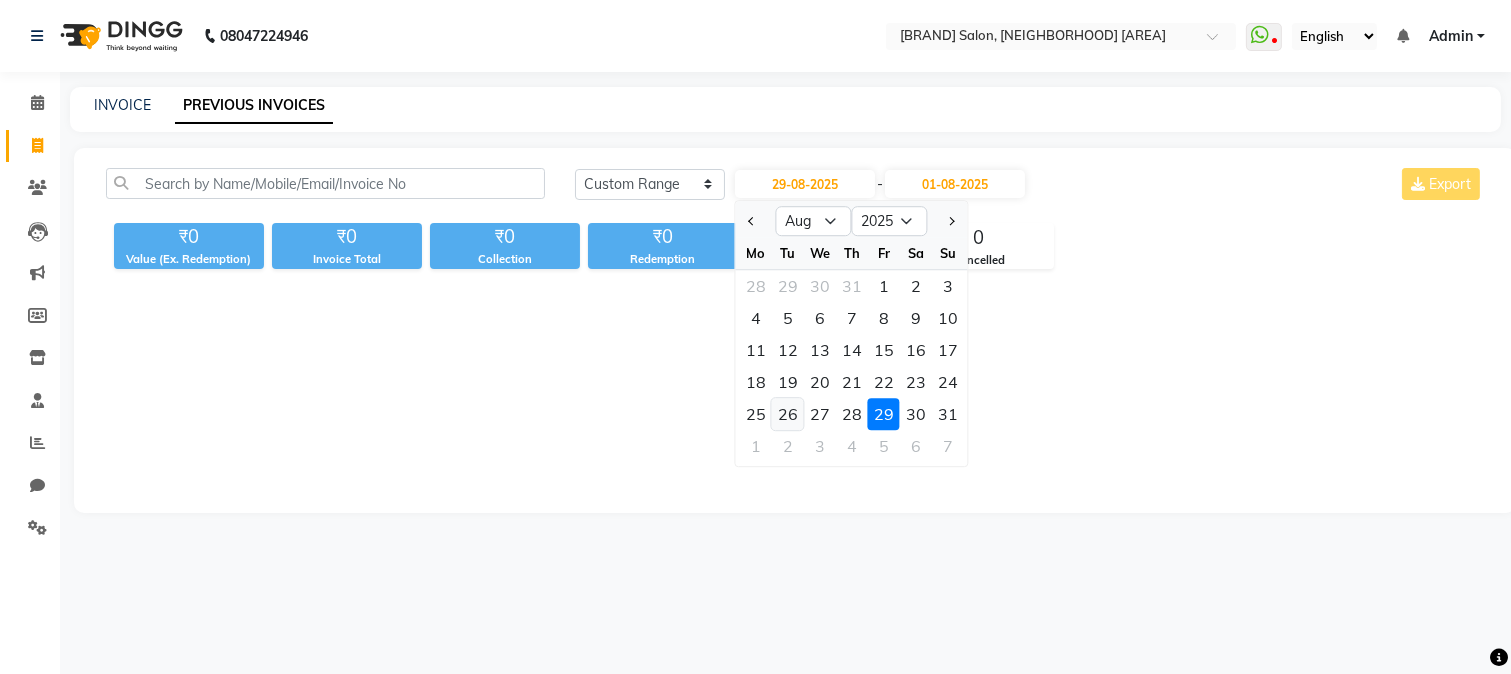 click on "26" 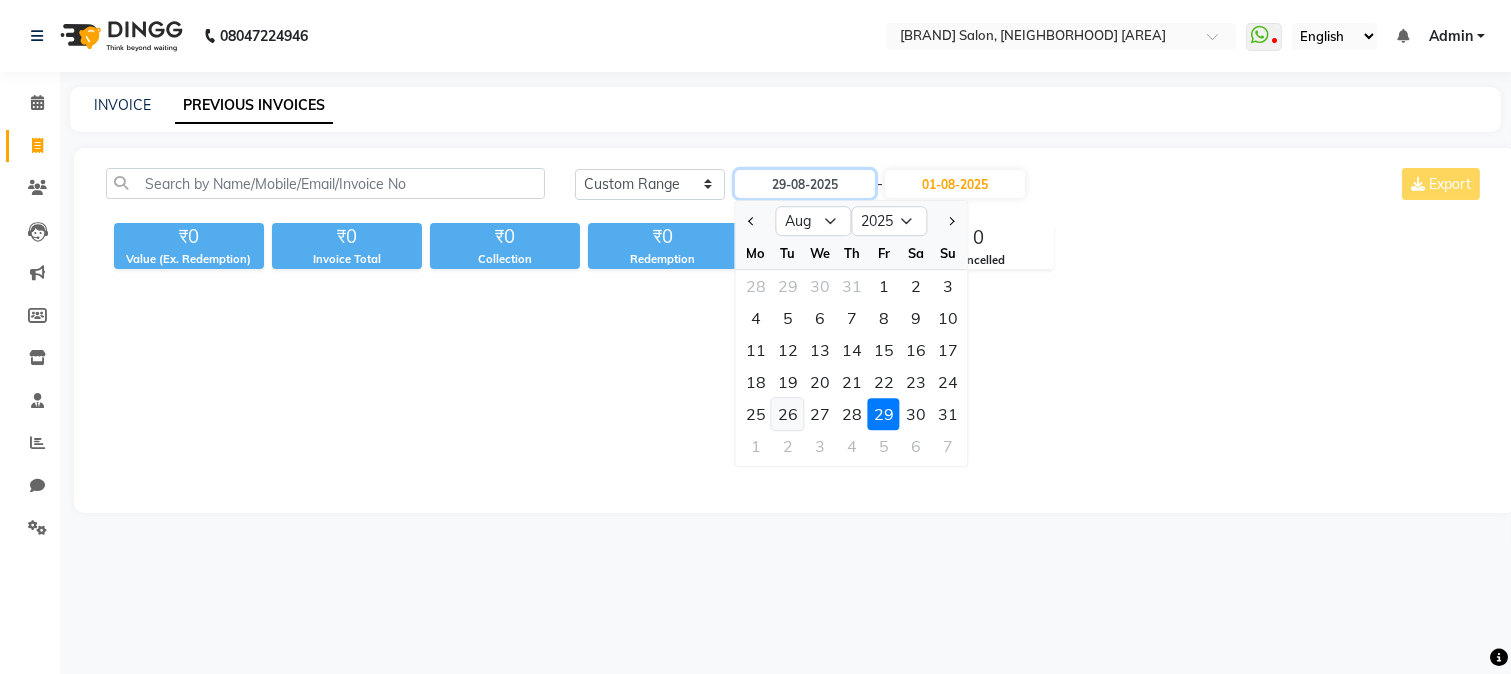 type on "26-08-2025" 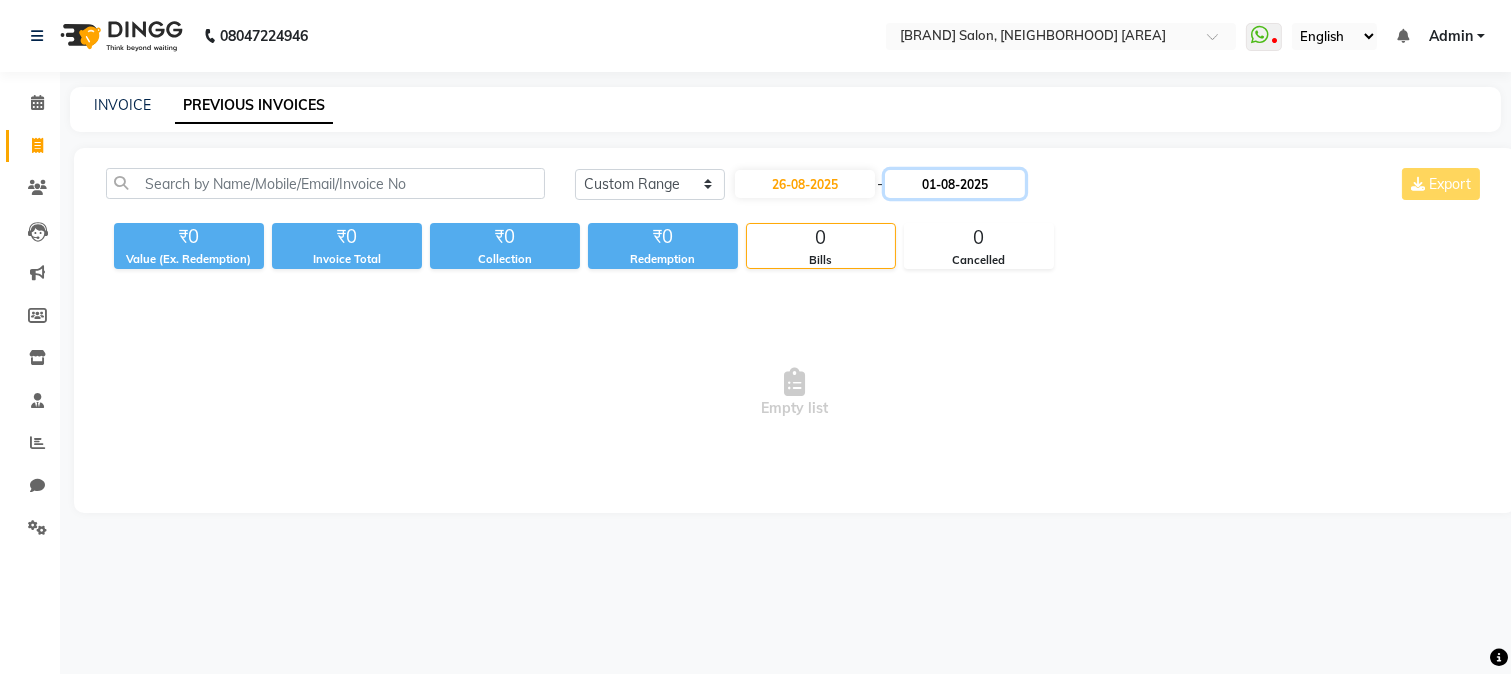 click on "01-08-2025" 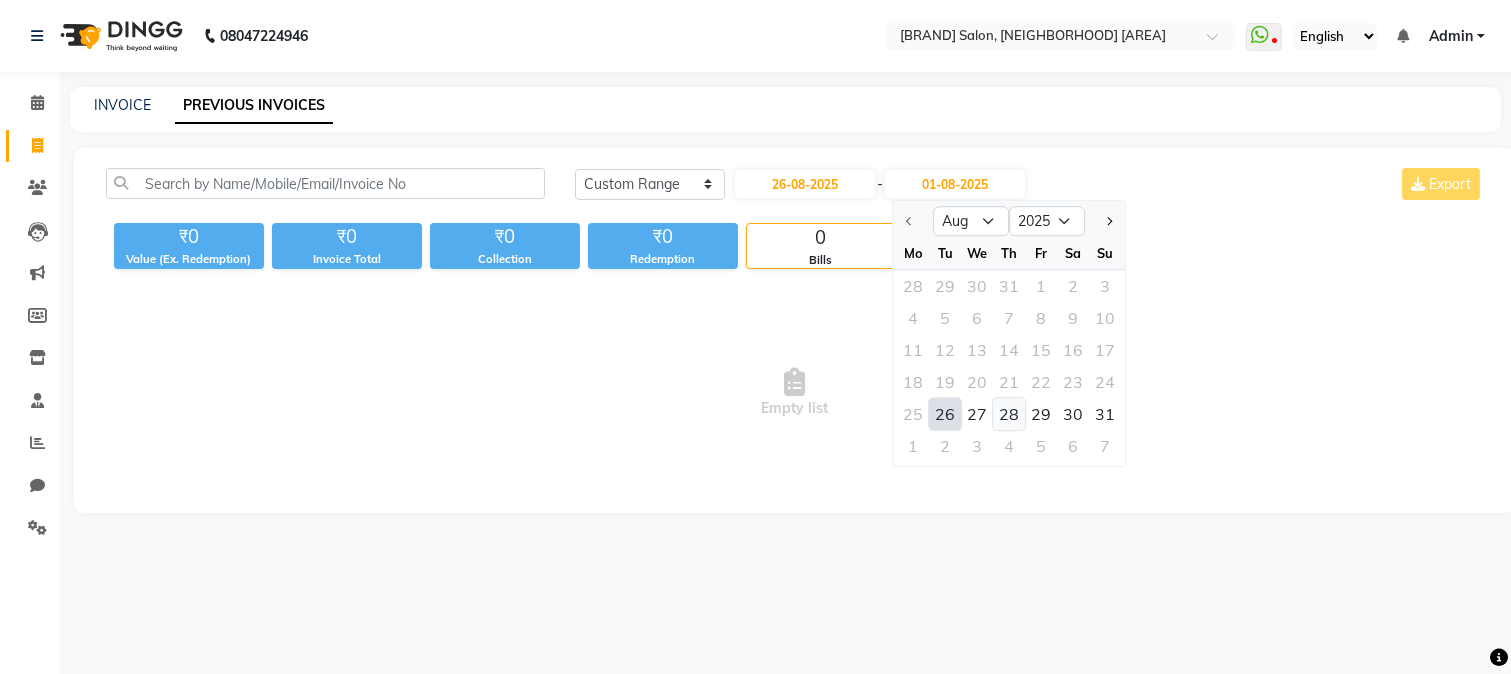 click on "28" 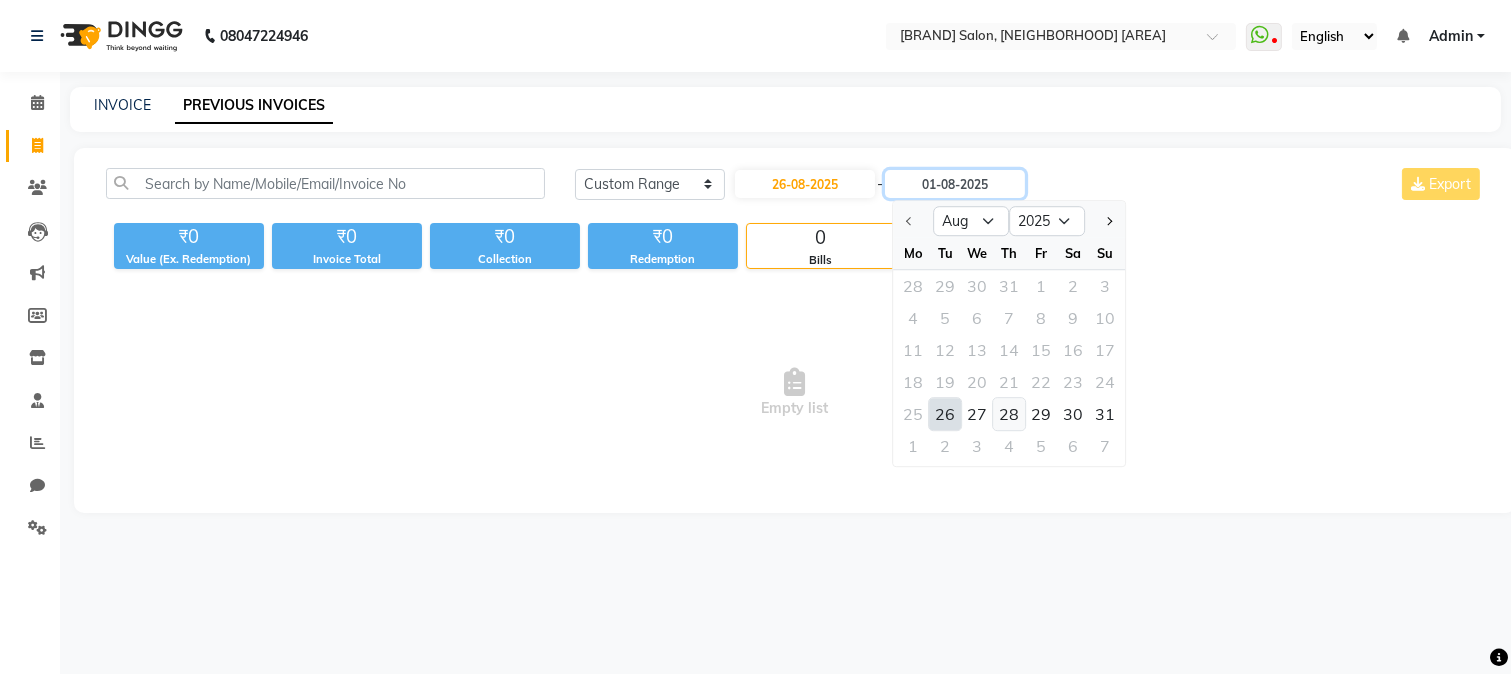 type on "28-08-2025" 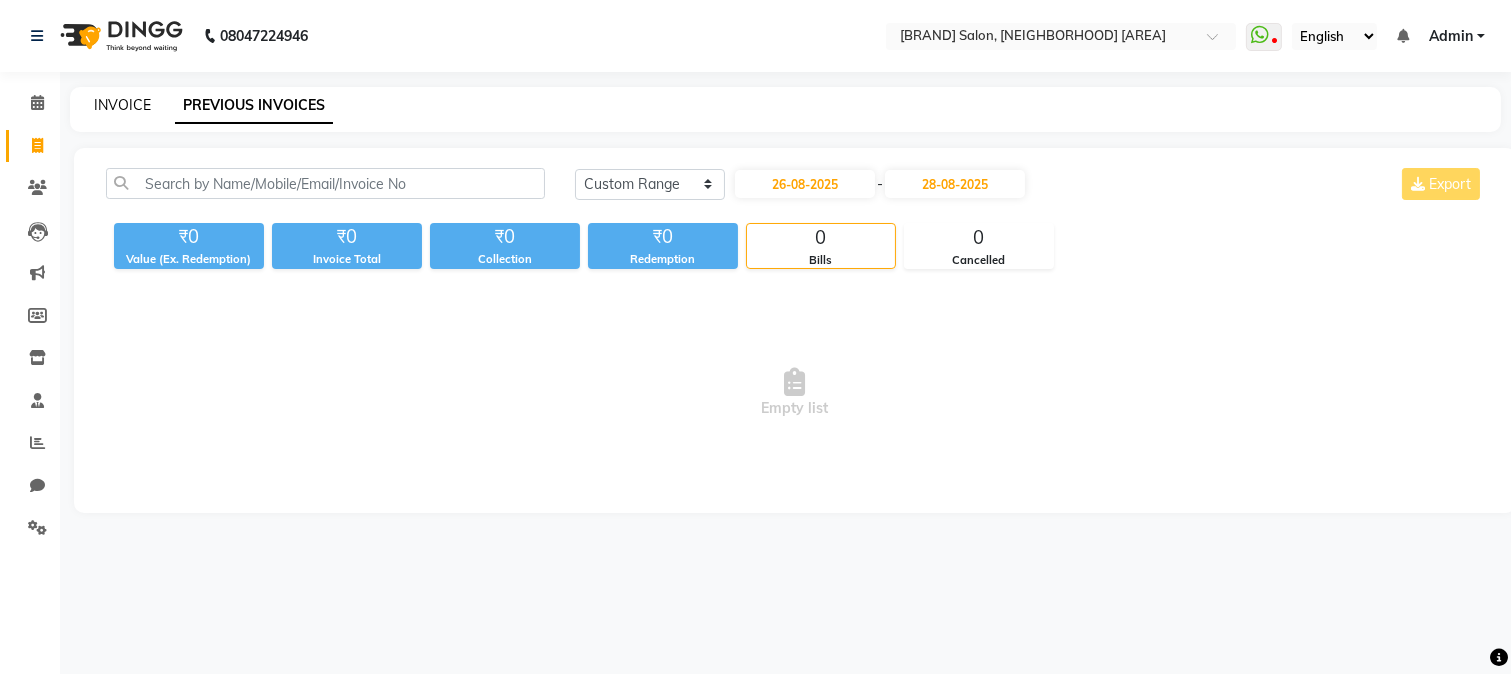 click on "INVOICE" 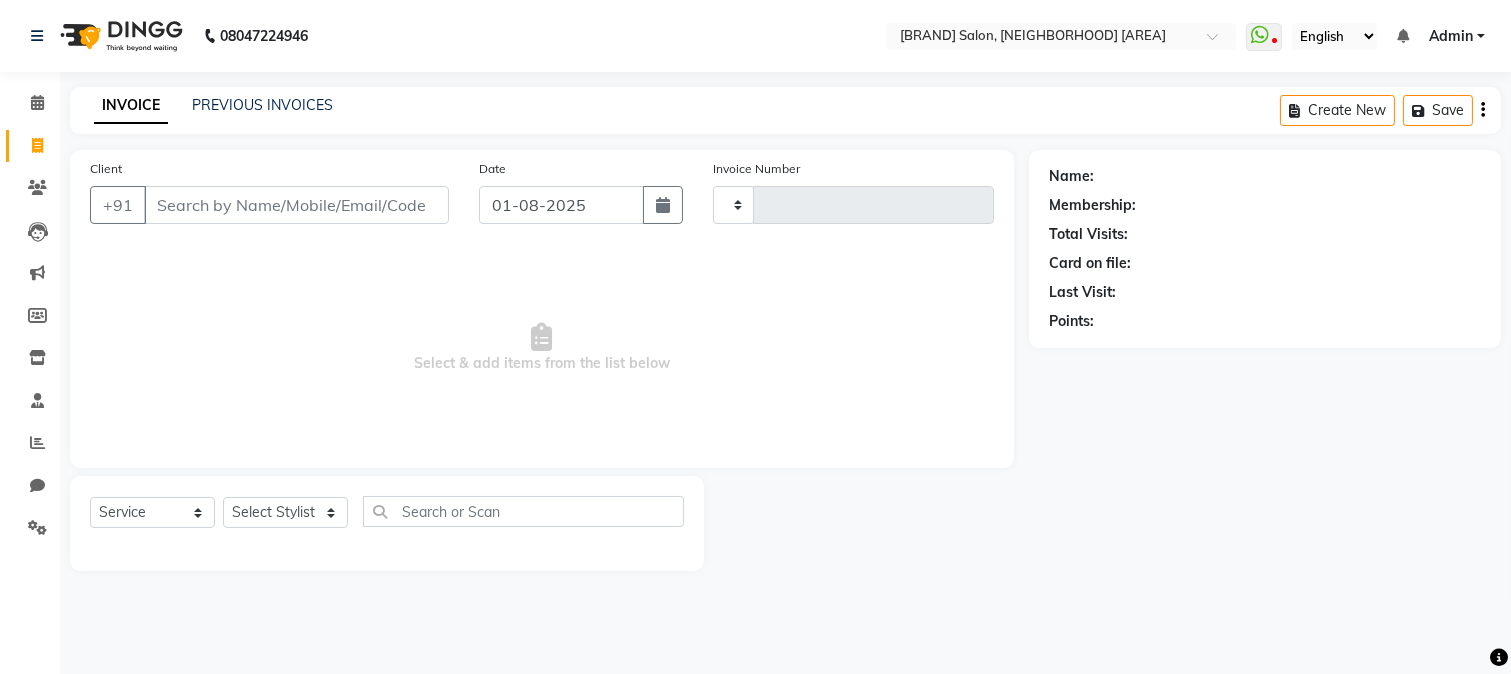 type on "1124" 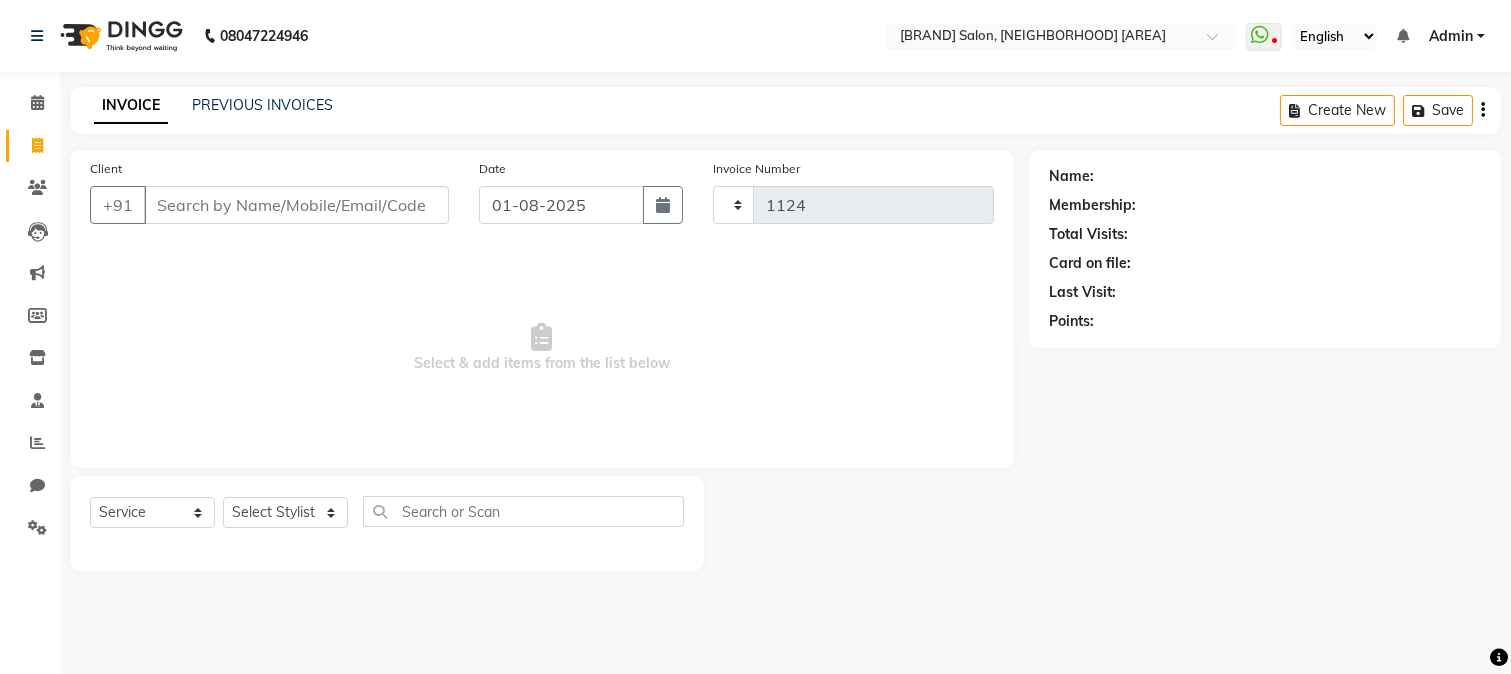 select on "7791" 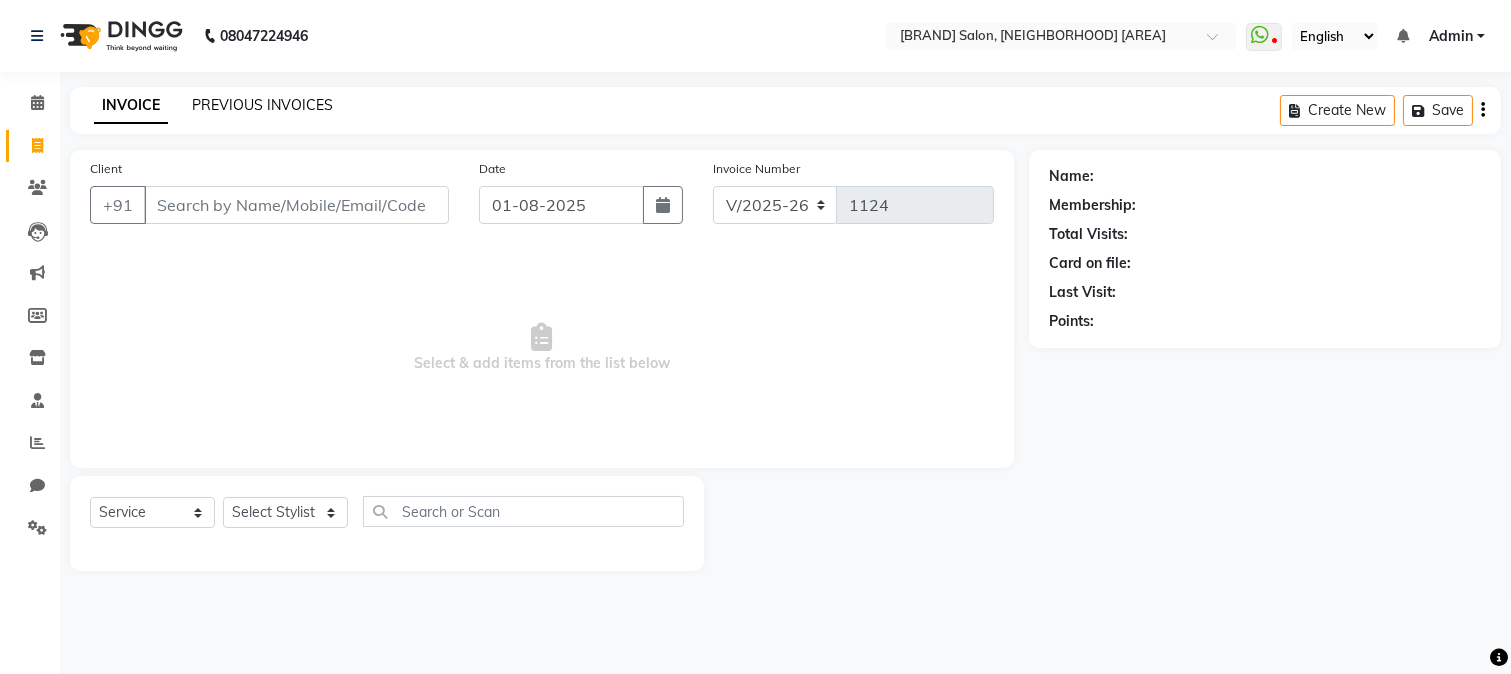 click on "PREVIOUS INVOICES" 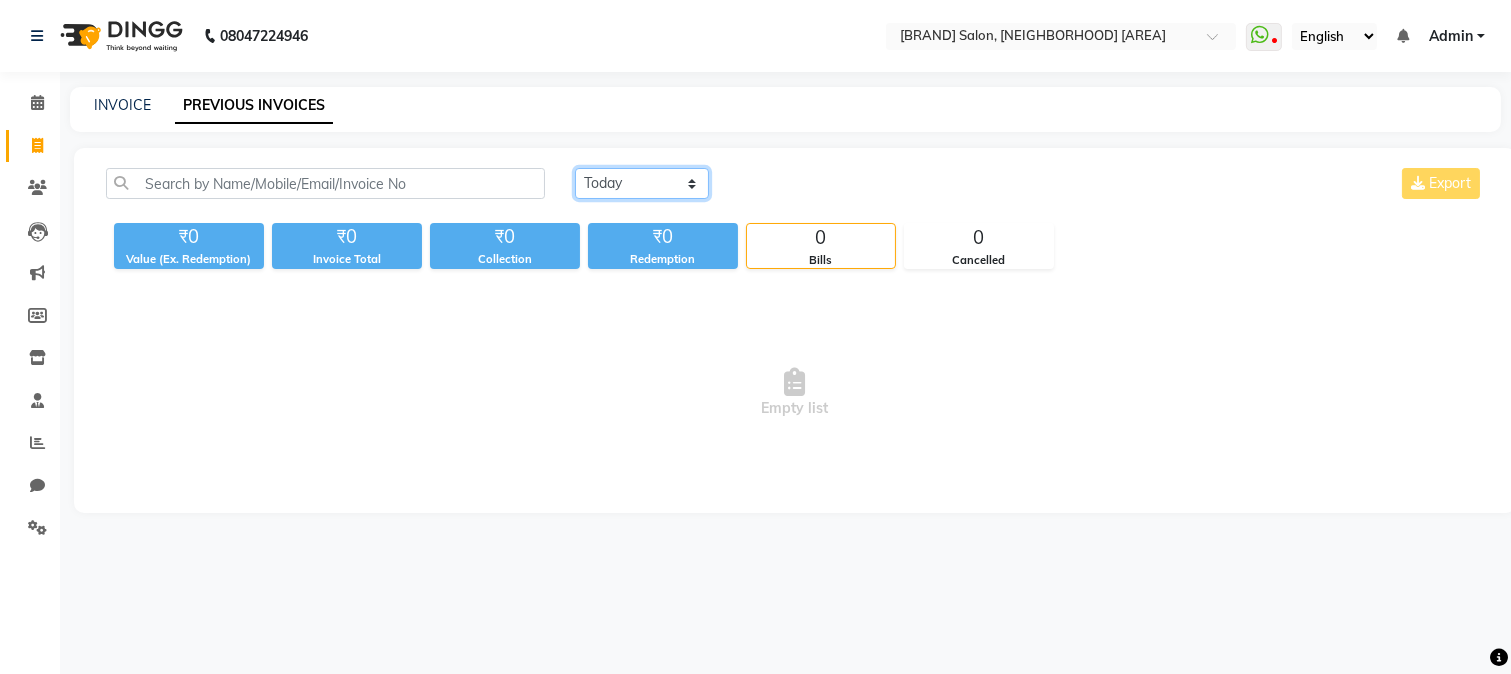 click on "Today Yesterday Custom Range" 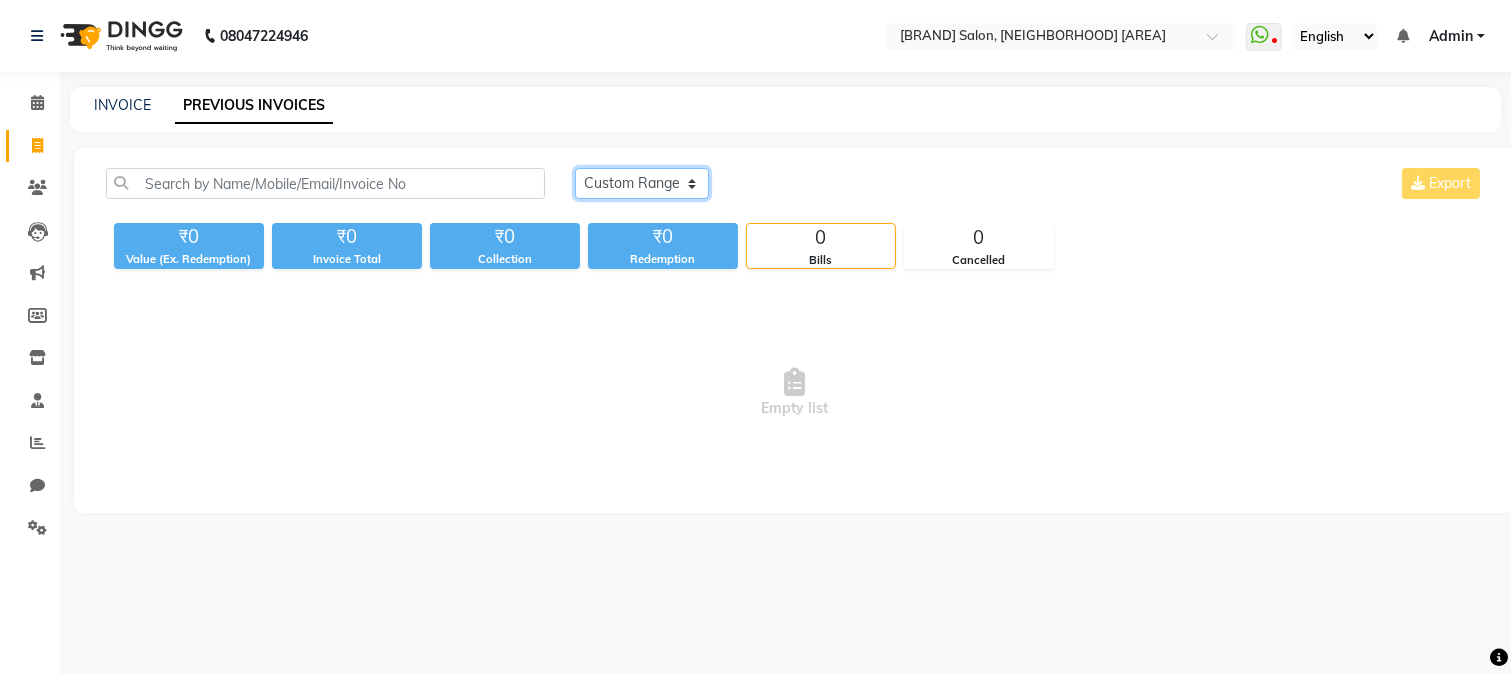 click on "Today Yesterday Custom Range" 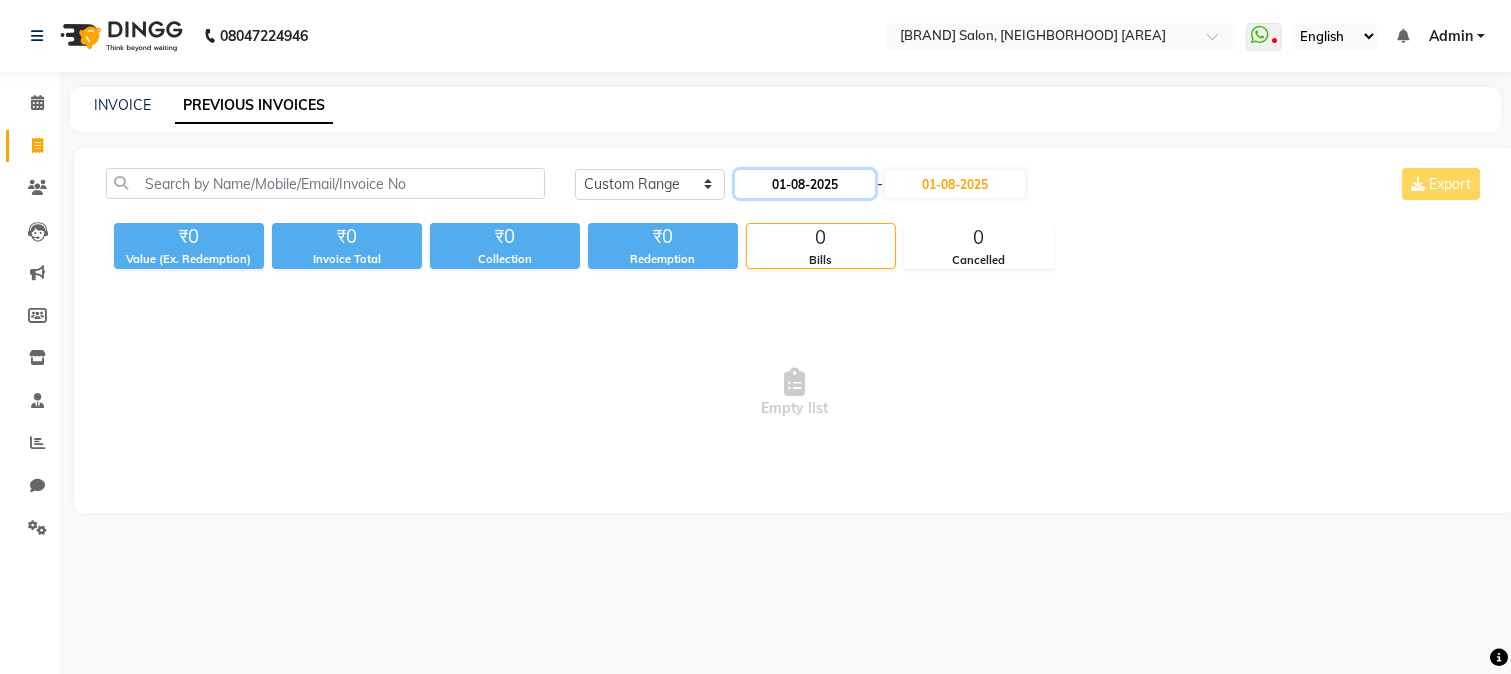 click on "01-08-2025" 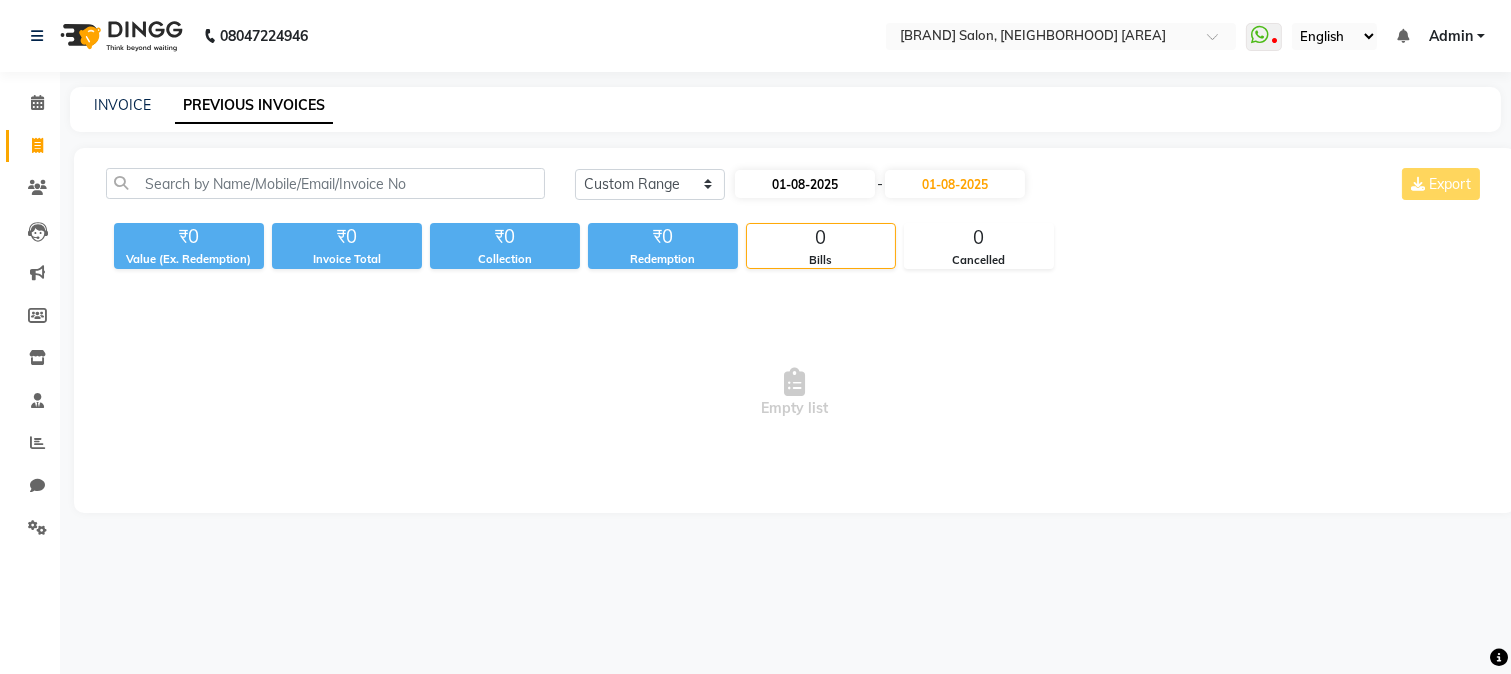 select on "8" 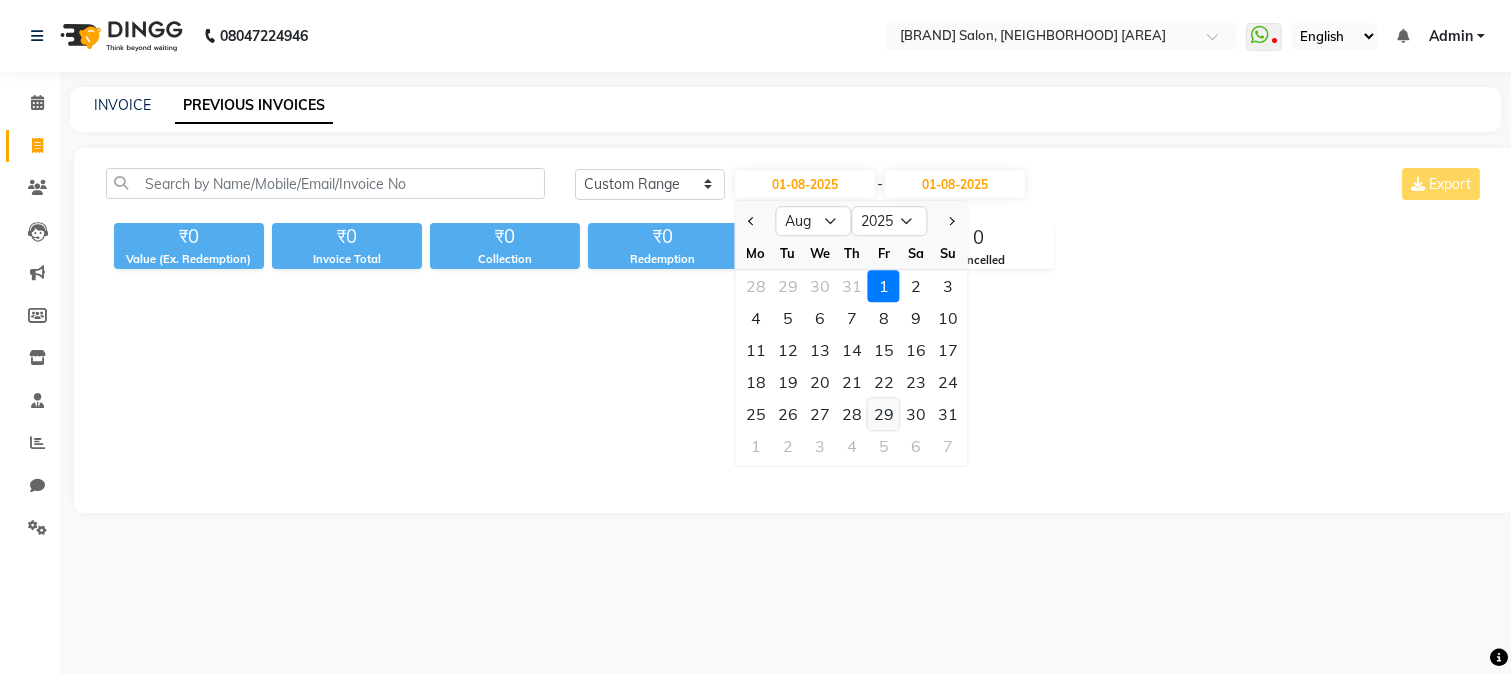 click on "29" 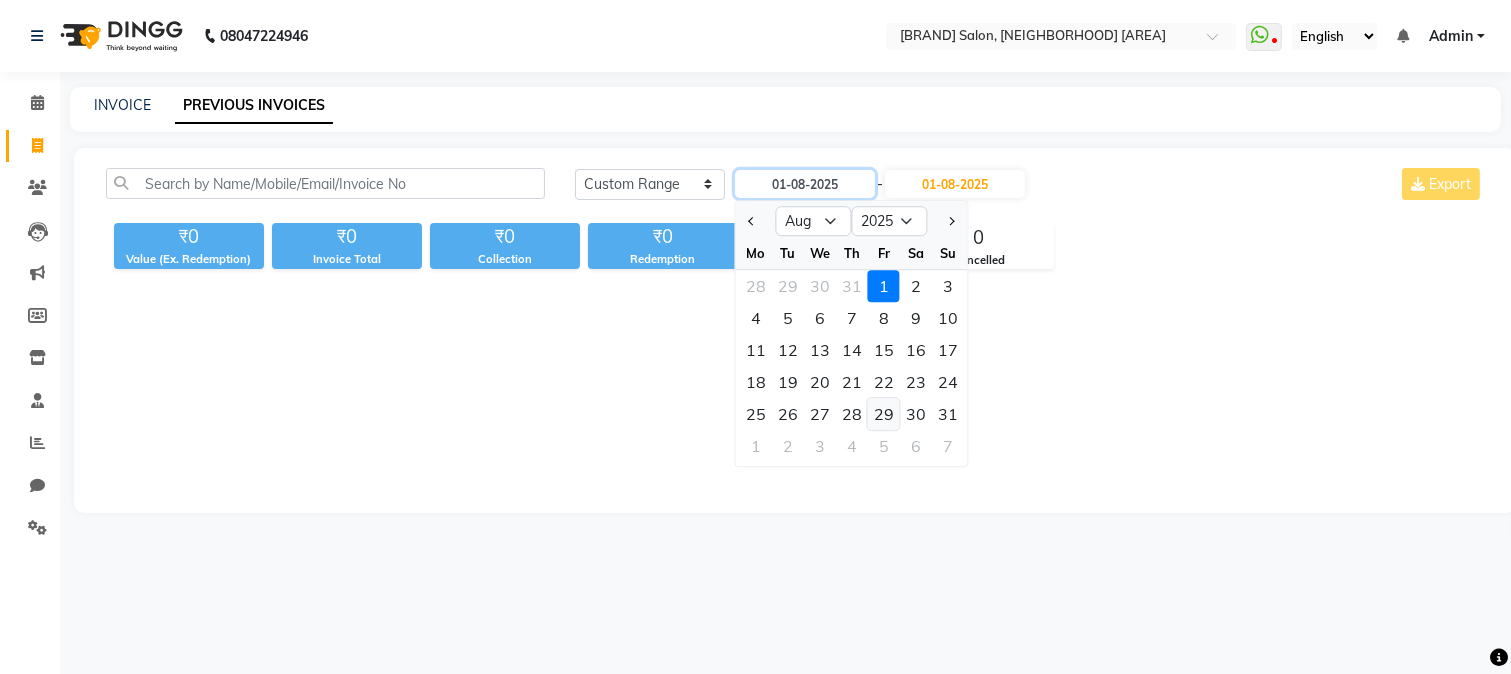 type on "29-08-2025" 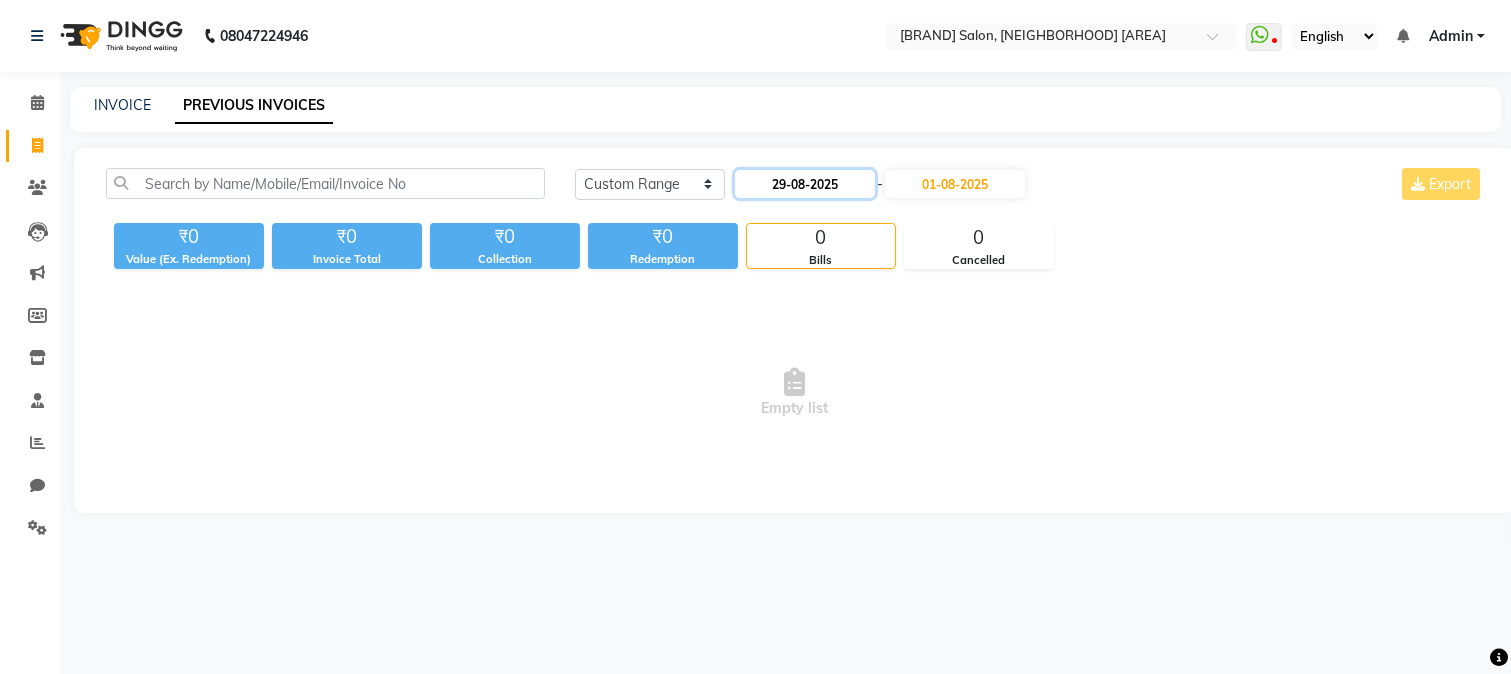 click on "29-08-2025" 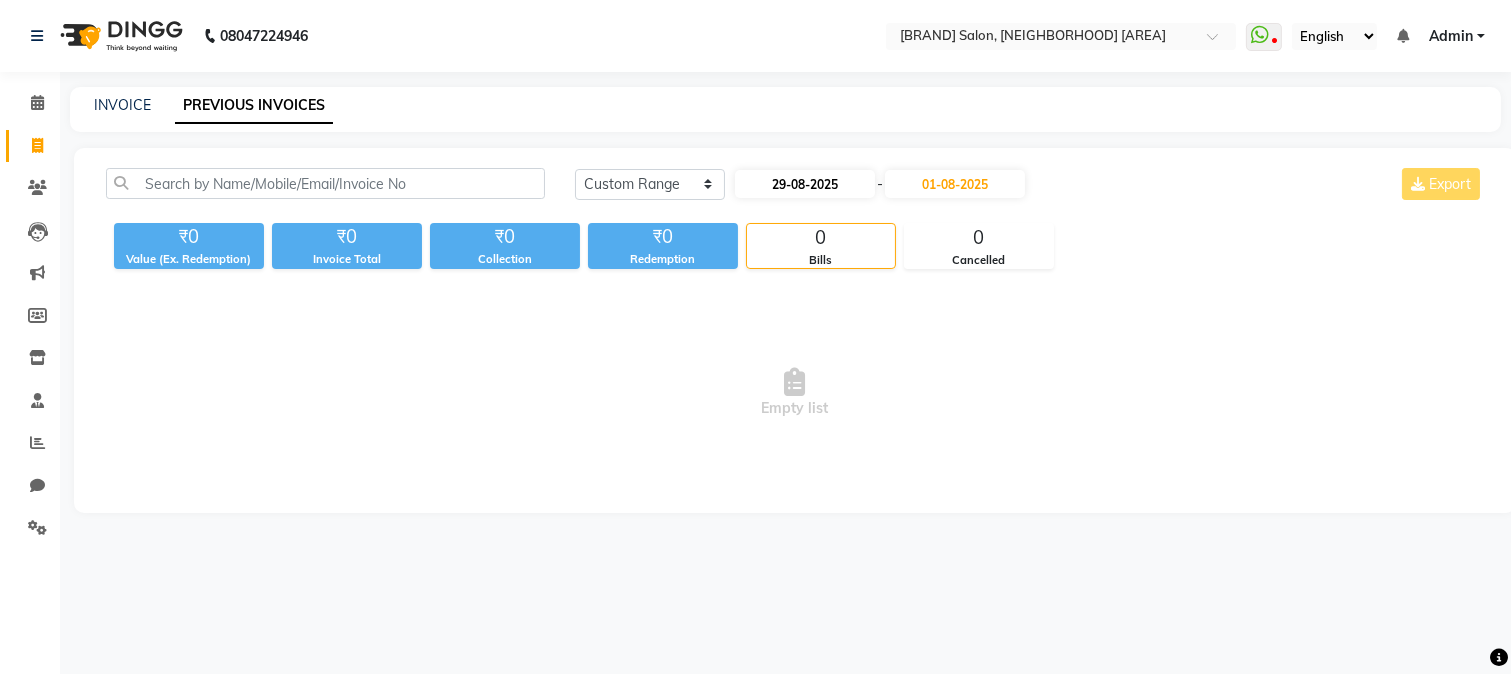 select on "8" 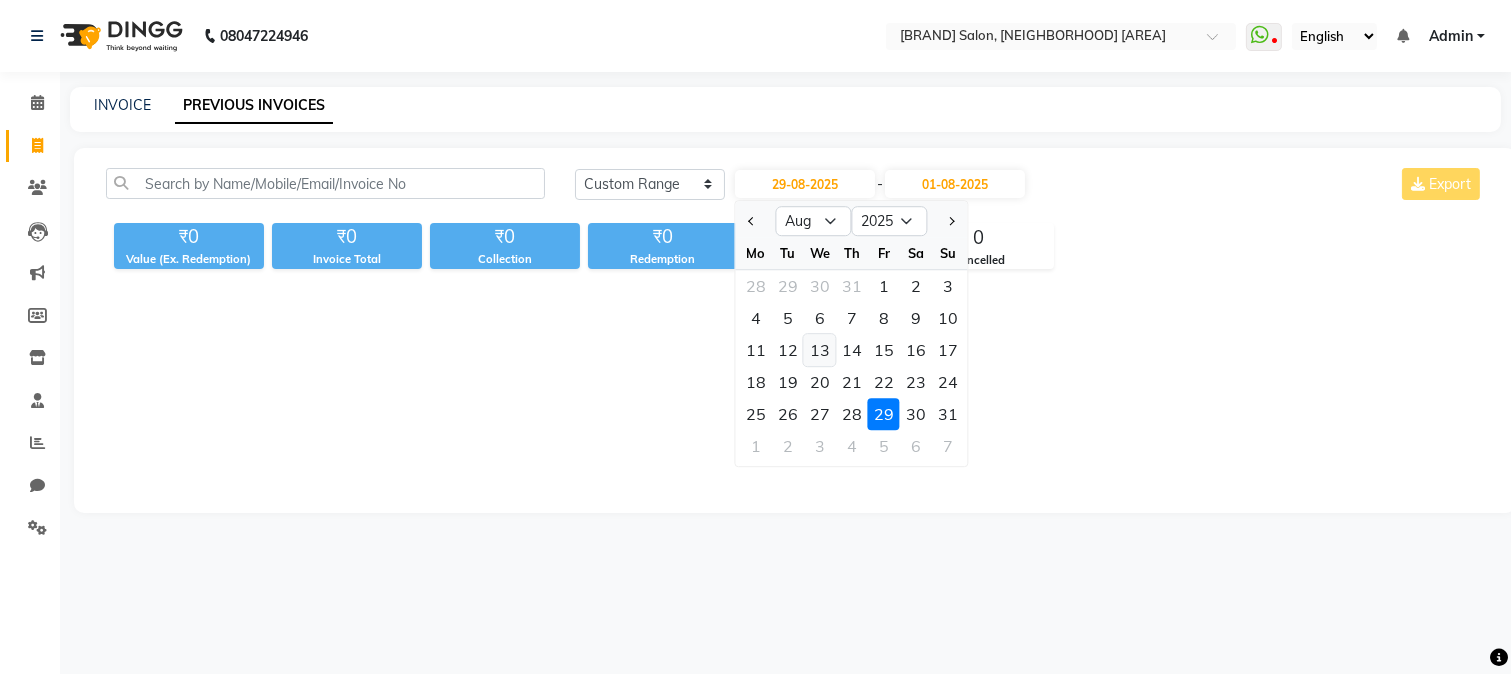 click on "13" 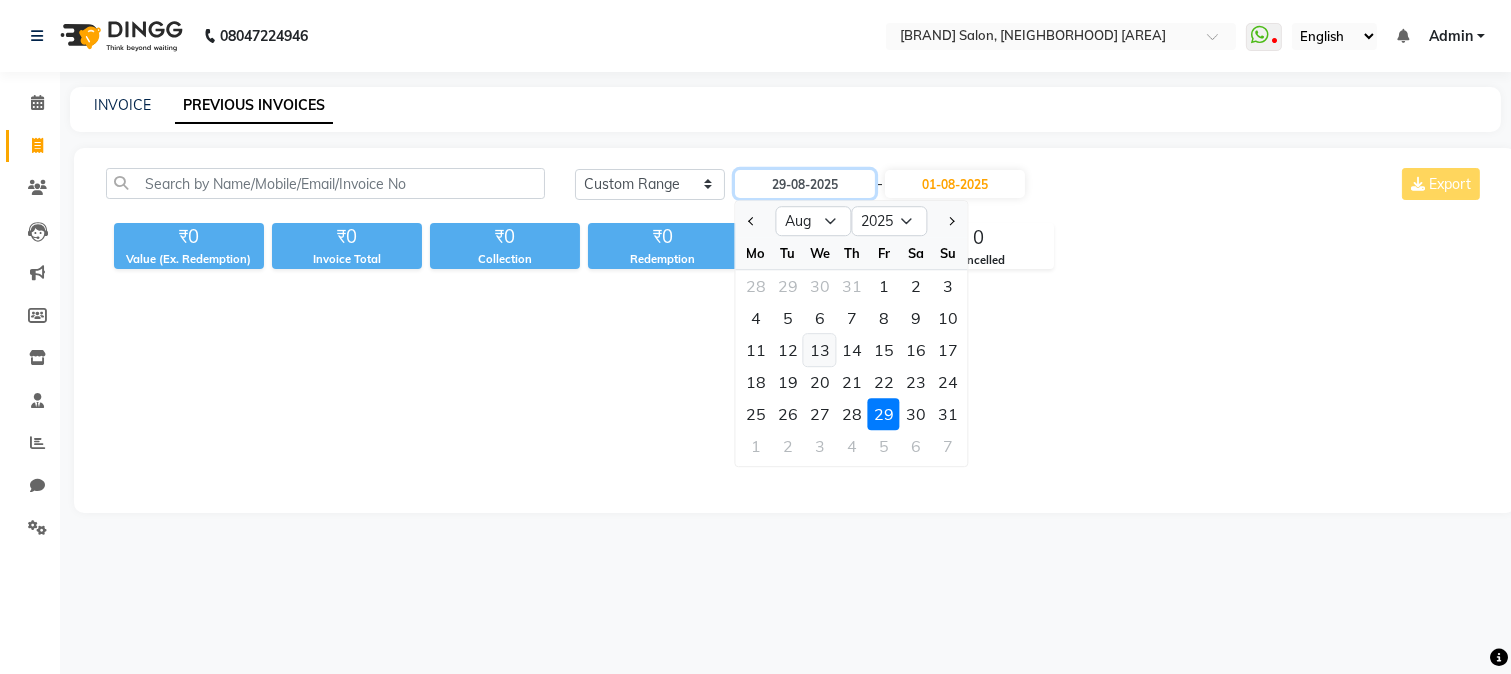 type on "13-08-2025" 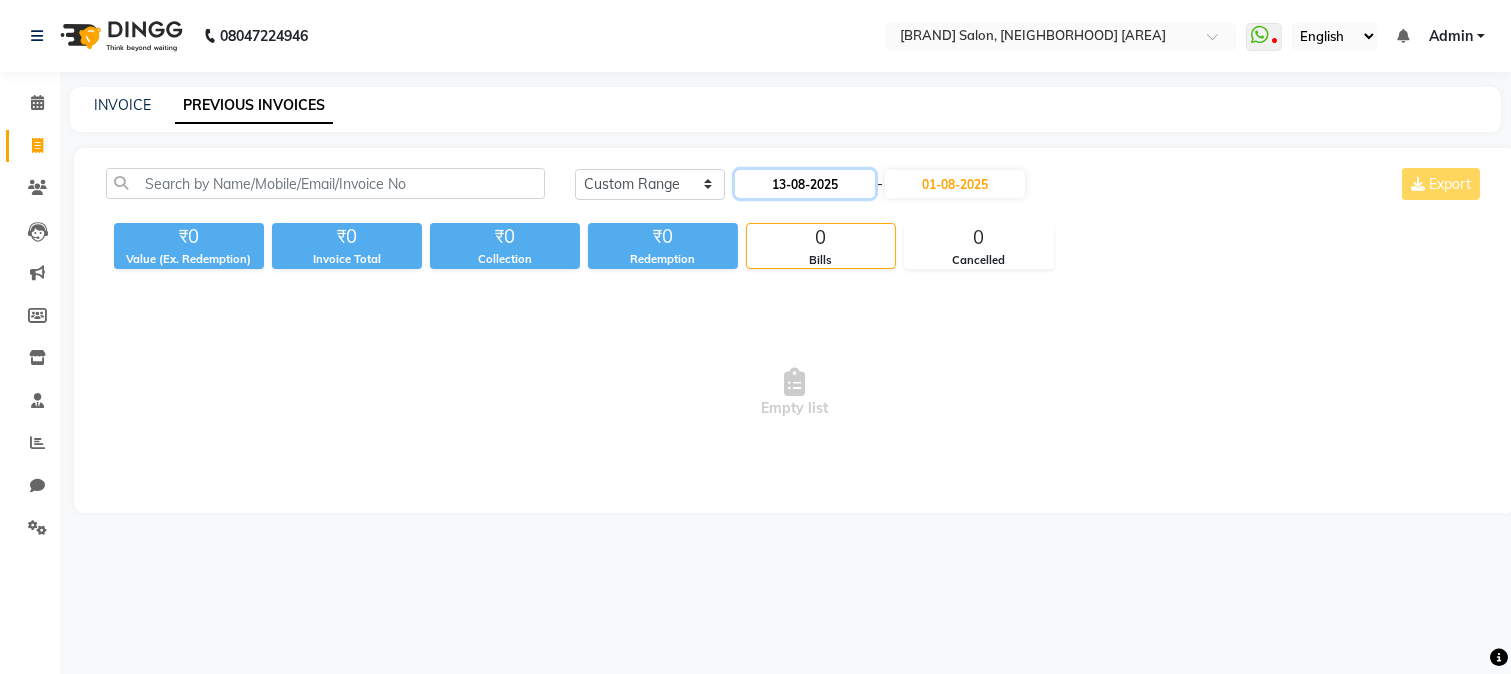 click on "13-08-2025" 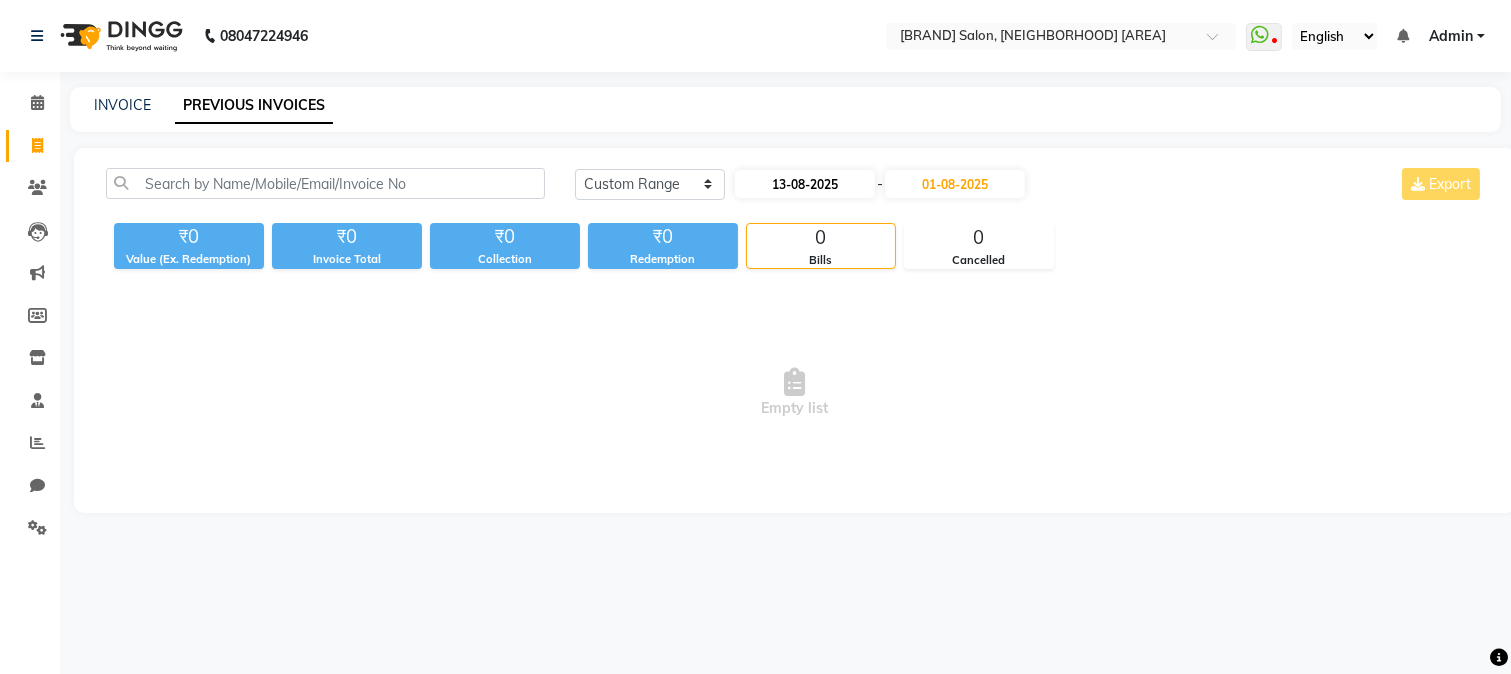 select on "8" 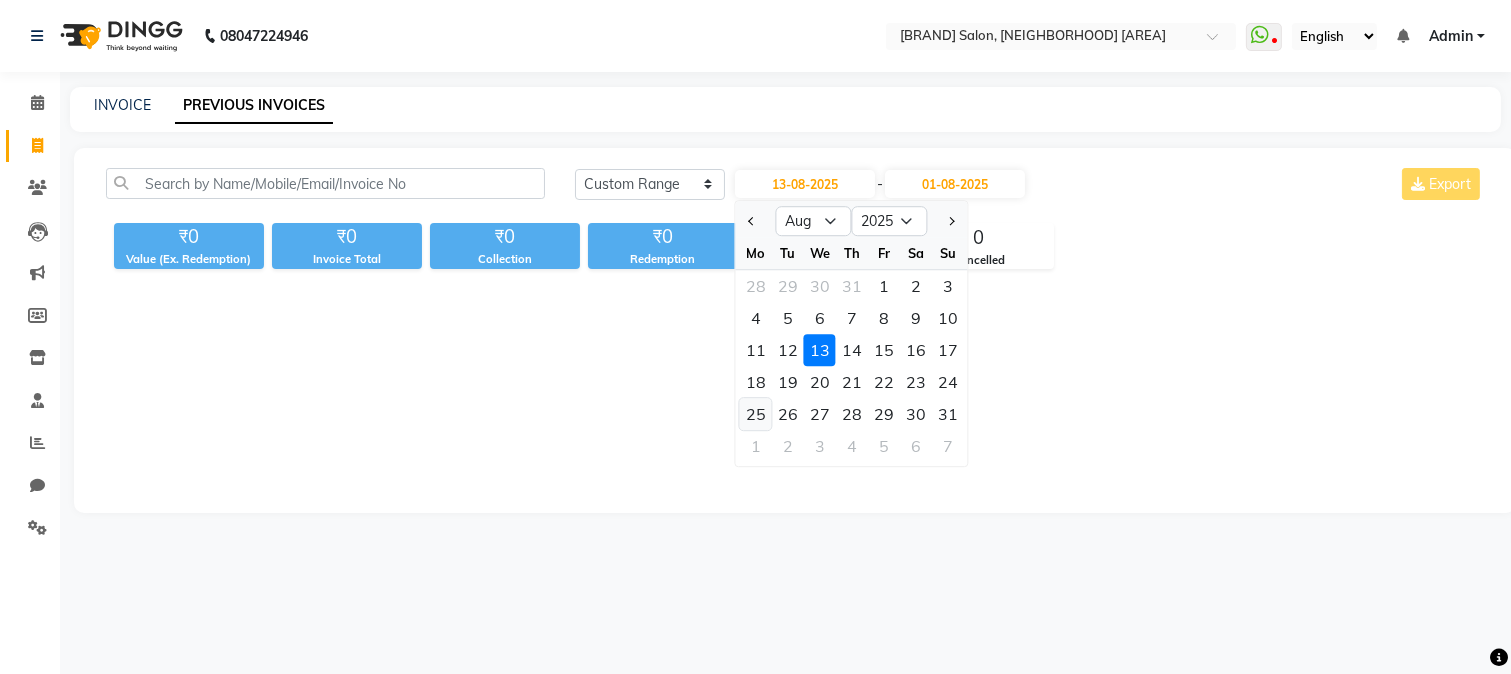 click on "25" 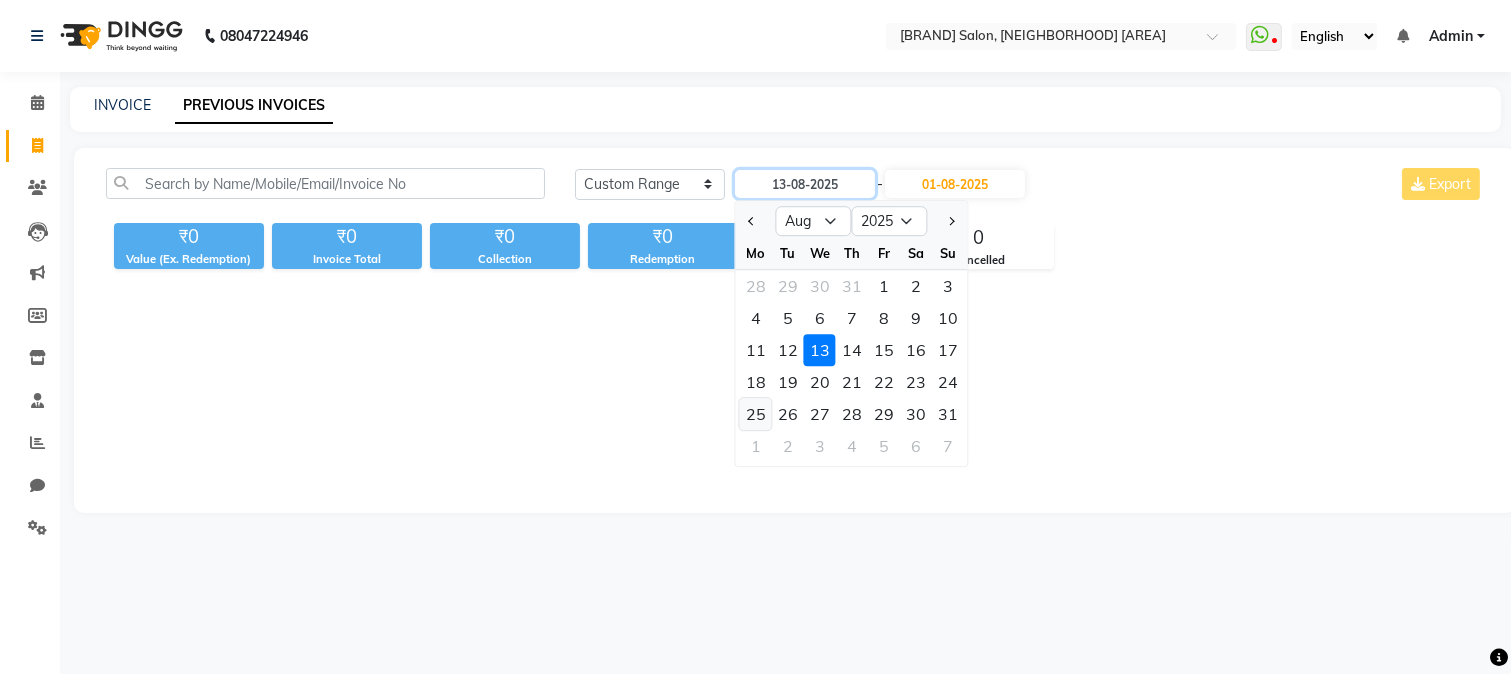 type on "25-08-2025" 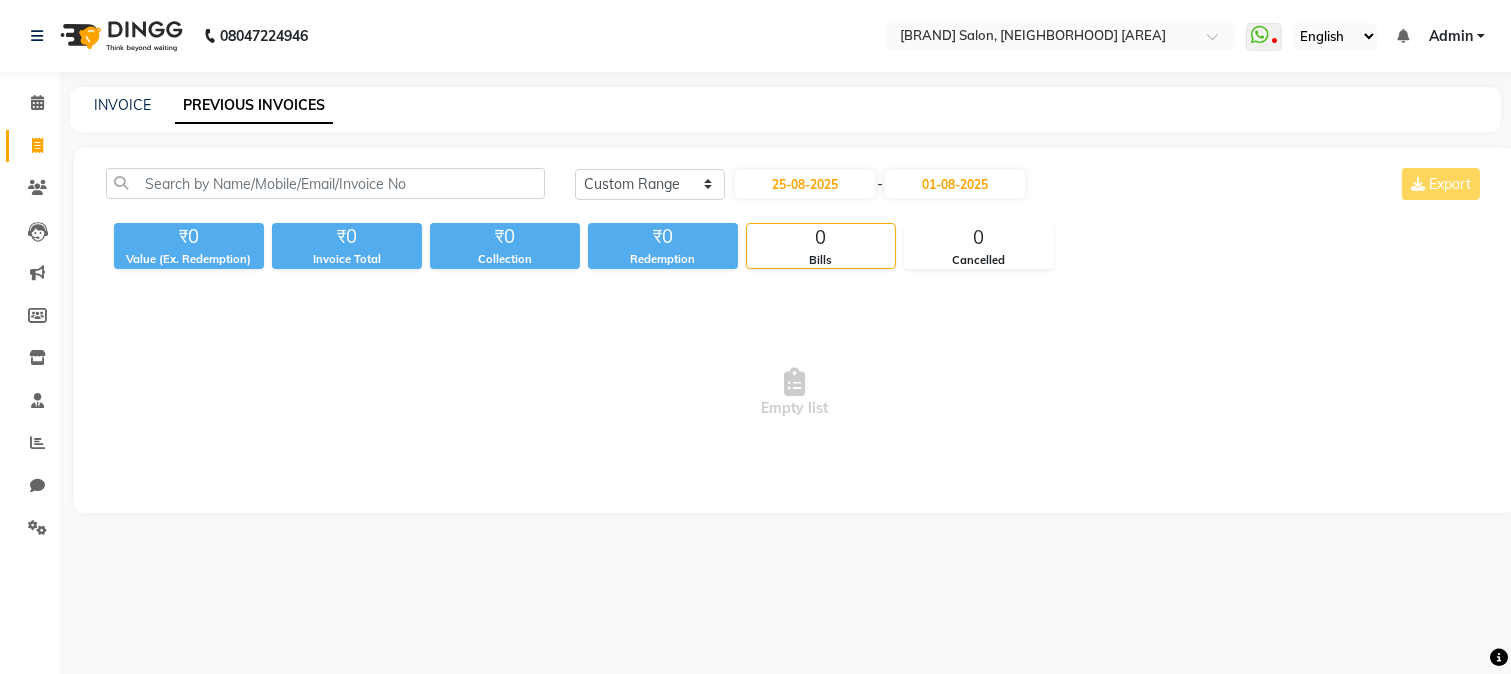 click on "Empty list" at bounding box center [795, 393] 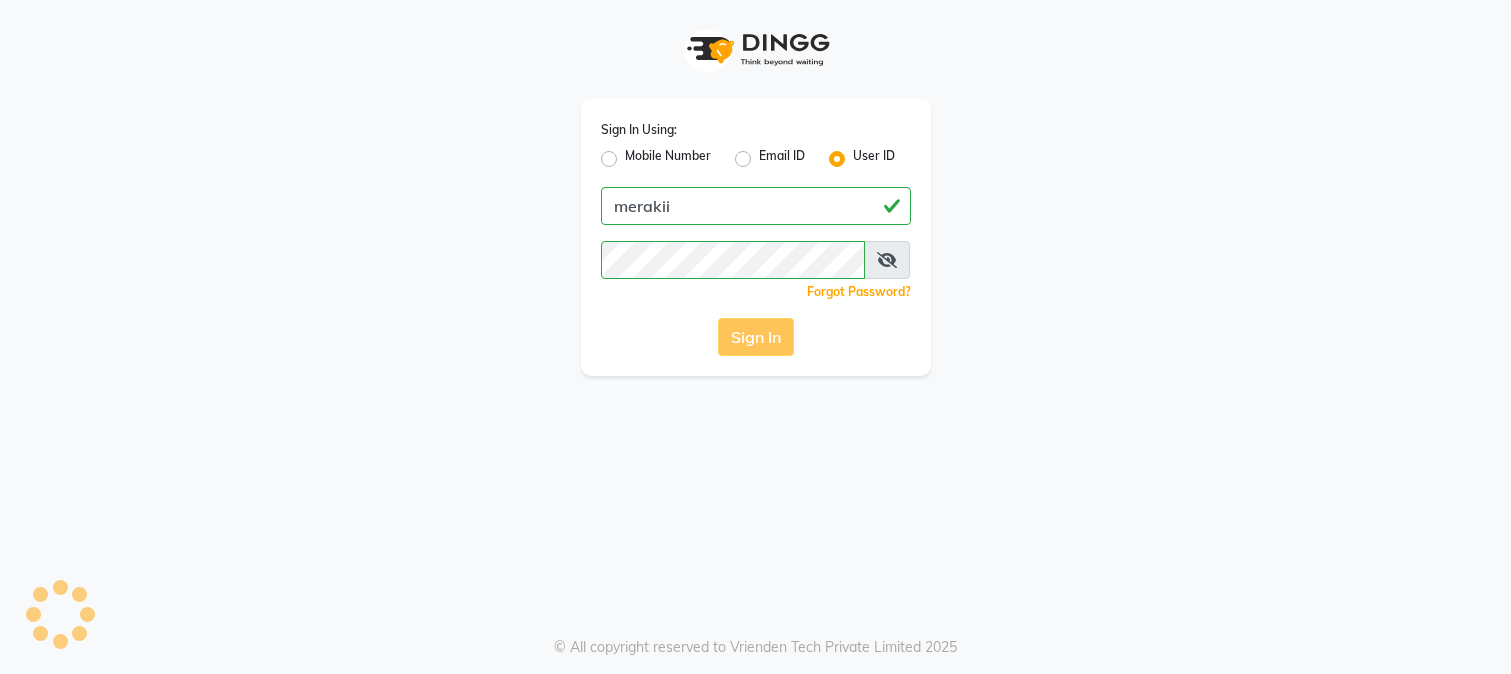 scroll, scrollTop: 0, scrollLeft: 0, axis: both 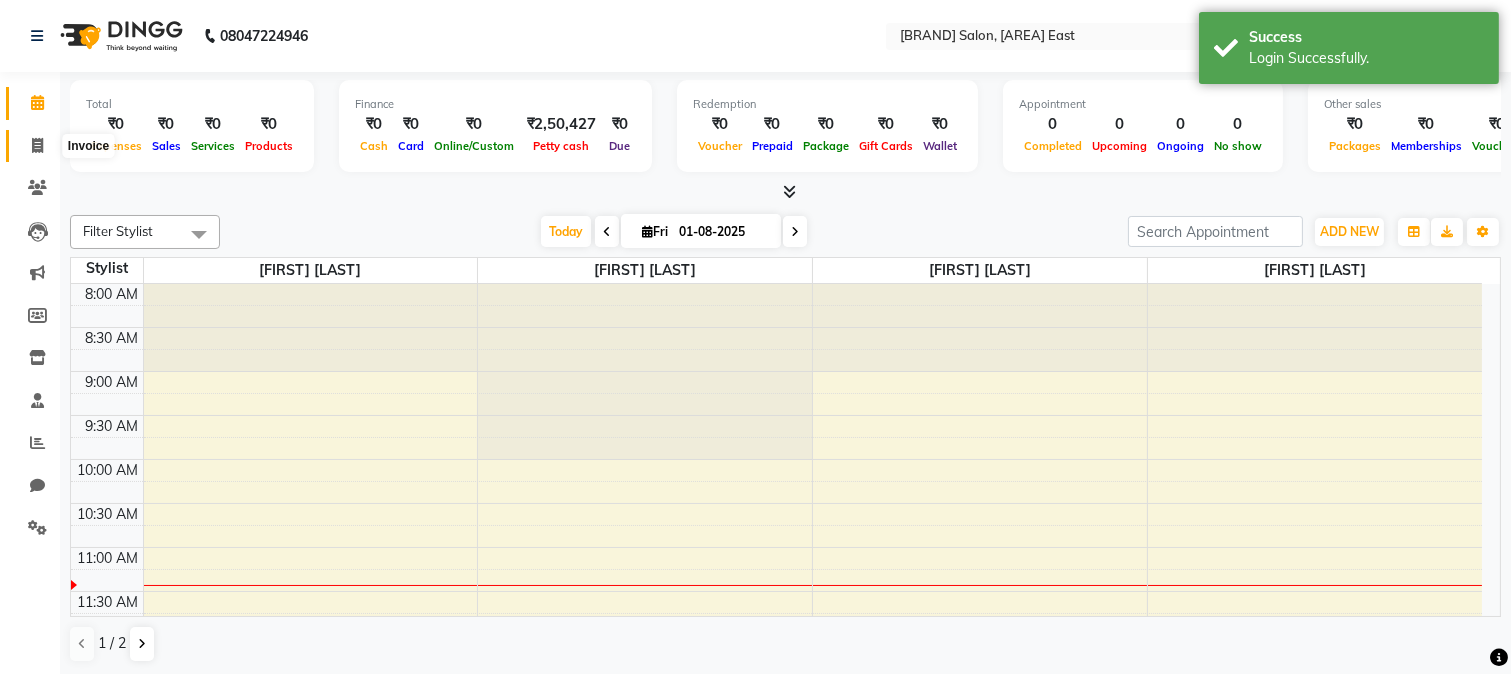 click 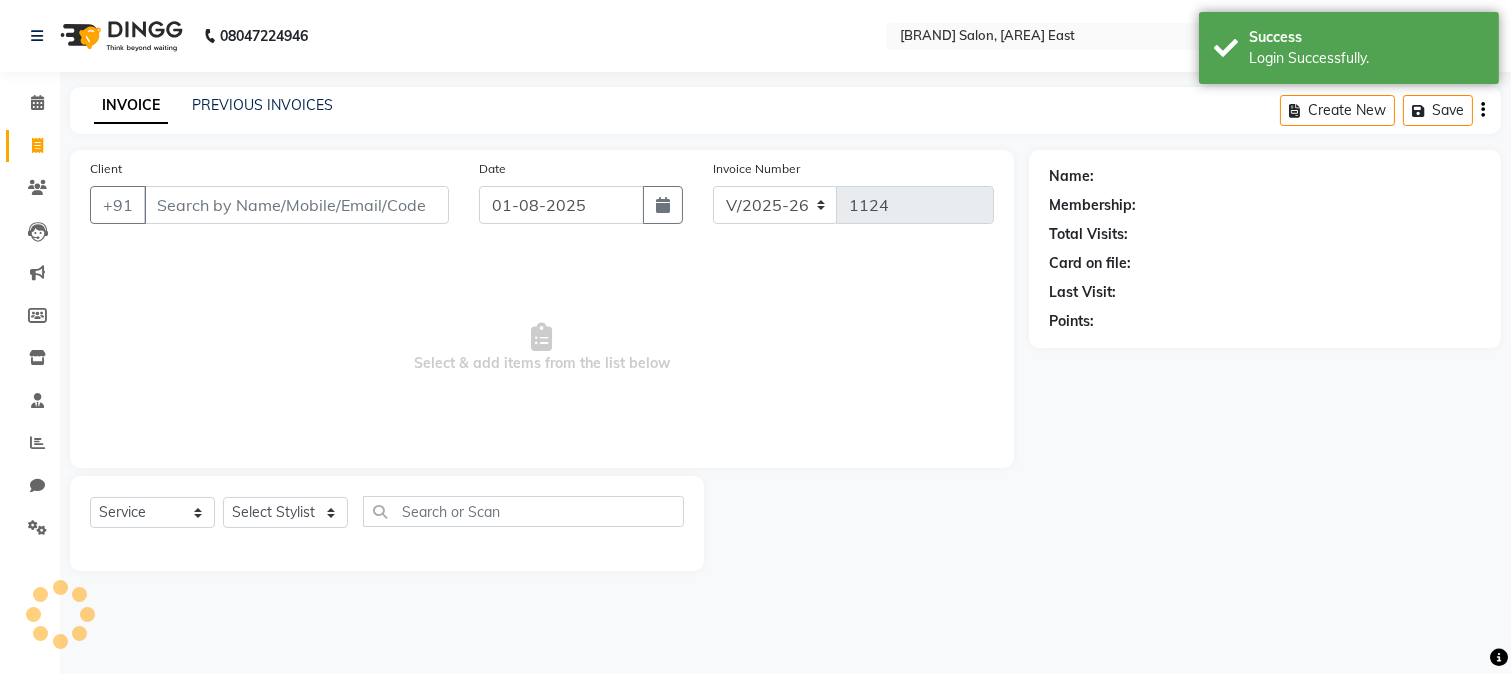 click 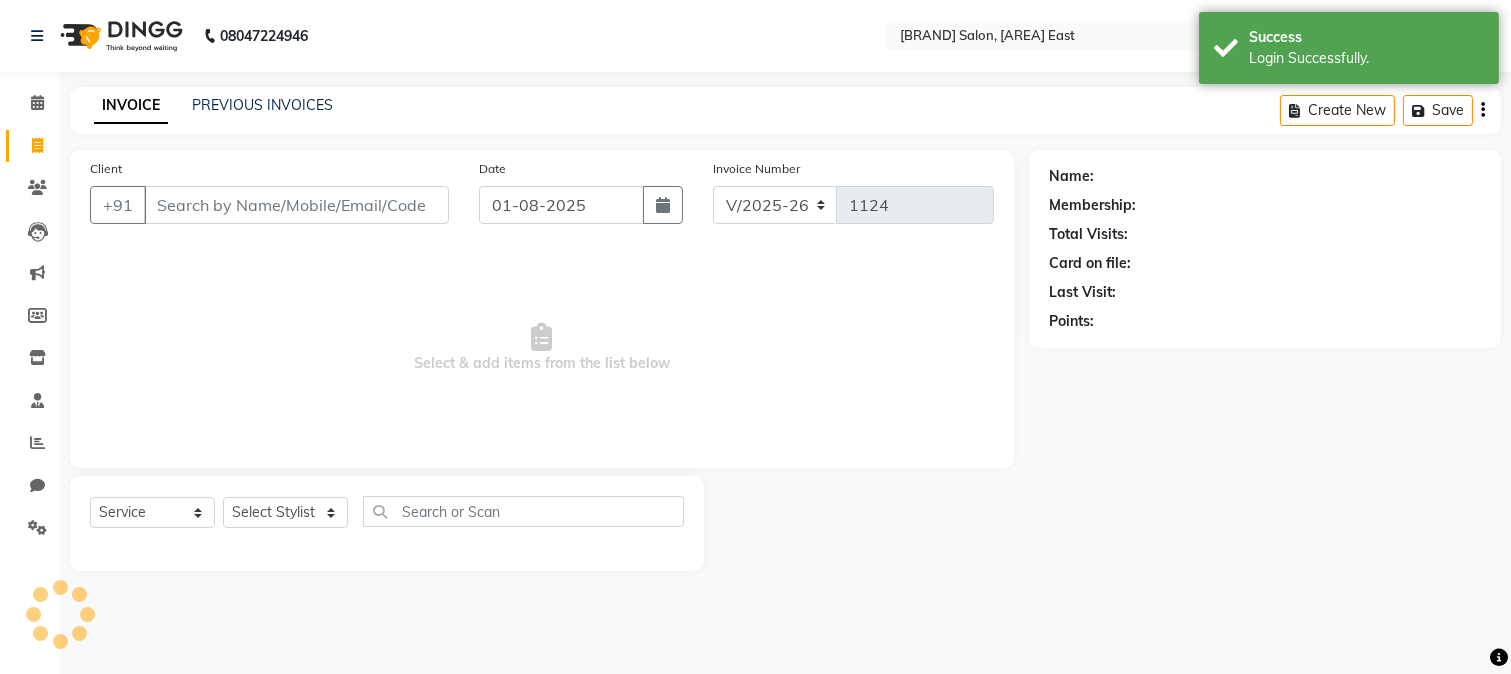 drag, startPoint x: 48, startPoint y: 143, endPoint x: 273, endPoint y: 88, distance: 231.6247 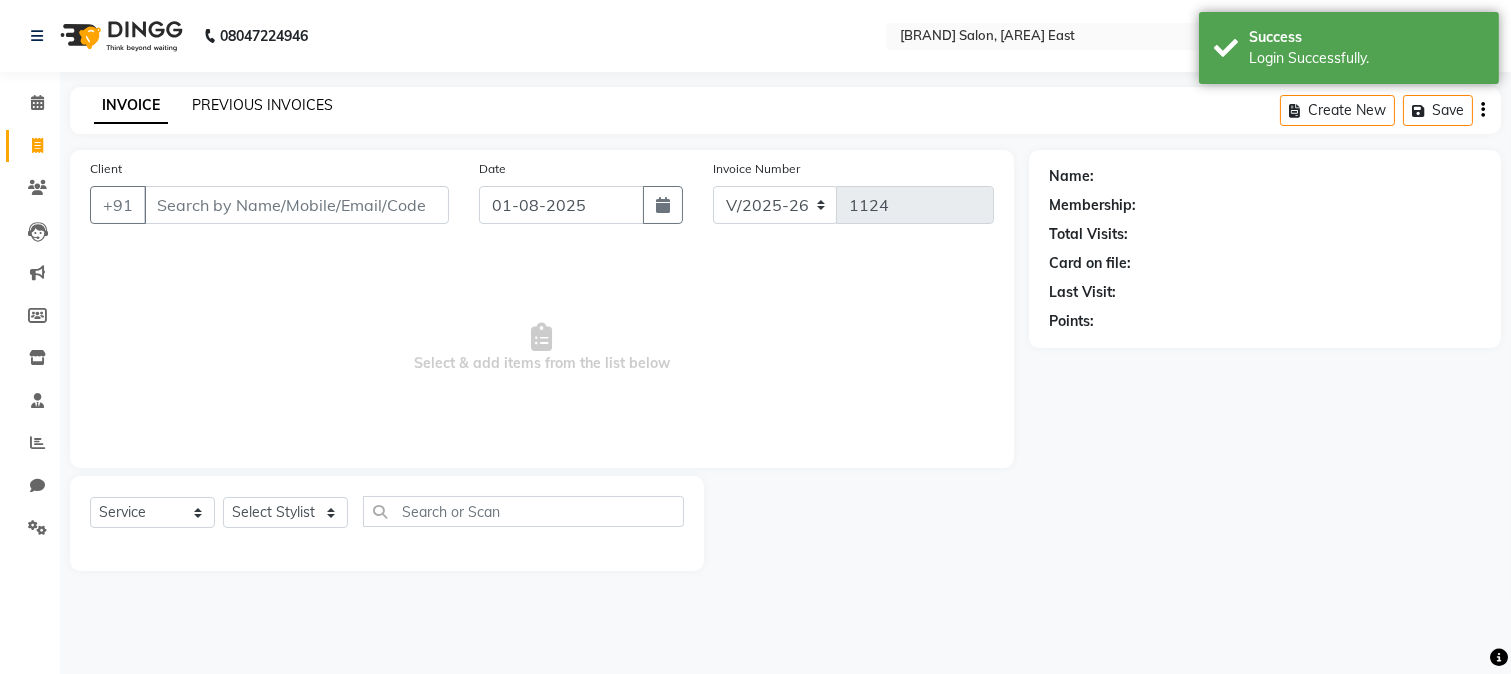 click on "PREVIOUS INVOICES" 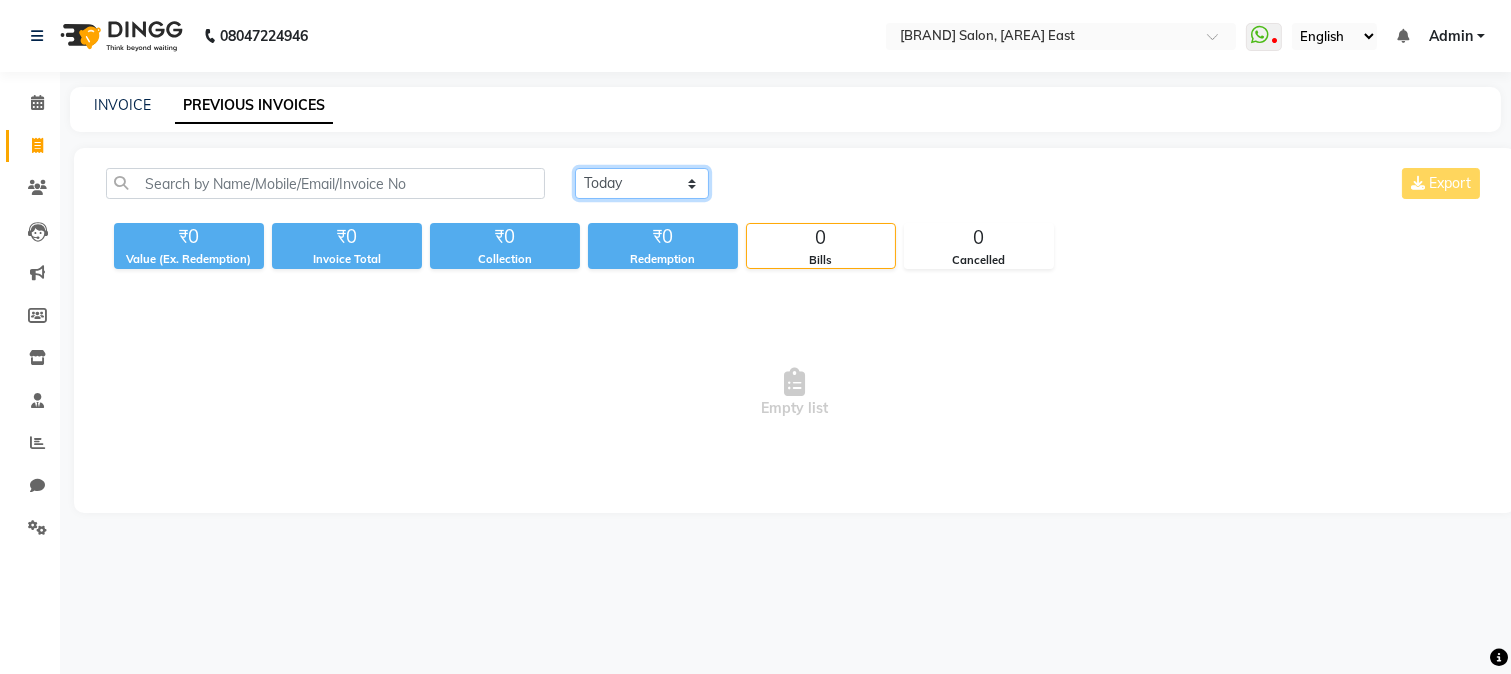 click on "Today Yesterday Custom Range" 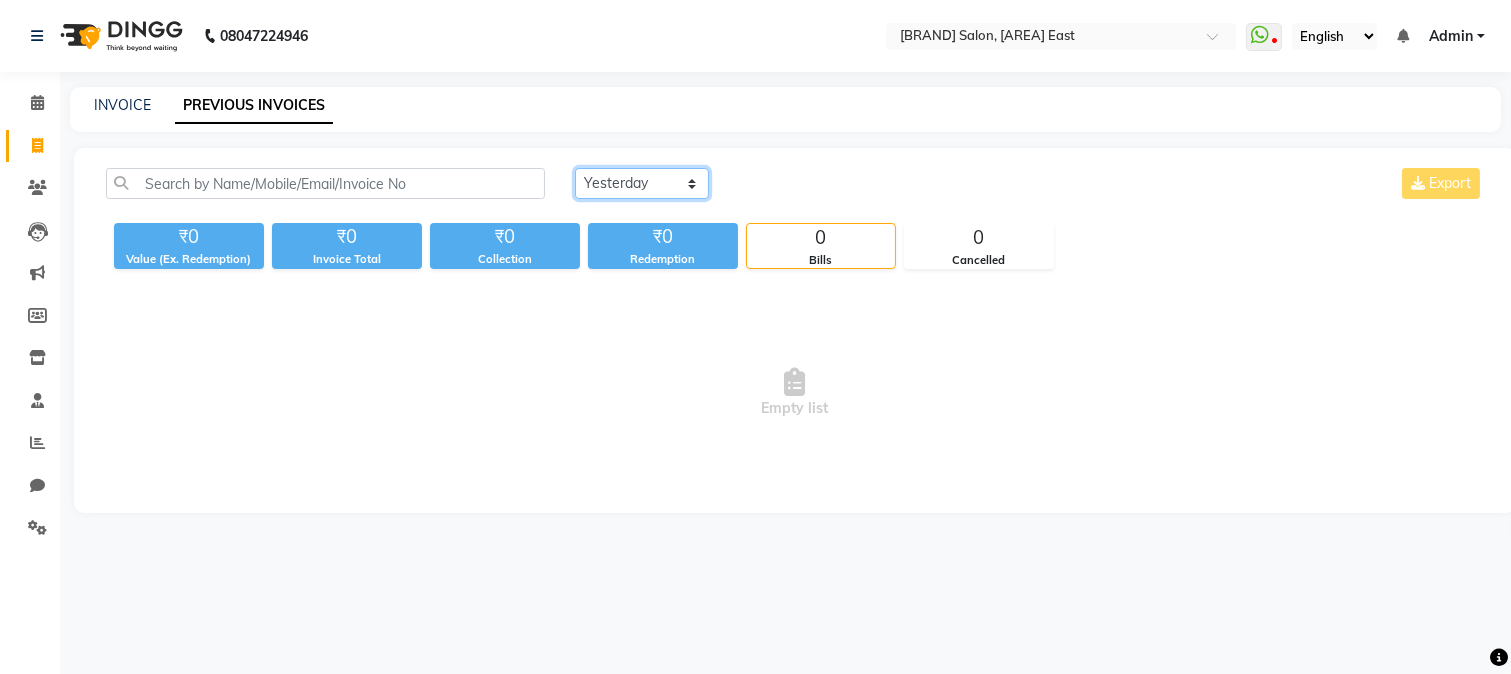 click on "Today Yesterday Custom Range" 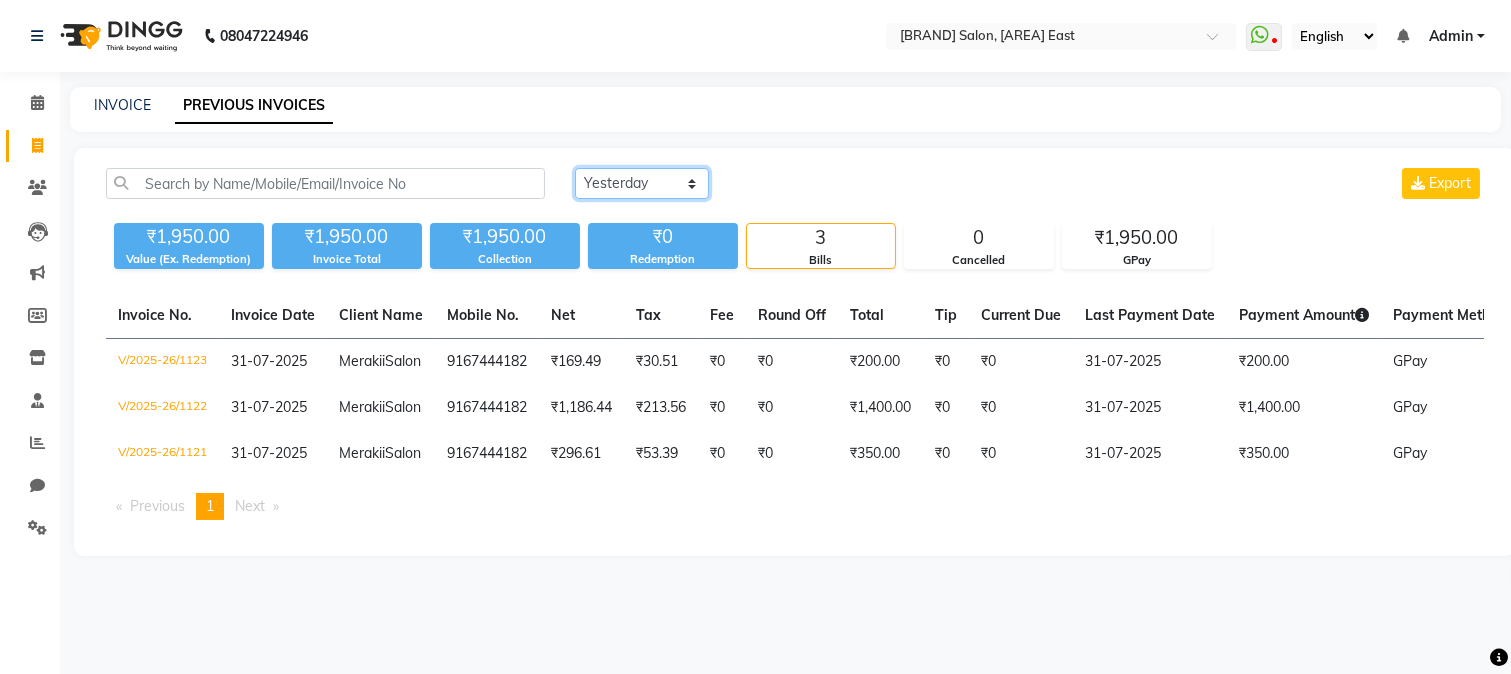 click on "Today Yesterday Custom Range" 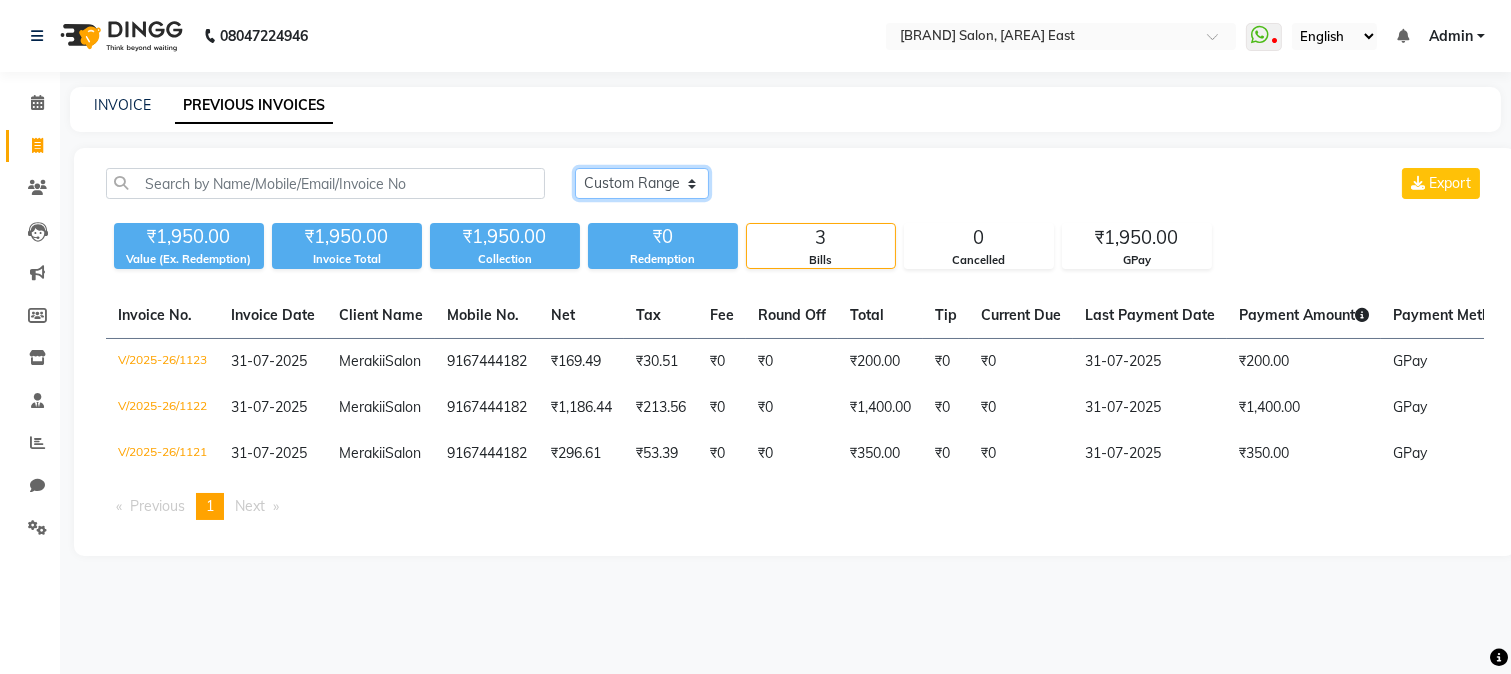 click on "Today Yesterday Custom Range" 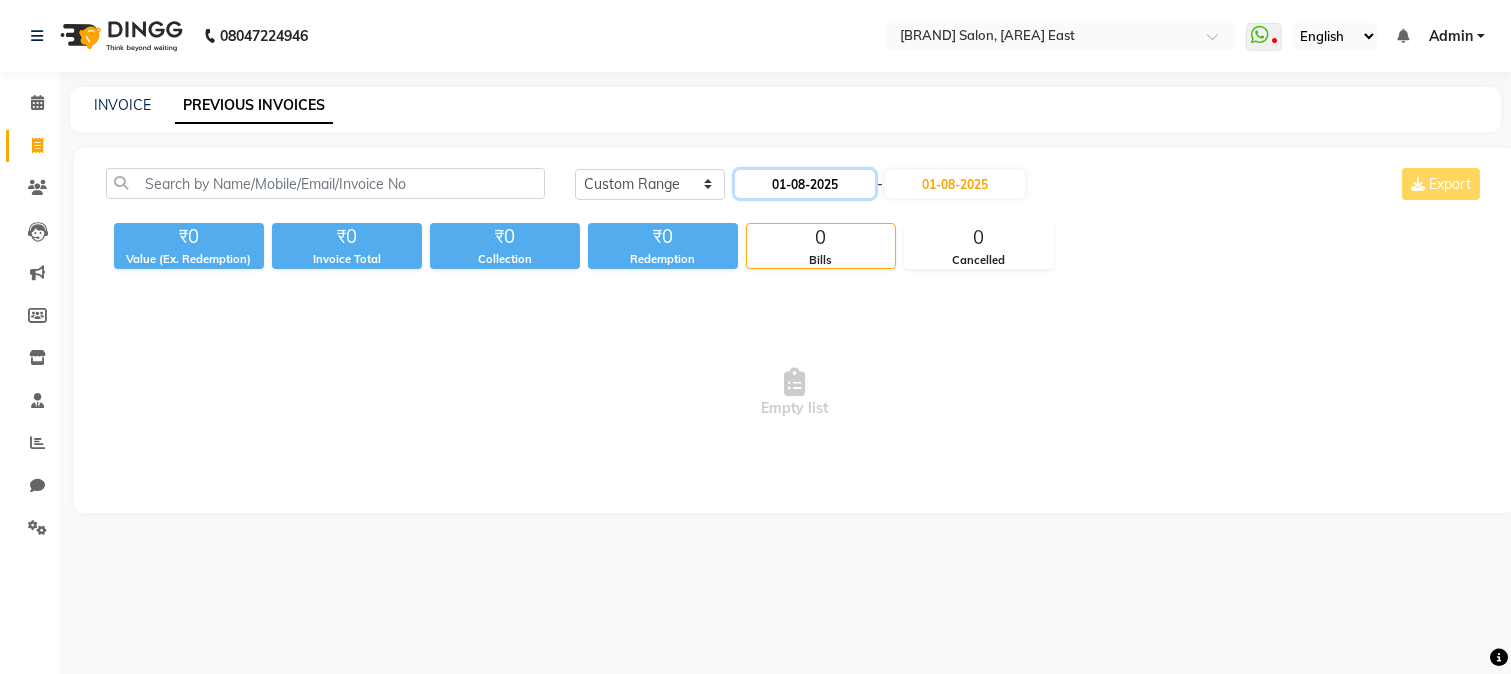 click on "01-08-2025" 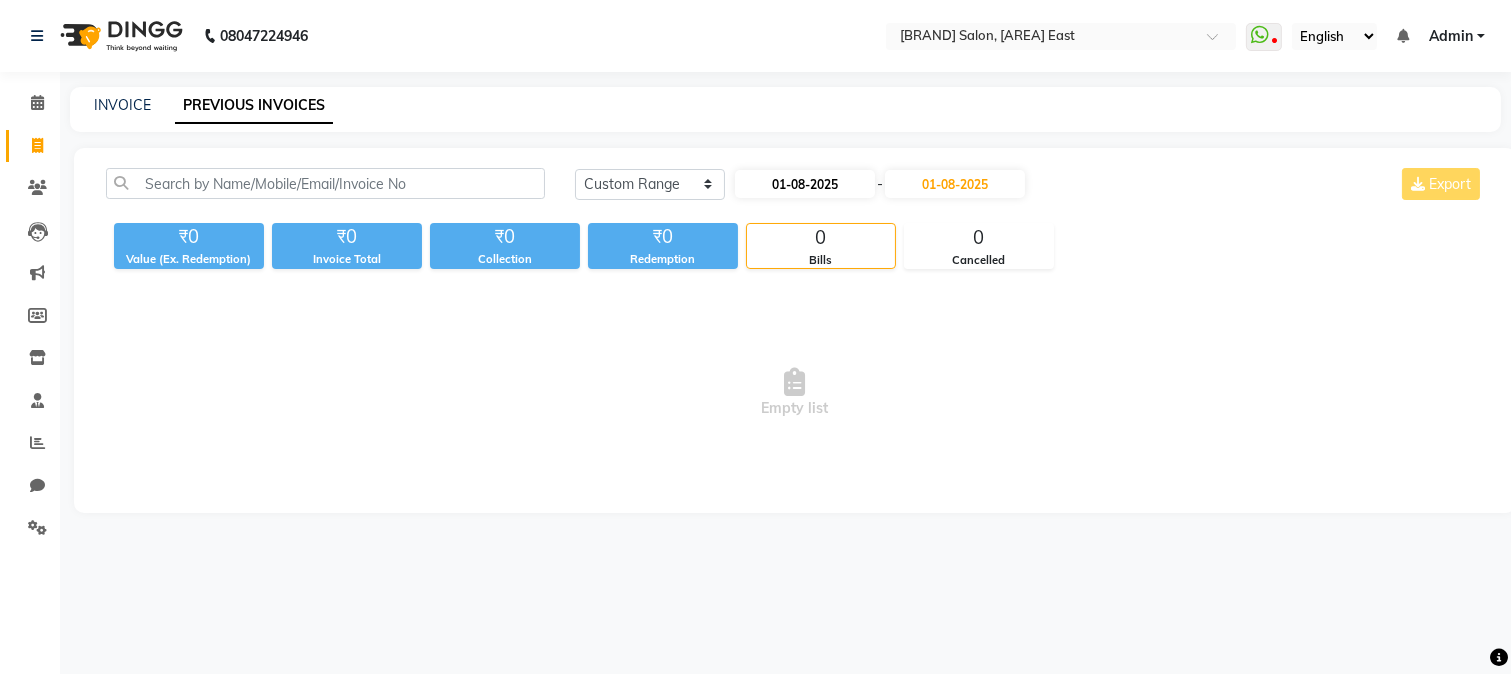 select on "8" 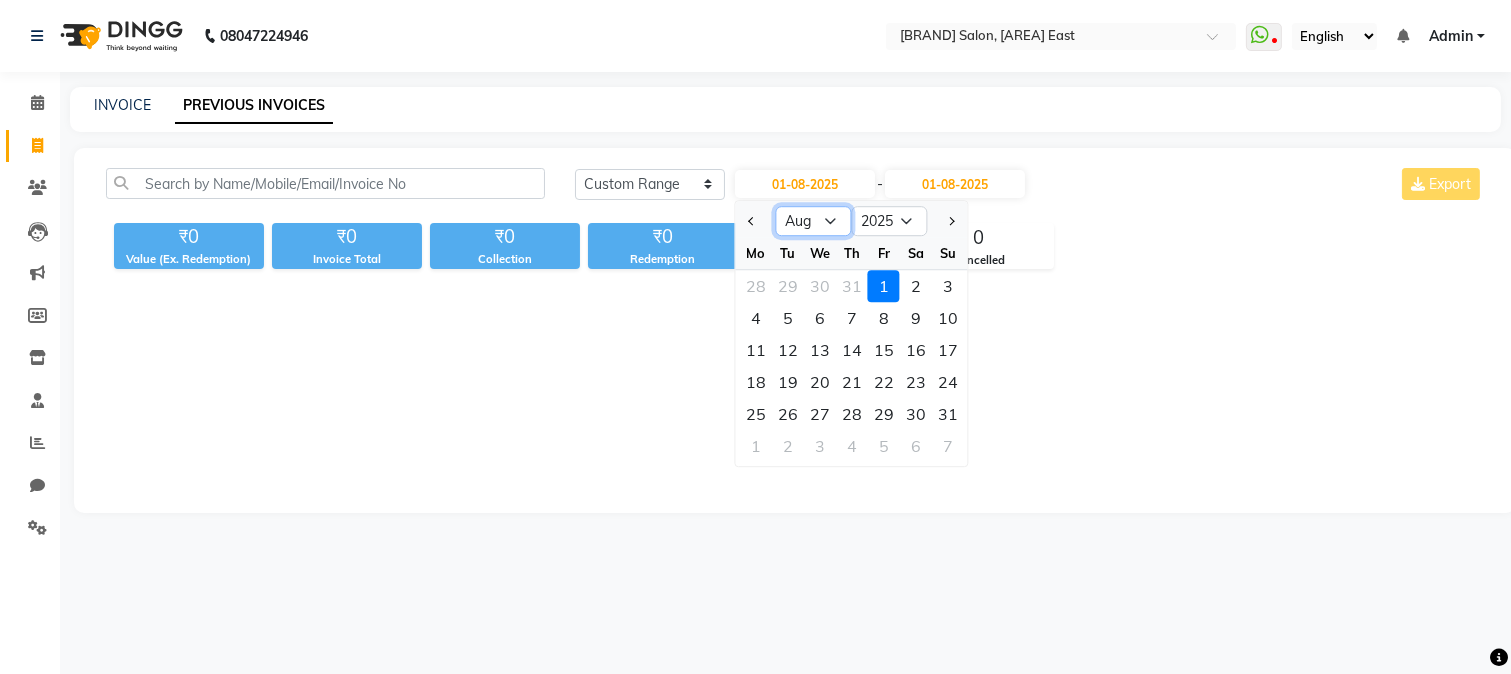 click on "Jan Feb Mar Apr May Jun Jul Aug Sep Oct Nov Dec" 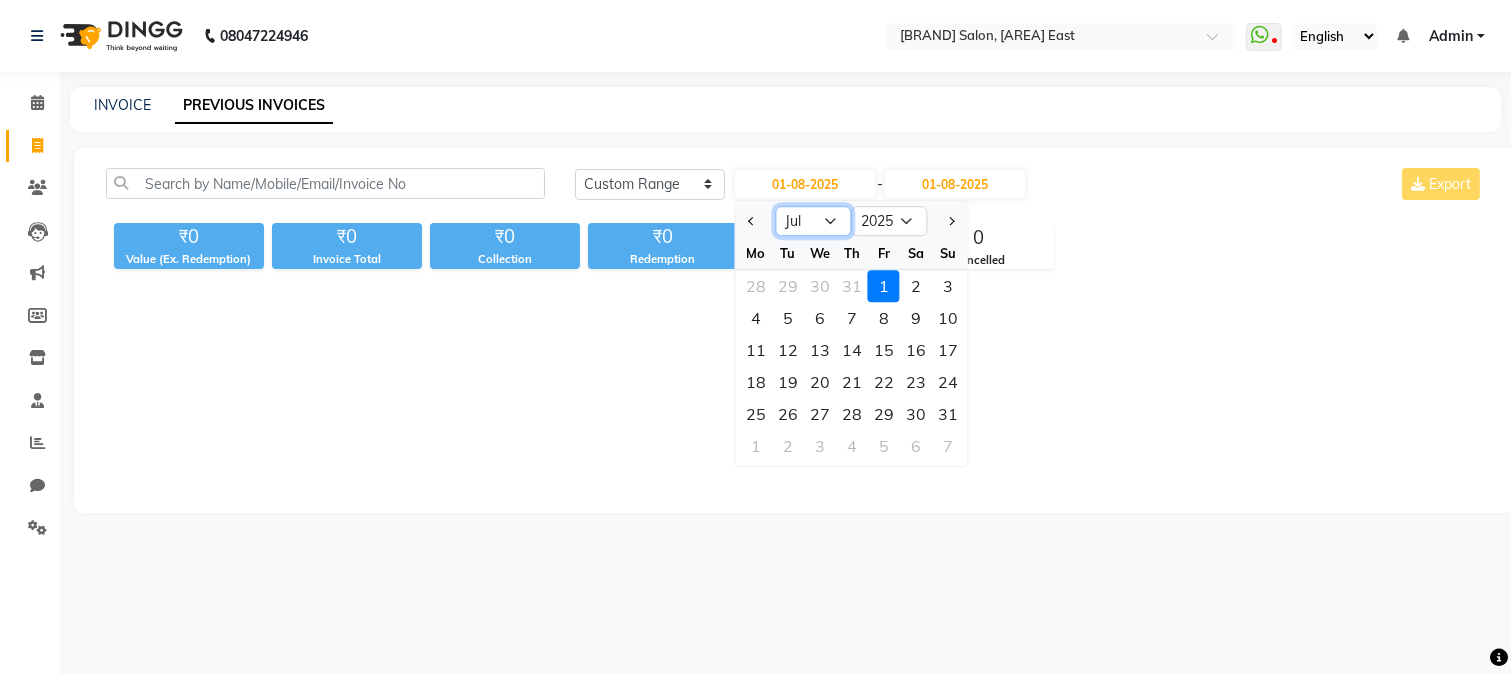 click on "Jan Feb Mar Apr May Jun Jul Aug Sep Oct Nov Dec" 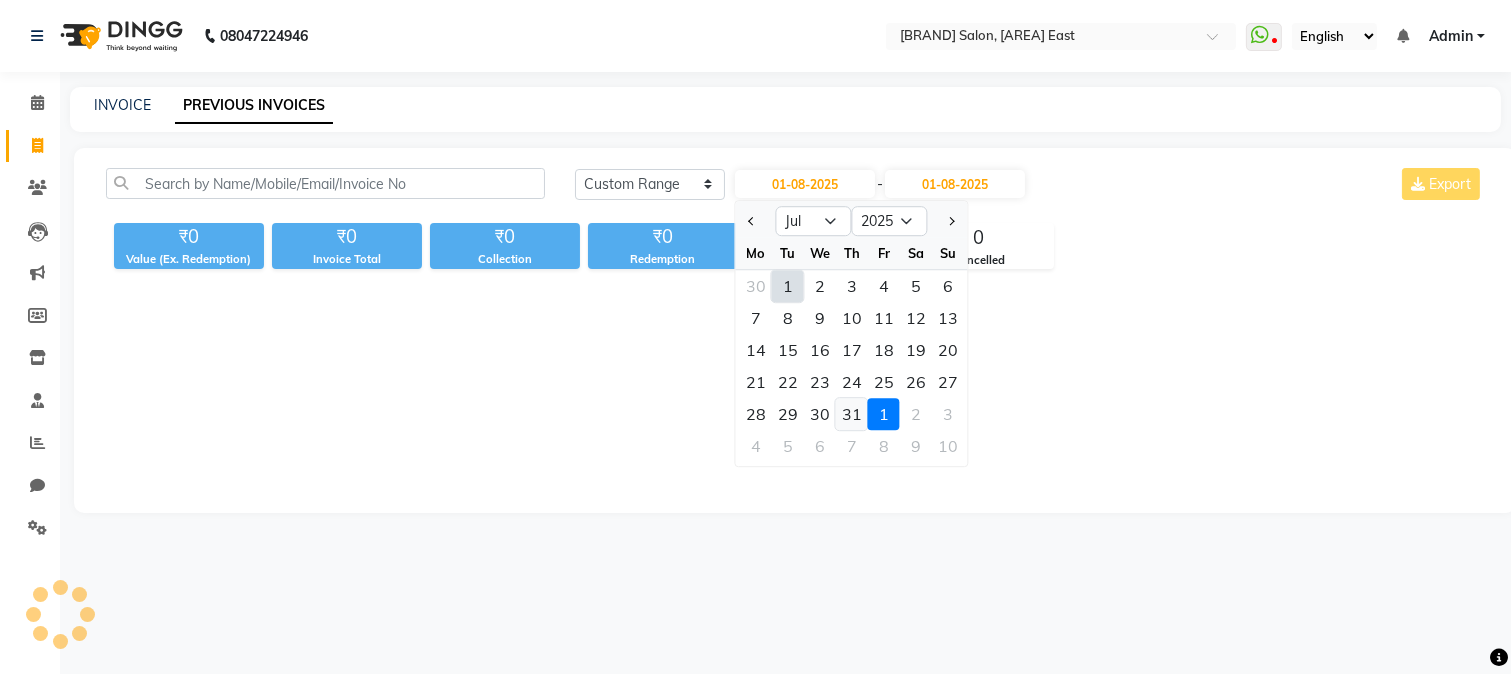click on "31" 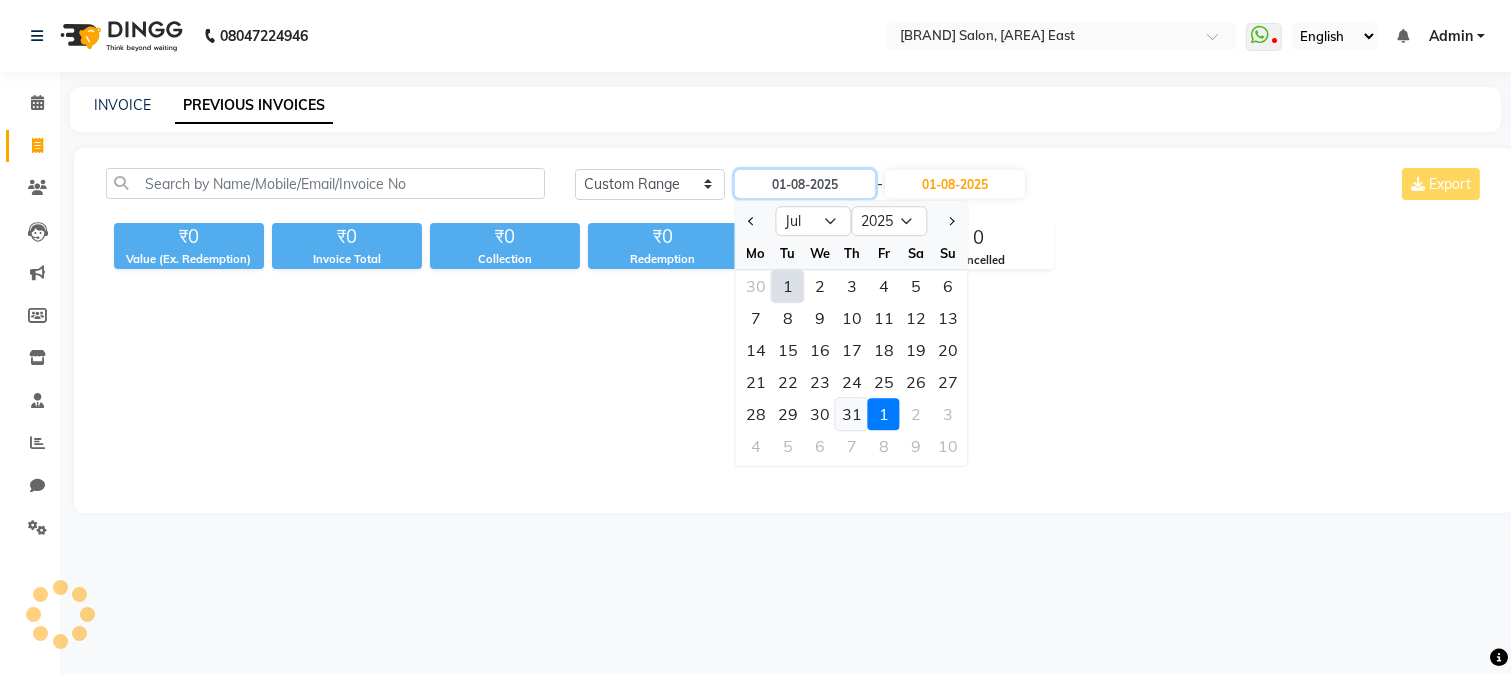 type on "31-07-2025" 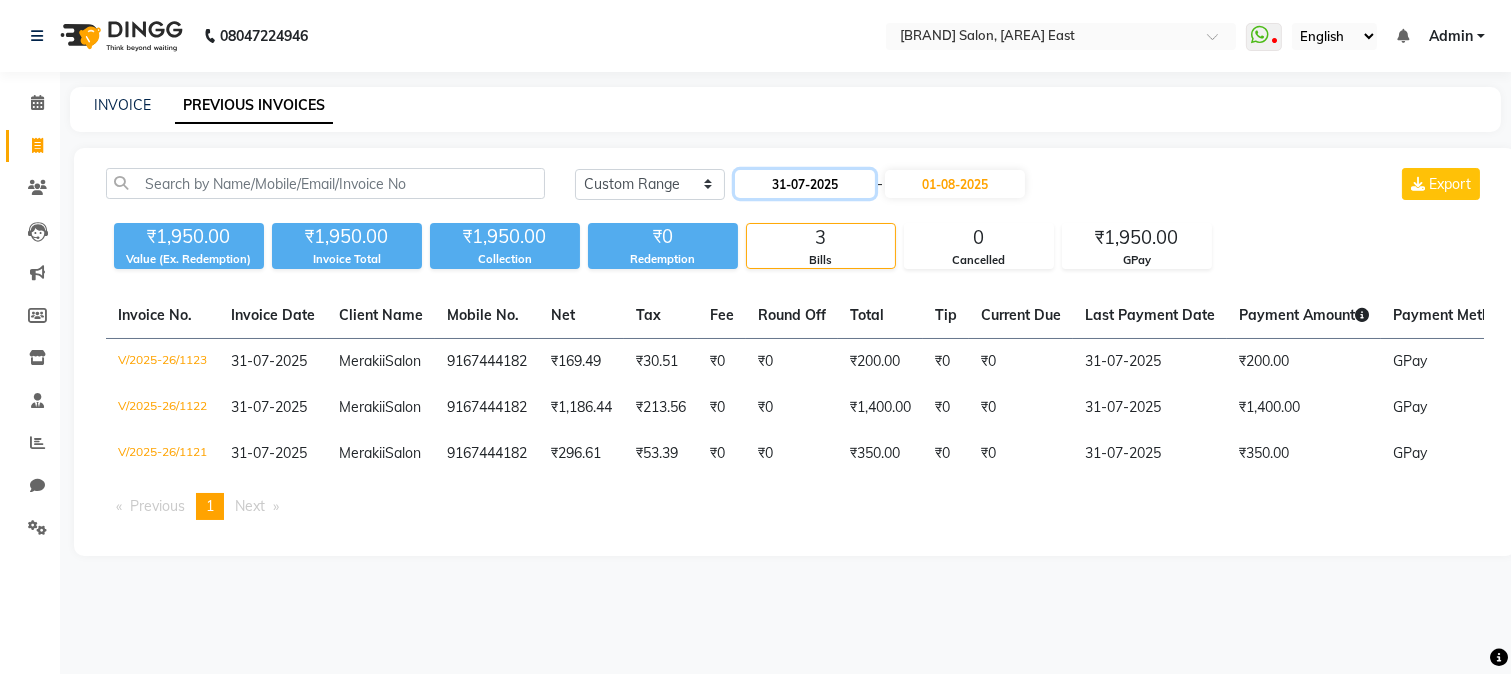 click on "31-07-2025" 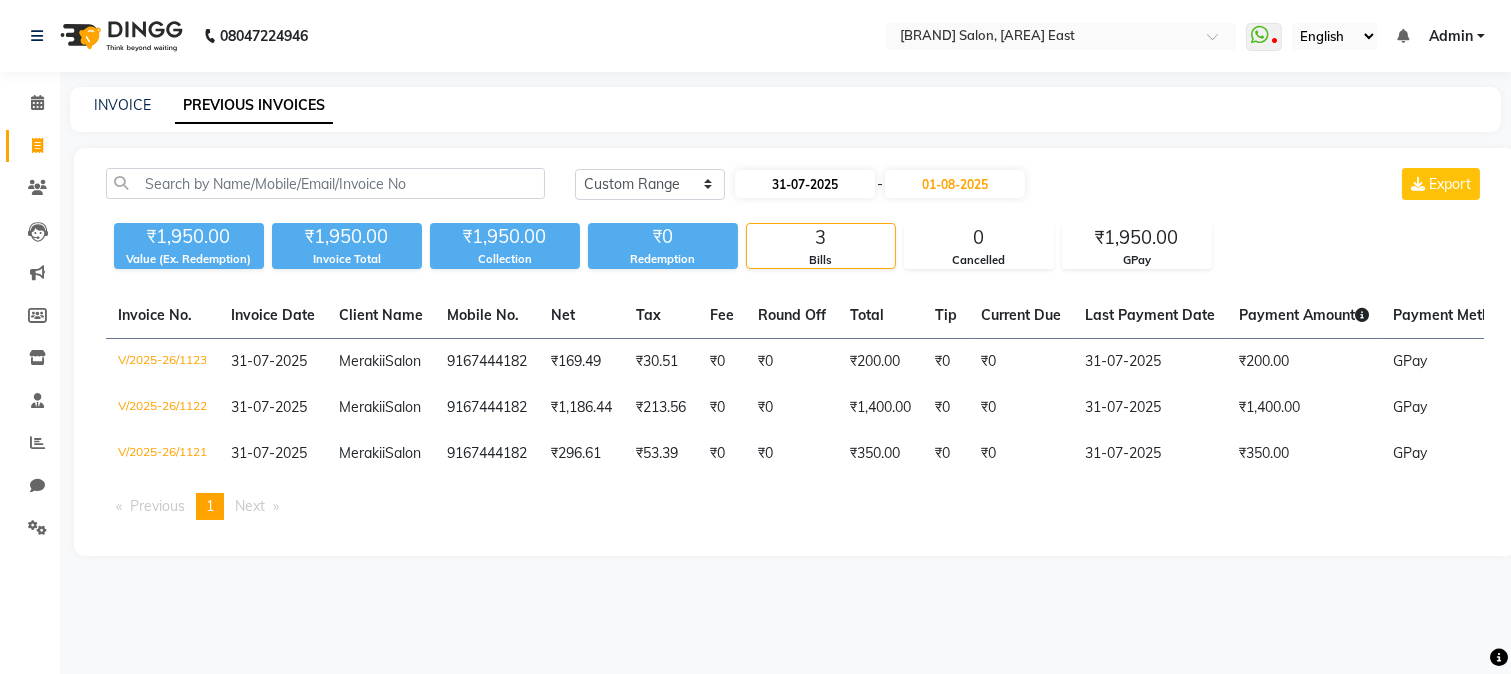 select on "7" 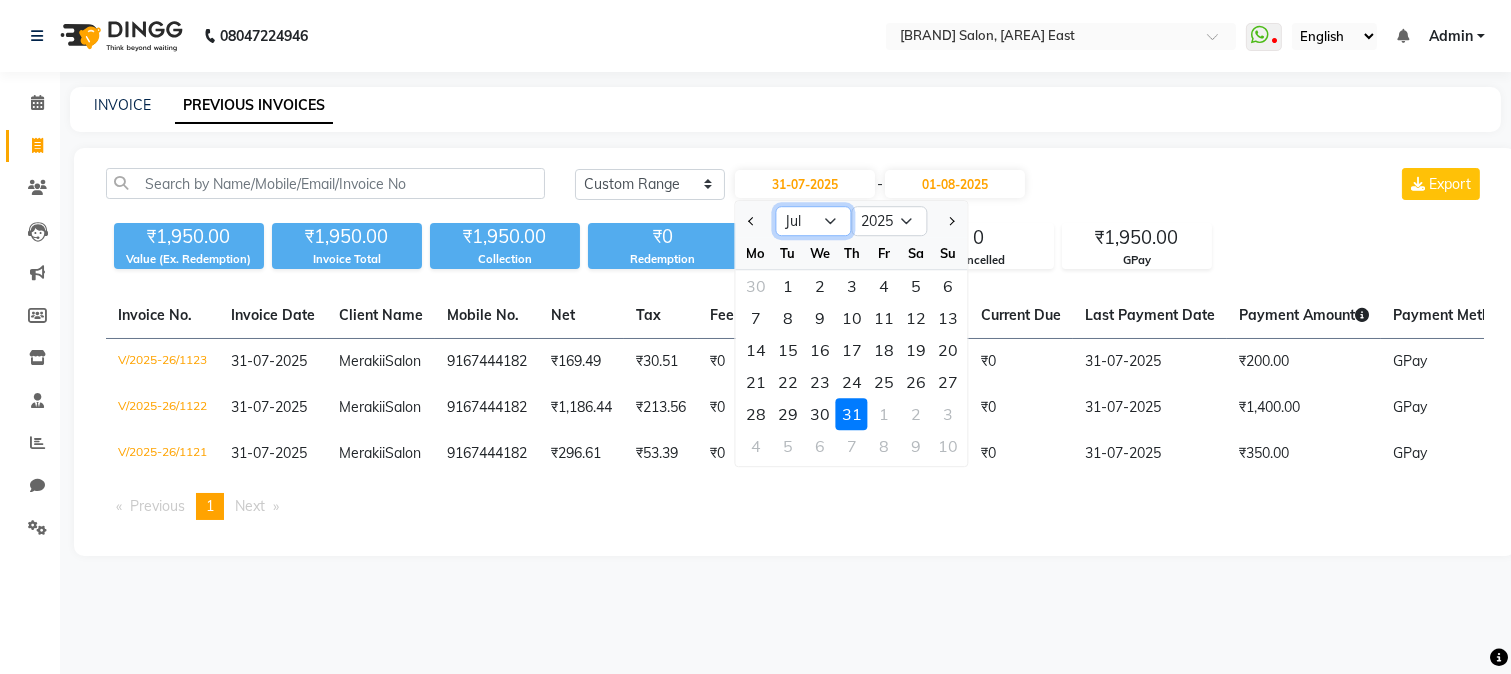 click on "Jan Feb Mar Apr May Jun Jul Aug Sep Oct Nov Dec" 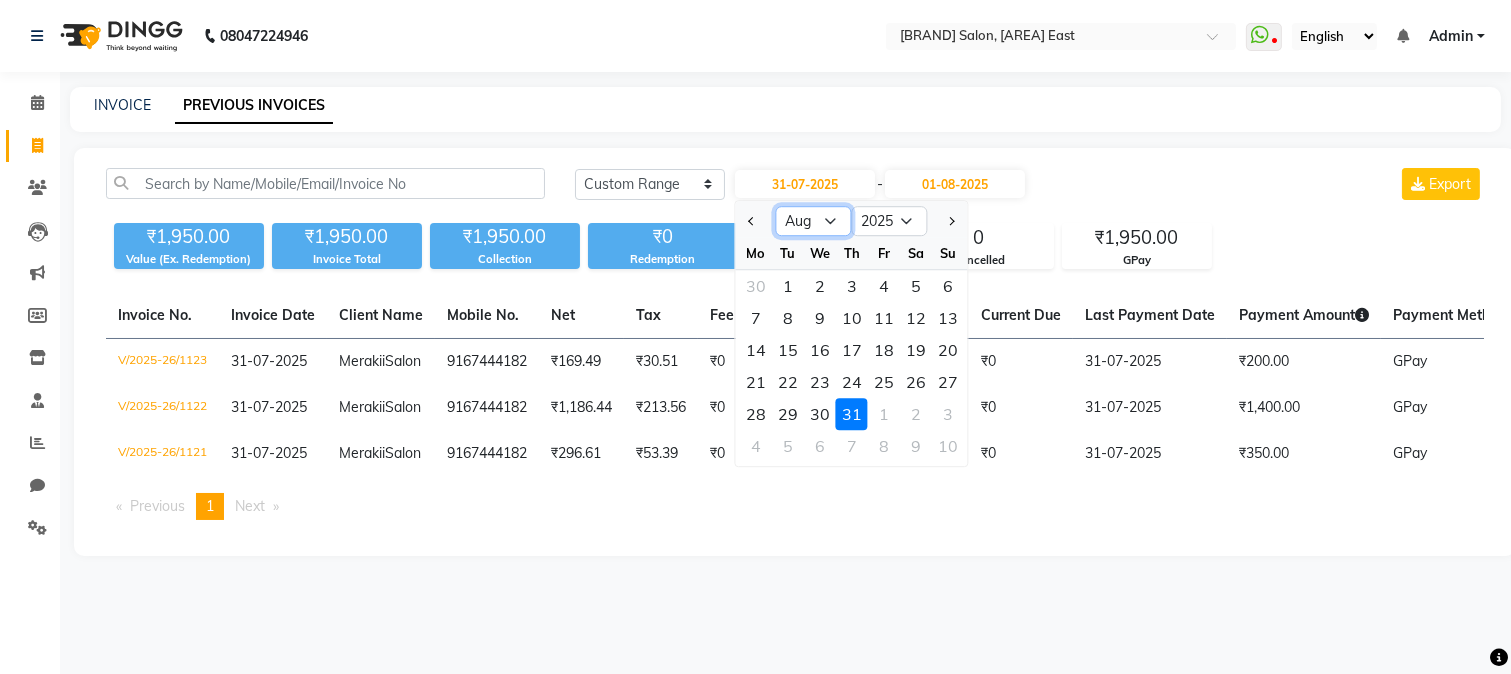 click on "Jan Feb Mar Apr May Jun Jul Aug Sep Oct Nov Dec" 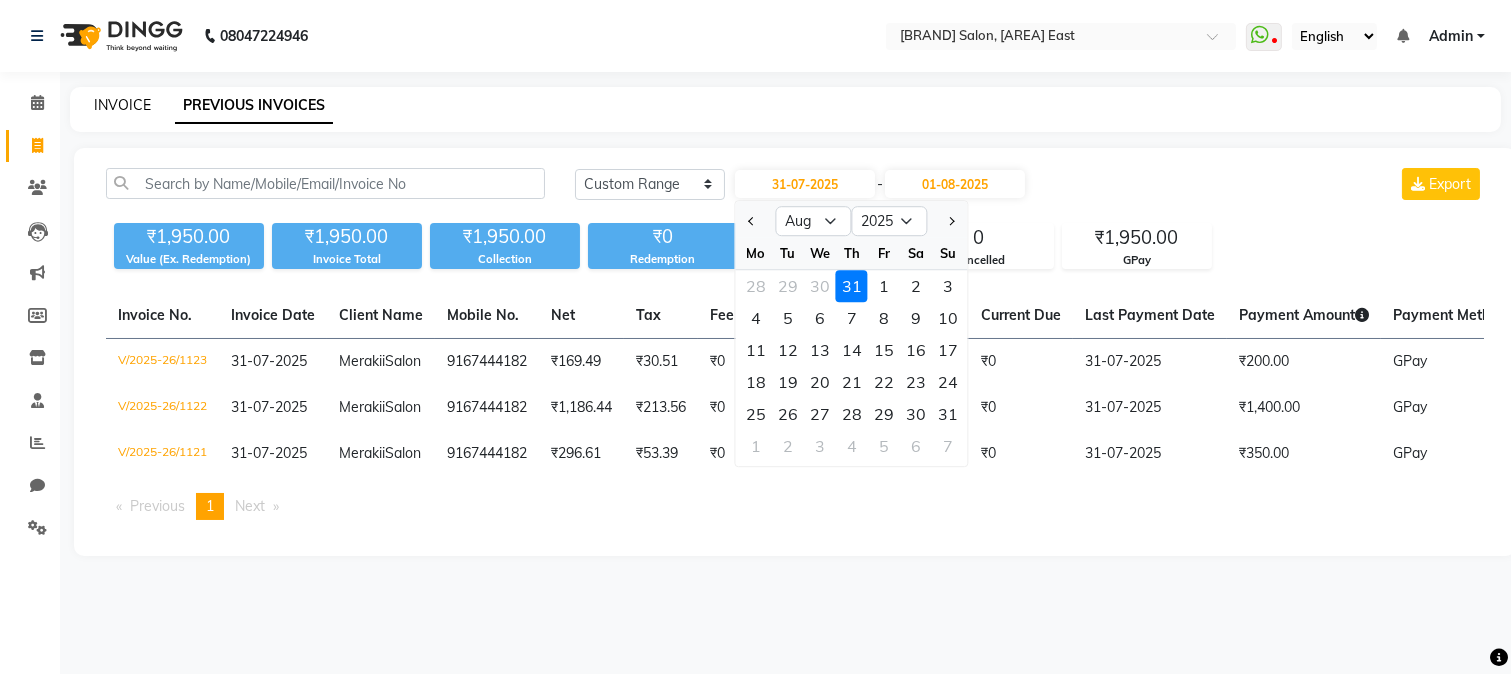 click on "INVOICE" 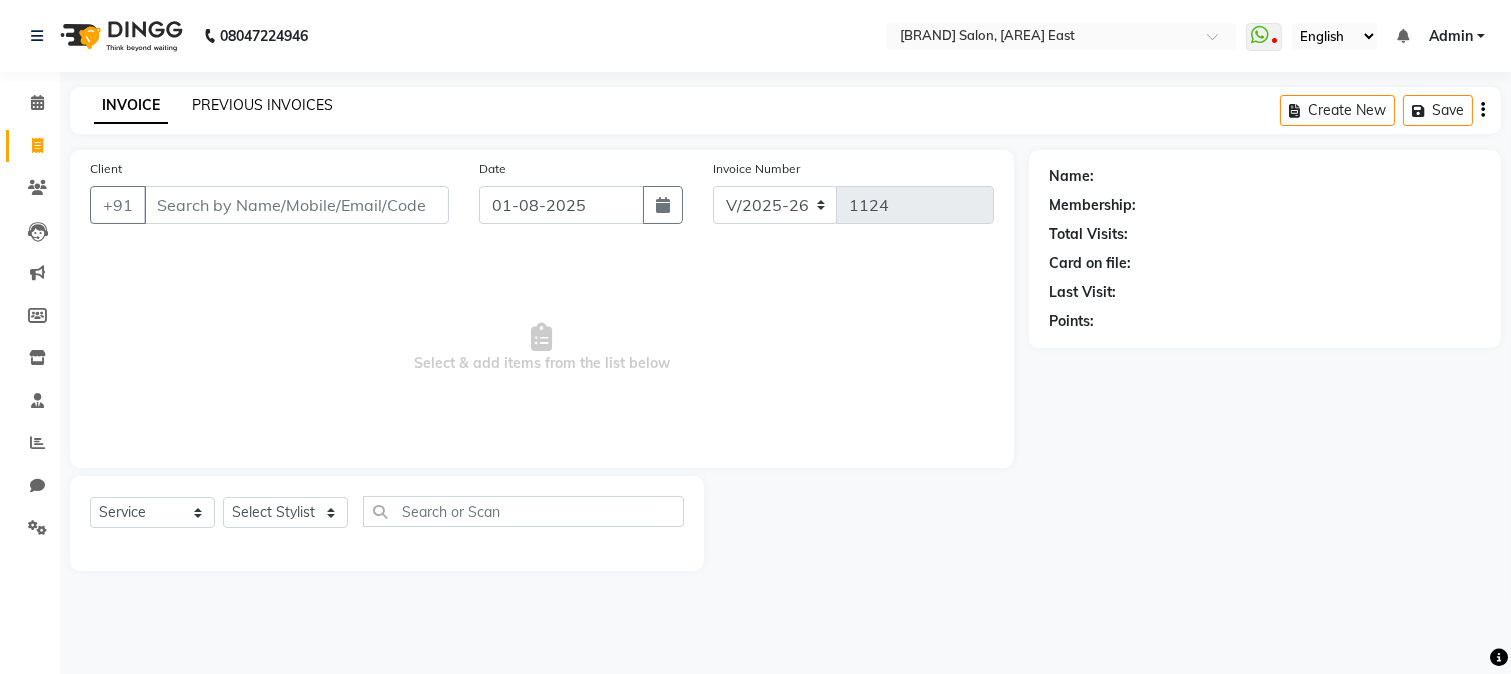 click on "PREVIOUS INVOICES" 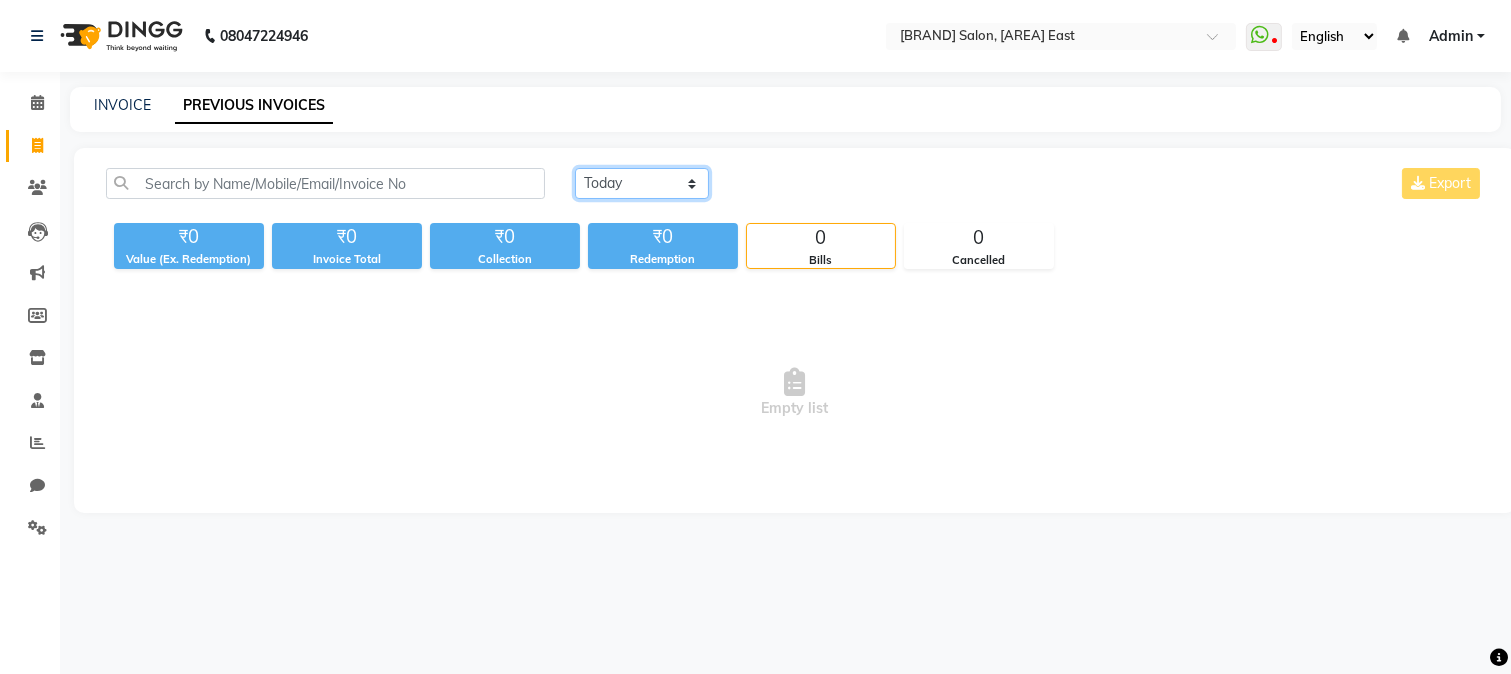 click on "Today Yesterday Custom Range" 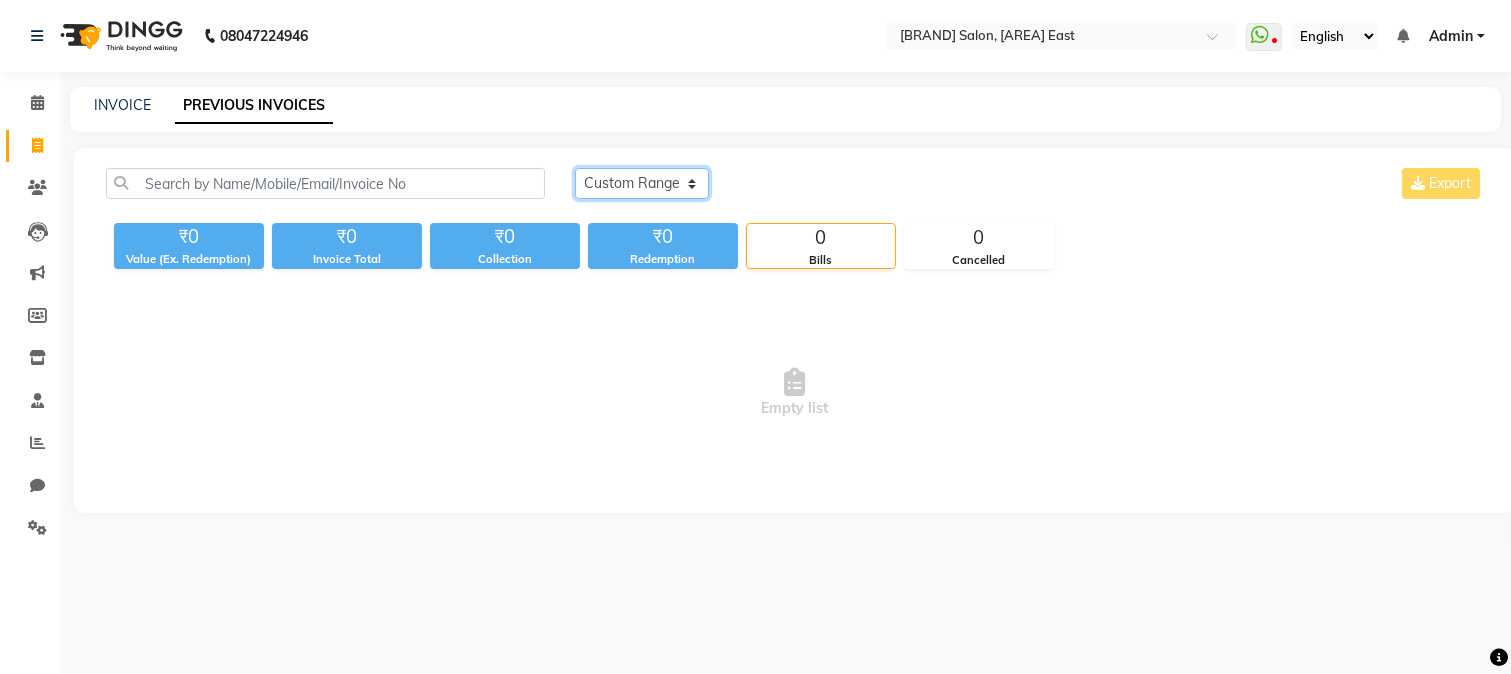 click on "Today Yesterday Custom Range" 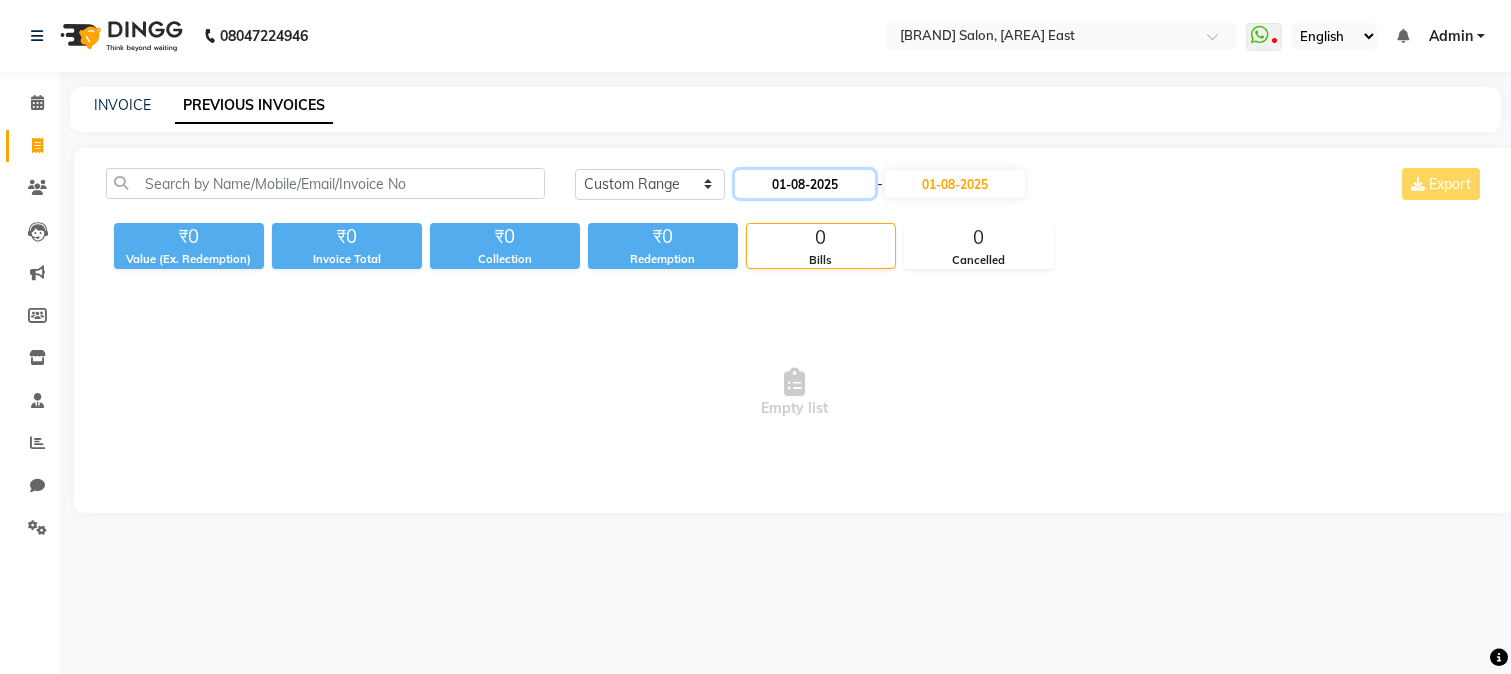 click on "01-08-2025" 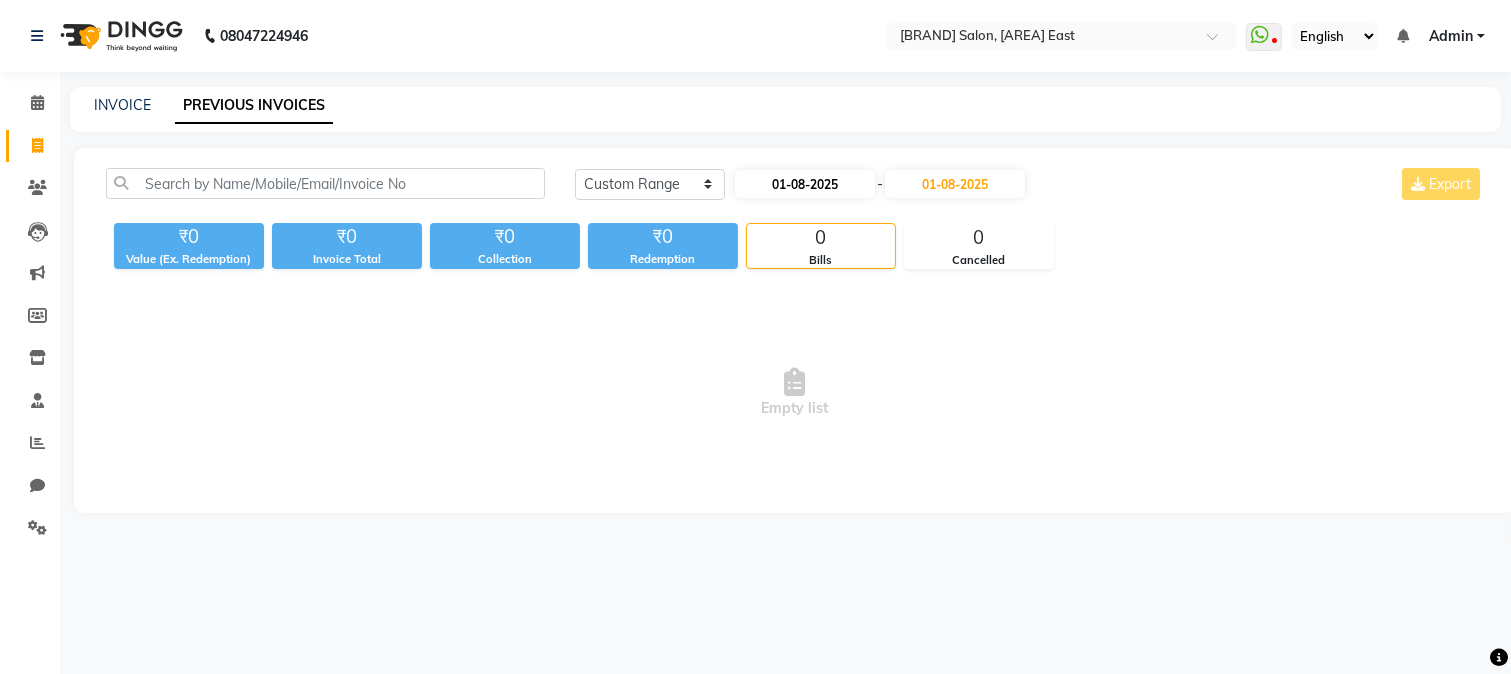 select on "8" 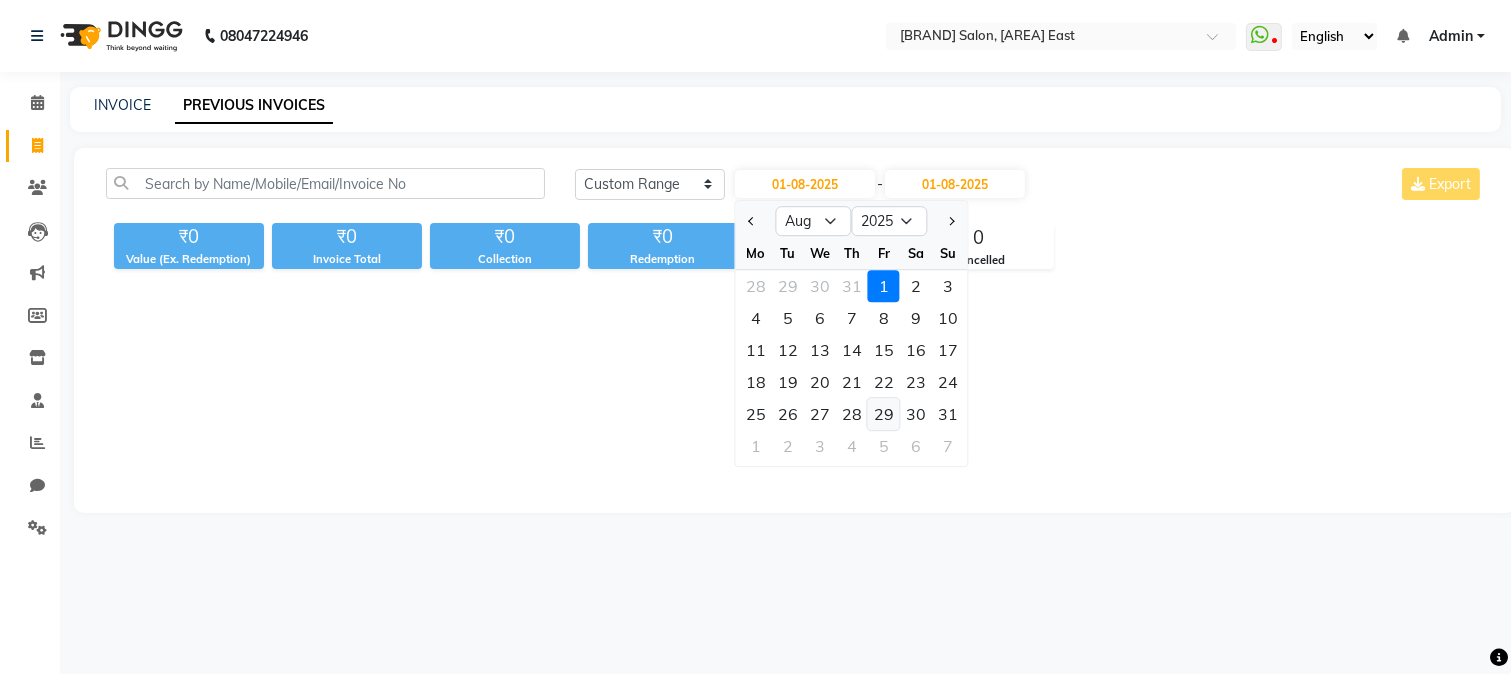 click on "29" 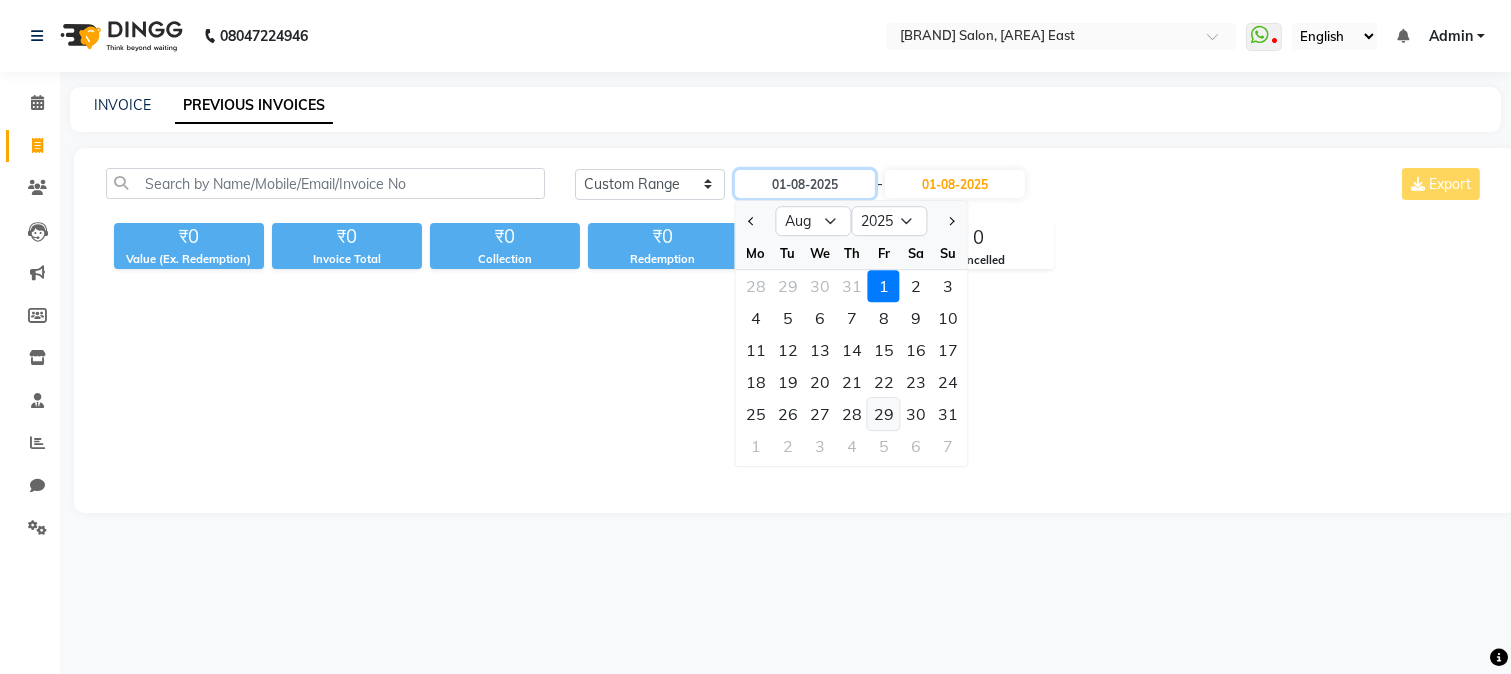 type on "29-08-2025" 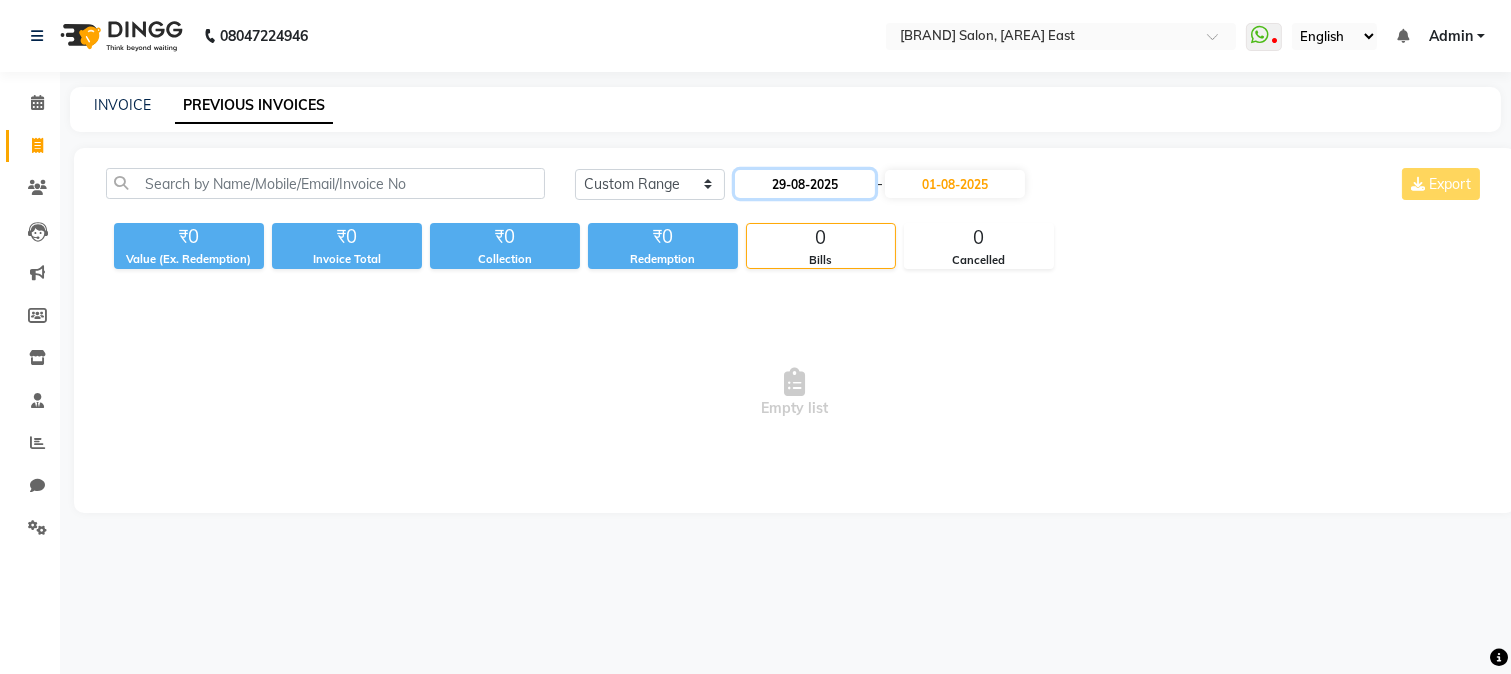 click on "29-08-2025" 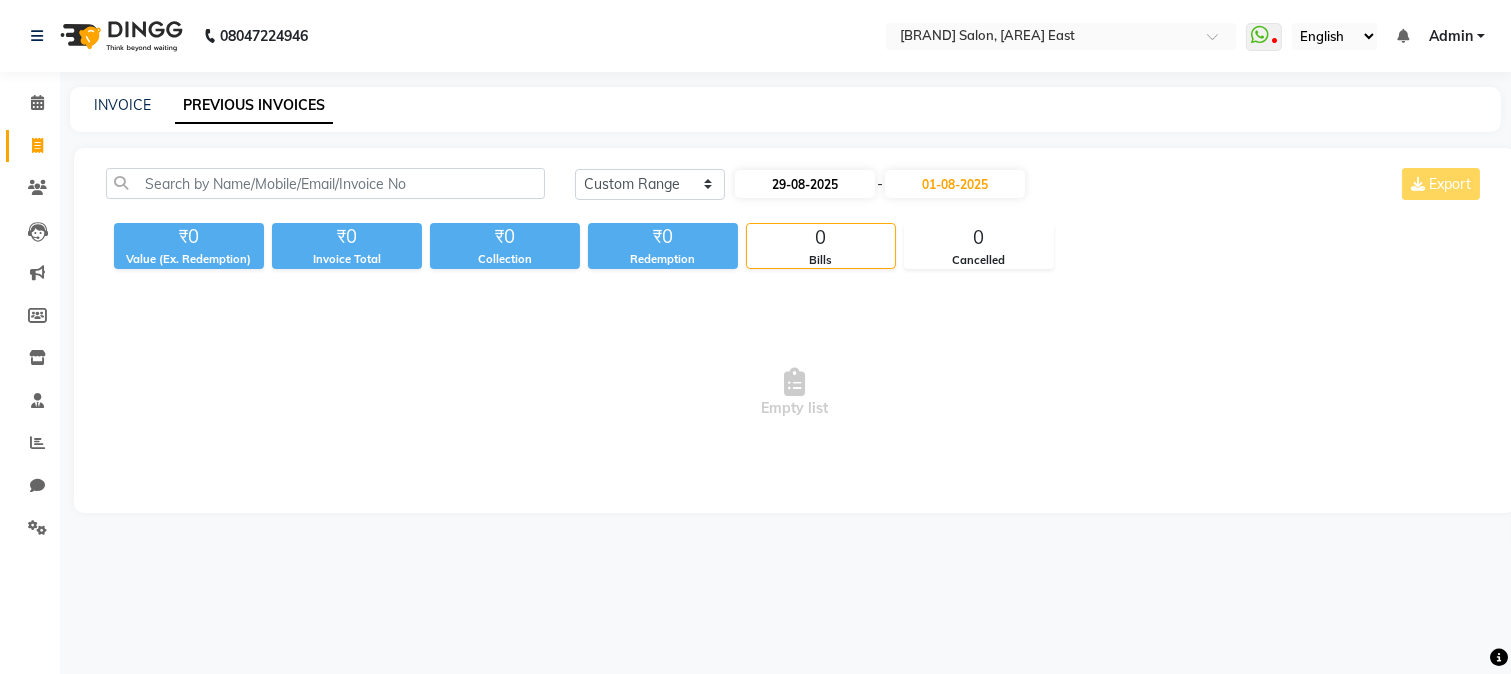 select on "8" 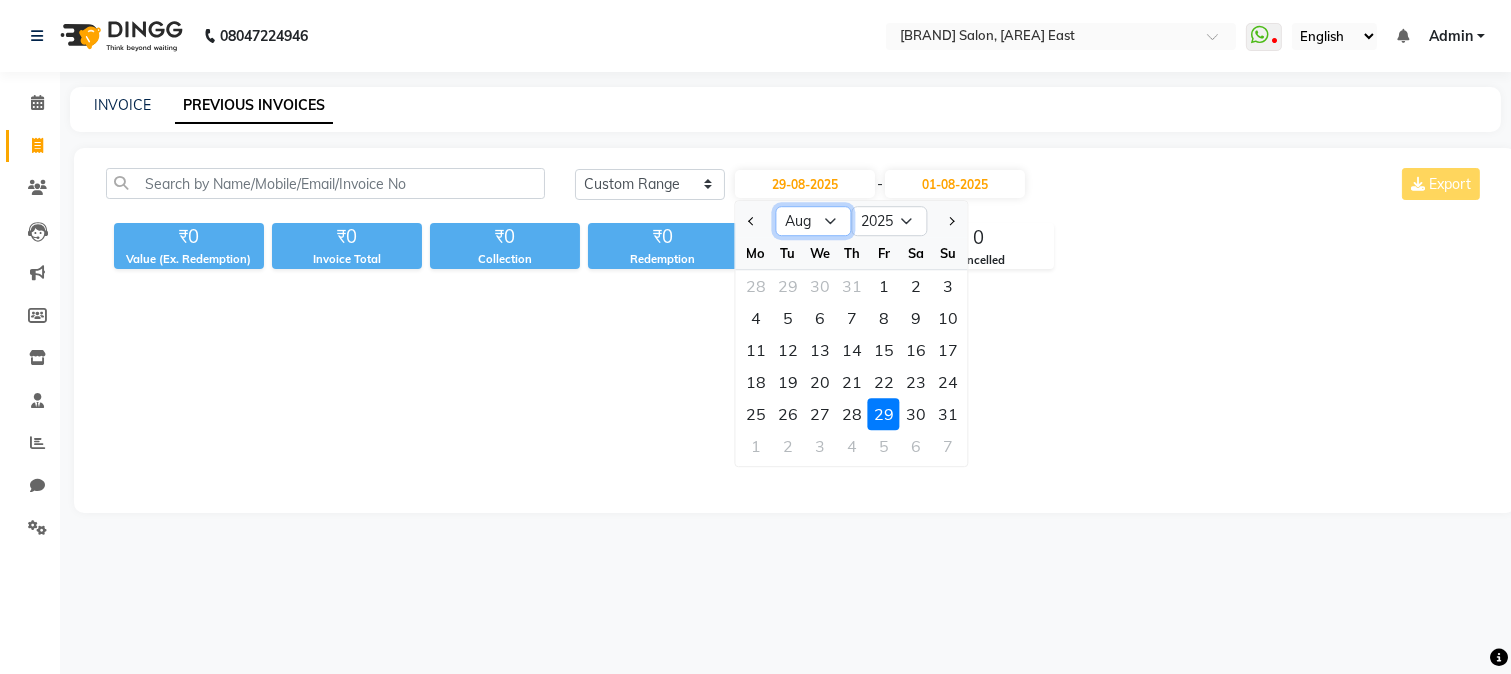 click on "Jan Feb Mar Apr May Jun Jul Aug Sep Oct Nov Dec" 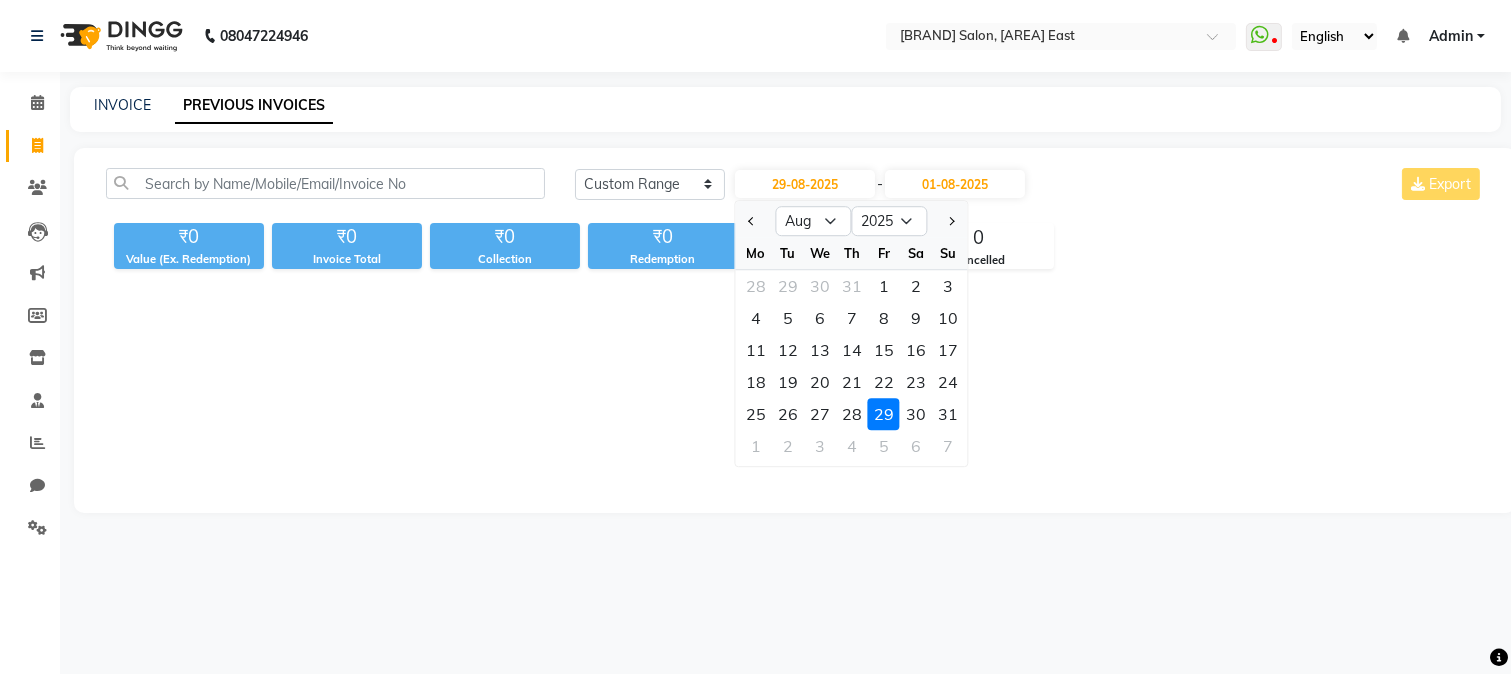 click on "Today Yesterday Custom Range 29-08-2025 Jan Feb Mar Apr May Jun Jul Aug Sep Oct Nov Dec 2015 2016 2017 2018 2019 2020 2021 2022 2023 2024 2025 2026 2027 2028 2029 2030 2031 2032 2033 2034 2035 Mo Tu We Th Fr Sa Su 28 29 30 31 1 2 3 4 5 6 7 8 9 10 11 12 13 14 15 16 17 18 19 20 21 22 23 24 25 26 27 28 29 30 31 1 2 3 4 5 6 7 - 01-08-2025 Export ₹0 Value (Ex. Redemption) ₹0 Invoice Total  ₹0 Collection ₹0 Redemption 0 Bills 0 Cancelled  Empty list" 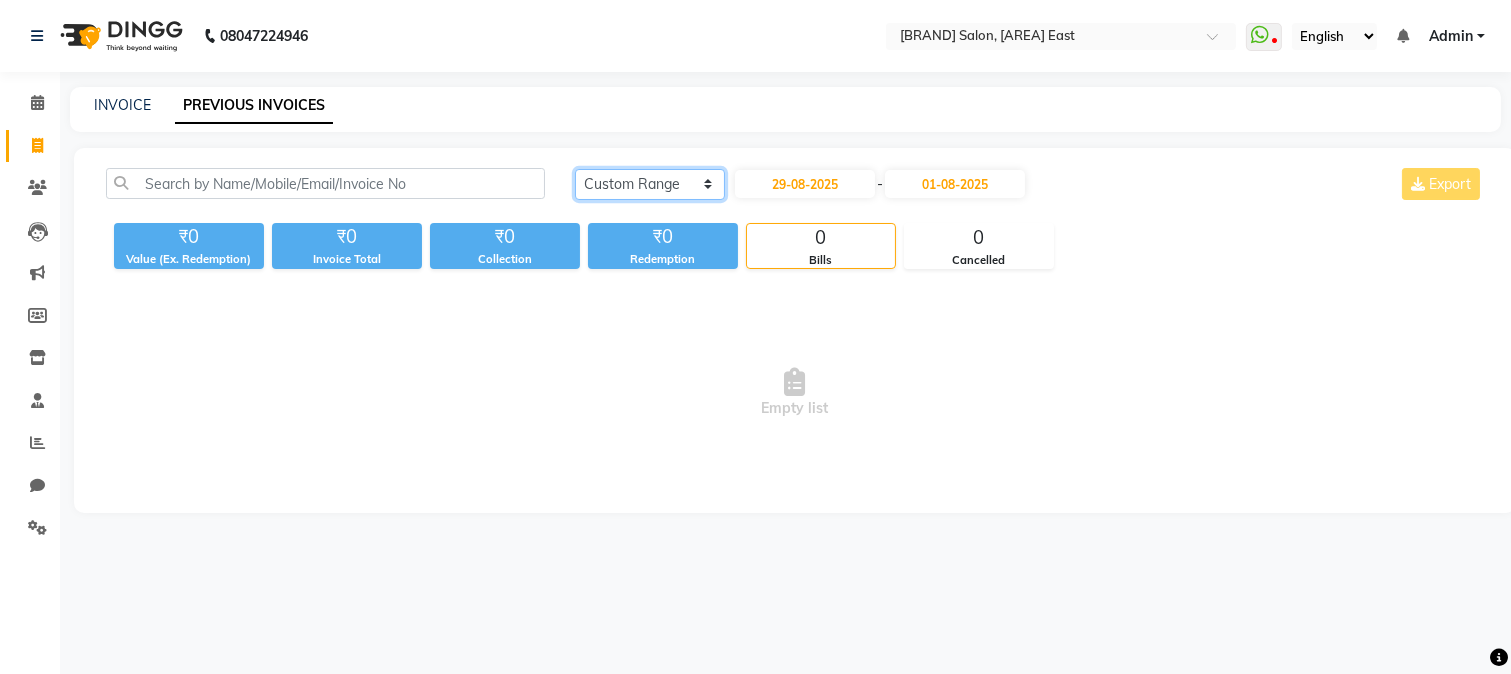 click on "Today Yesterday Custom Range" 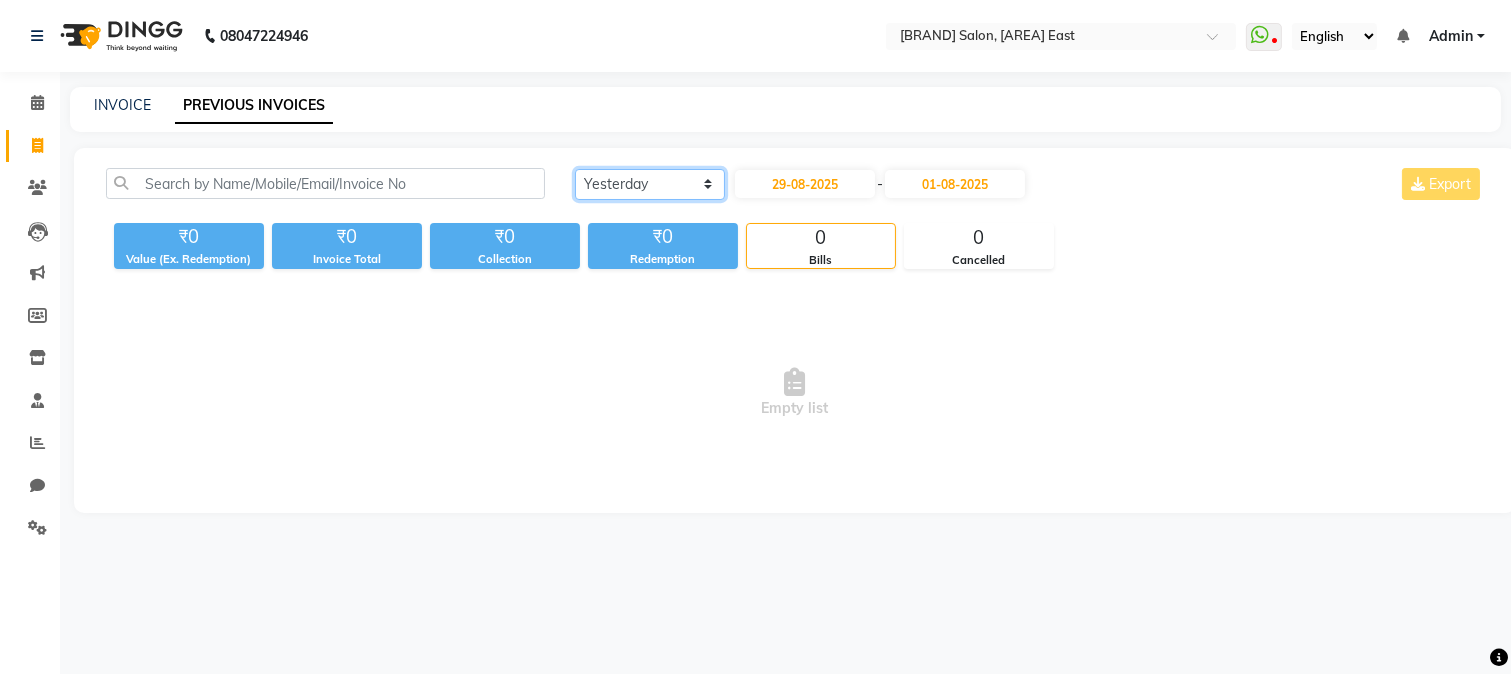 click on "Today Yesterday Custom Range" 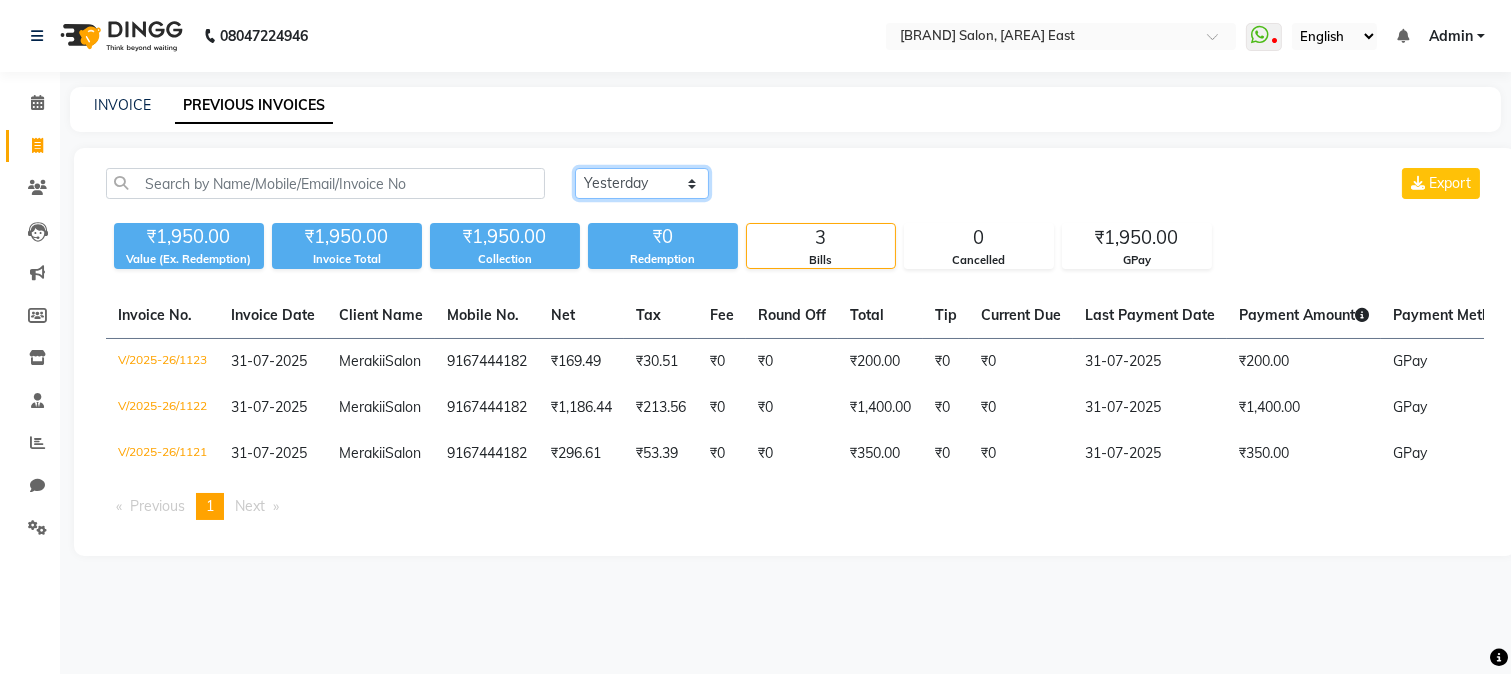 click on "Today Yesterday Custom Range" 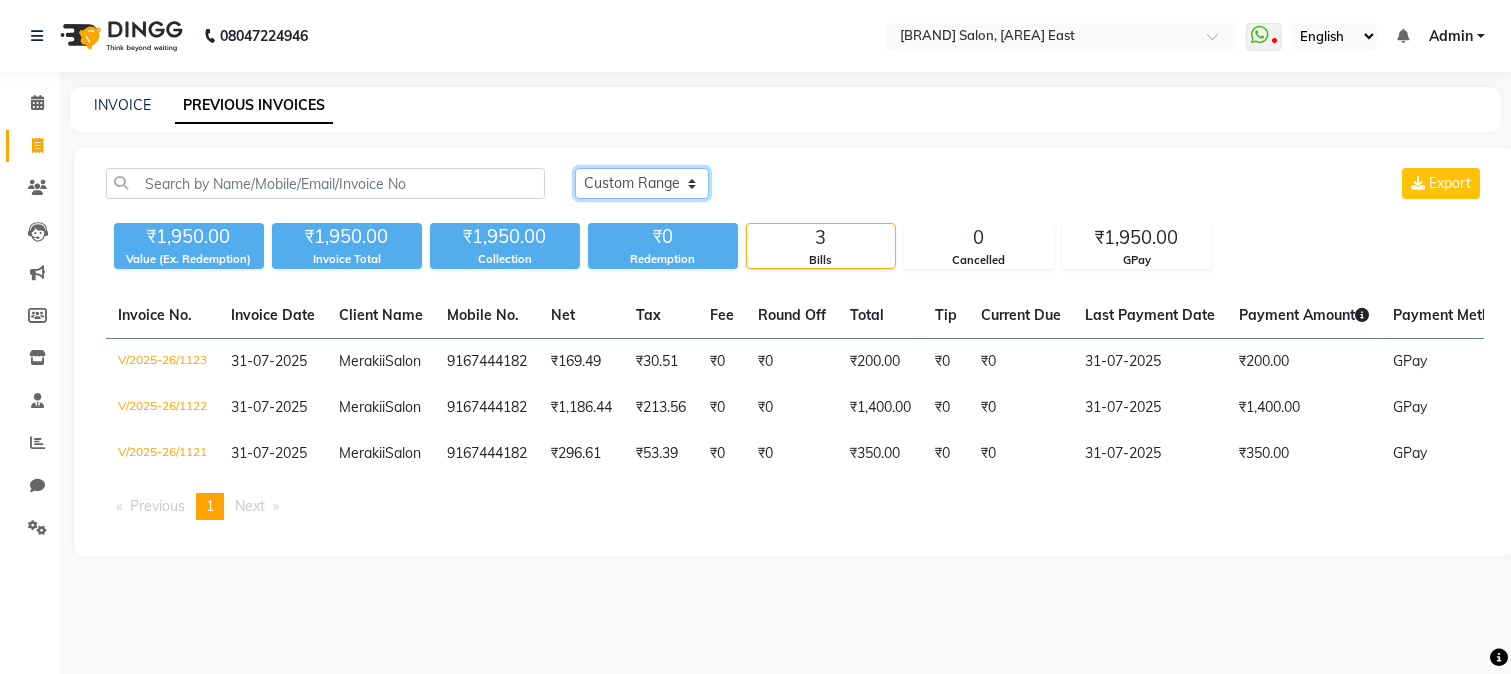 click on "Today Yesterday Custom Range" 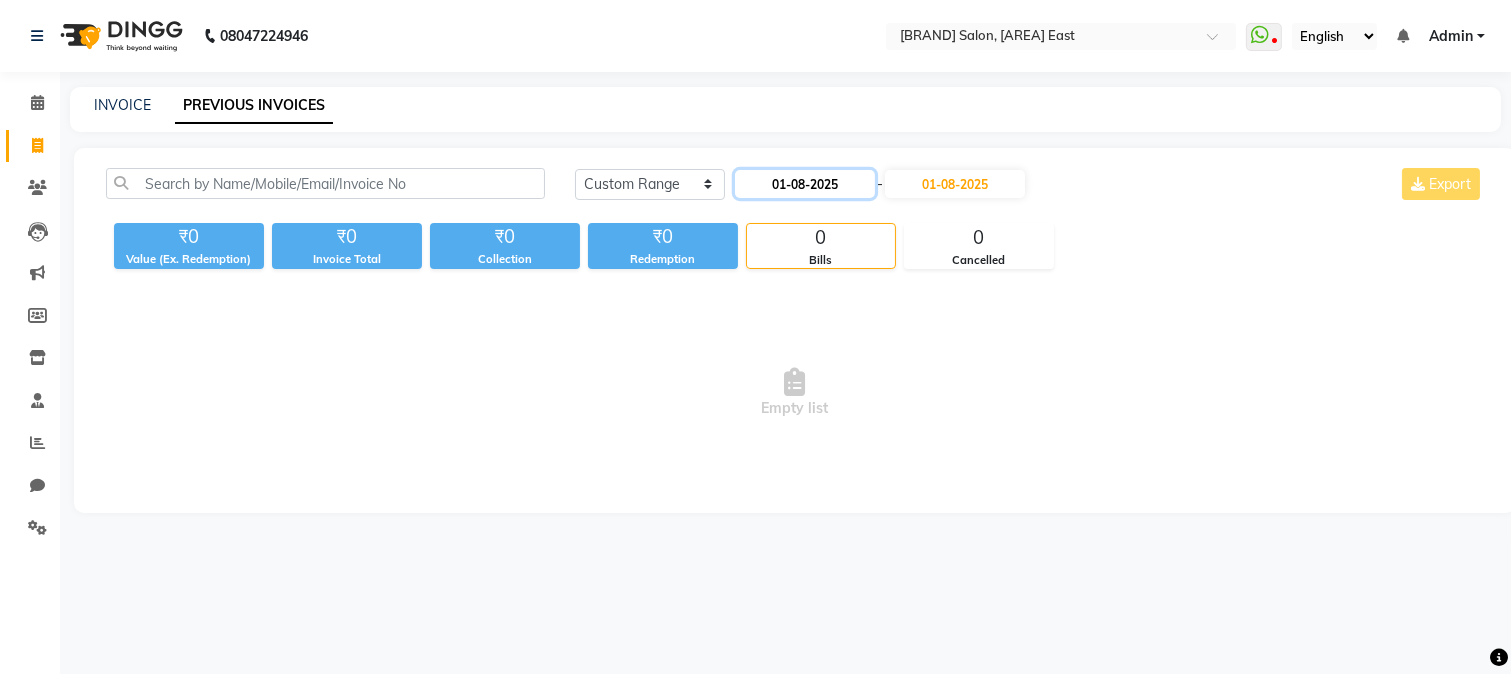 click on "01-08-2025" 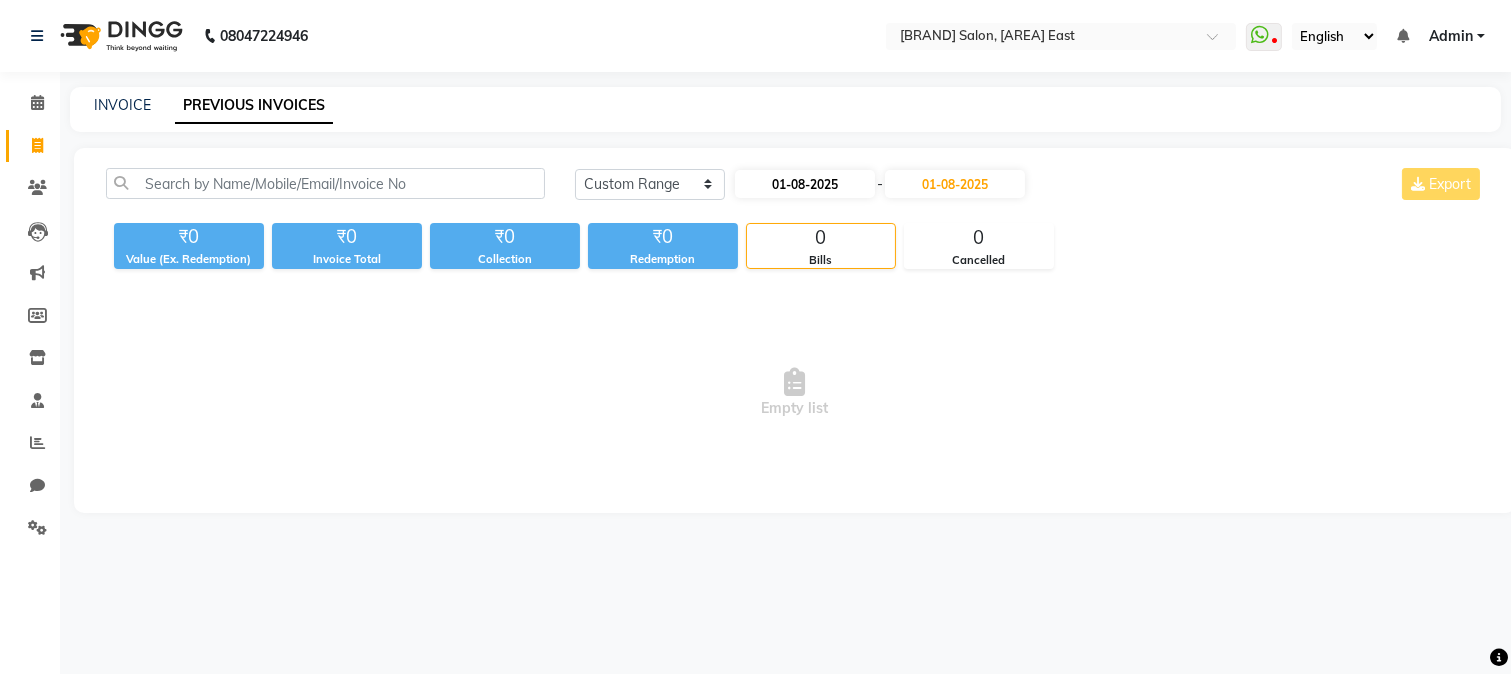 select on "8" 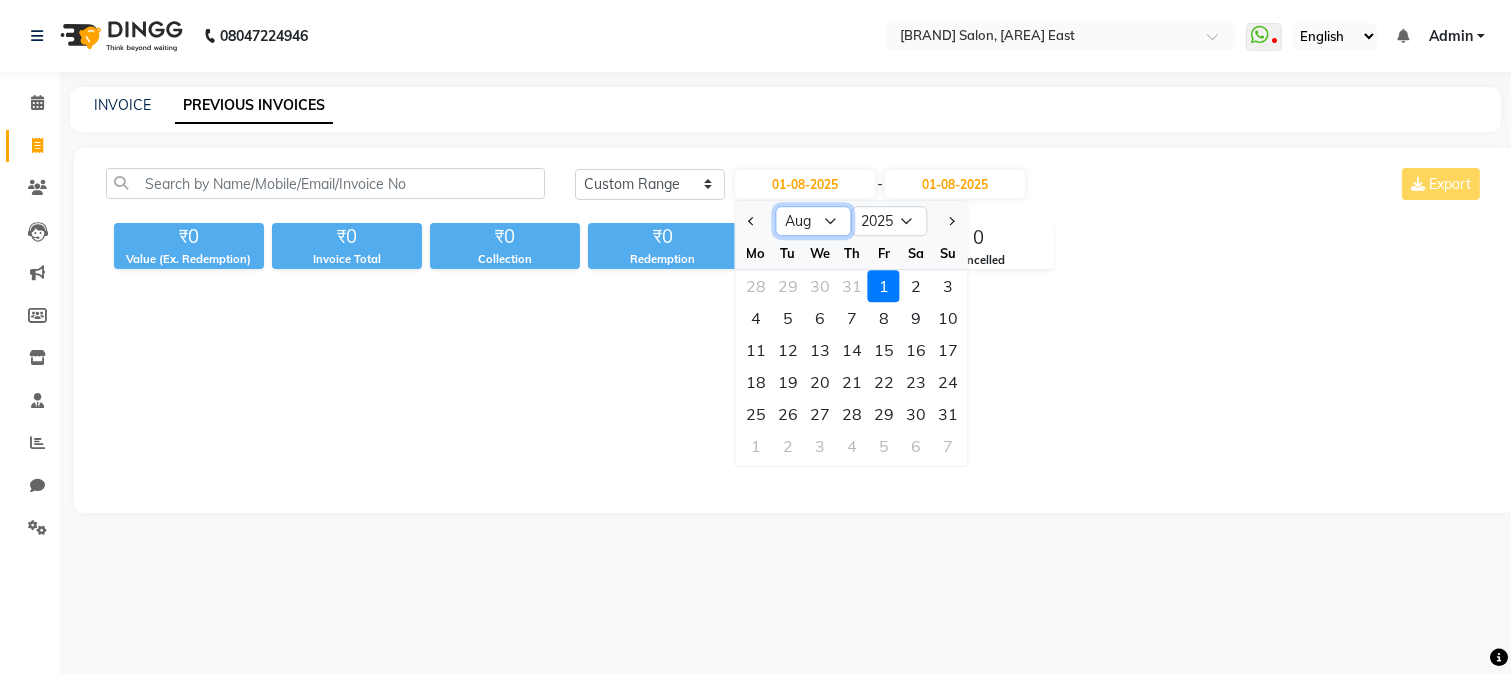 click on "Jan Feb Mar Apr May Jun Jul Aug Sep Oct Nov Dec" 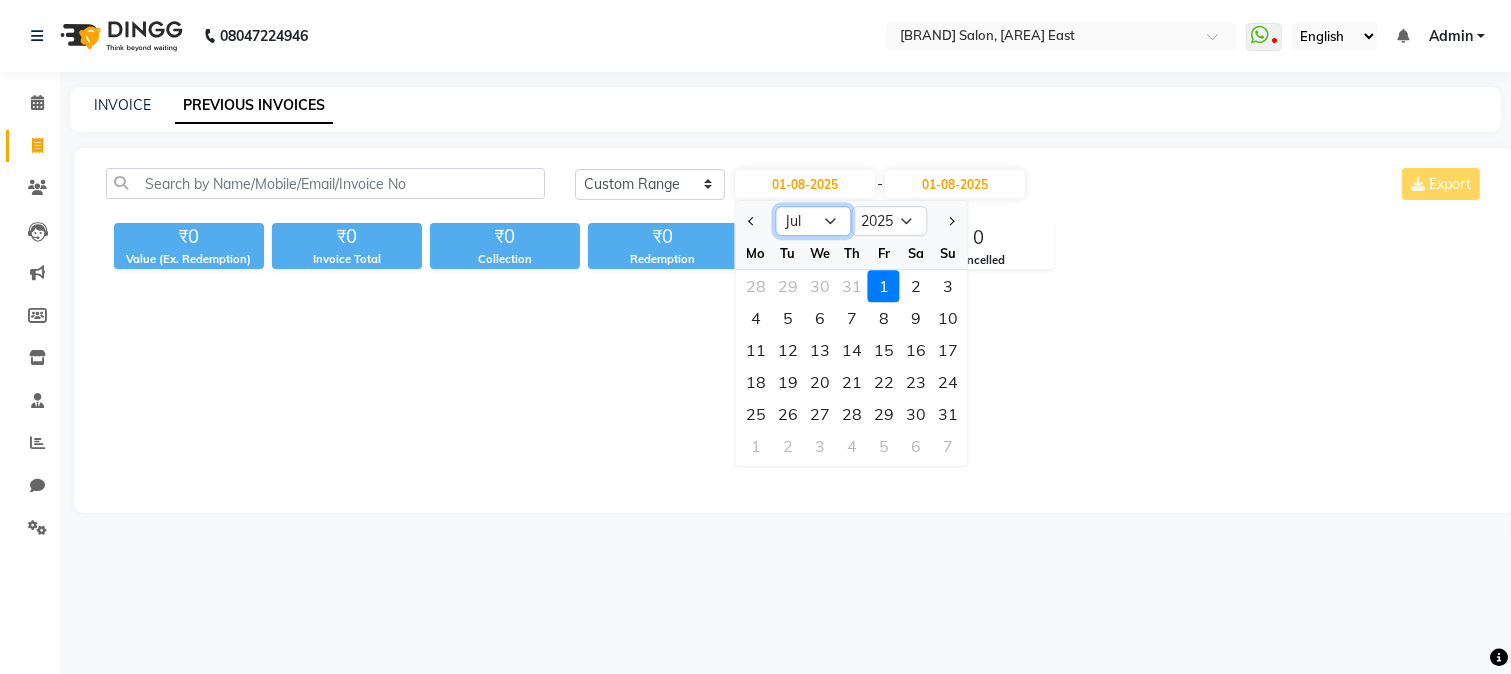 click on "Jan Feb Mar Apr May Jun Jul Aug Sep Oct Nov Dec" 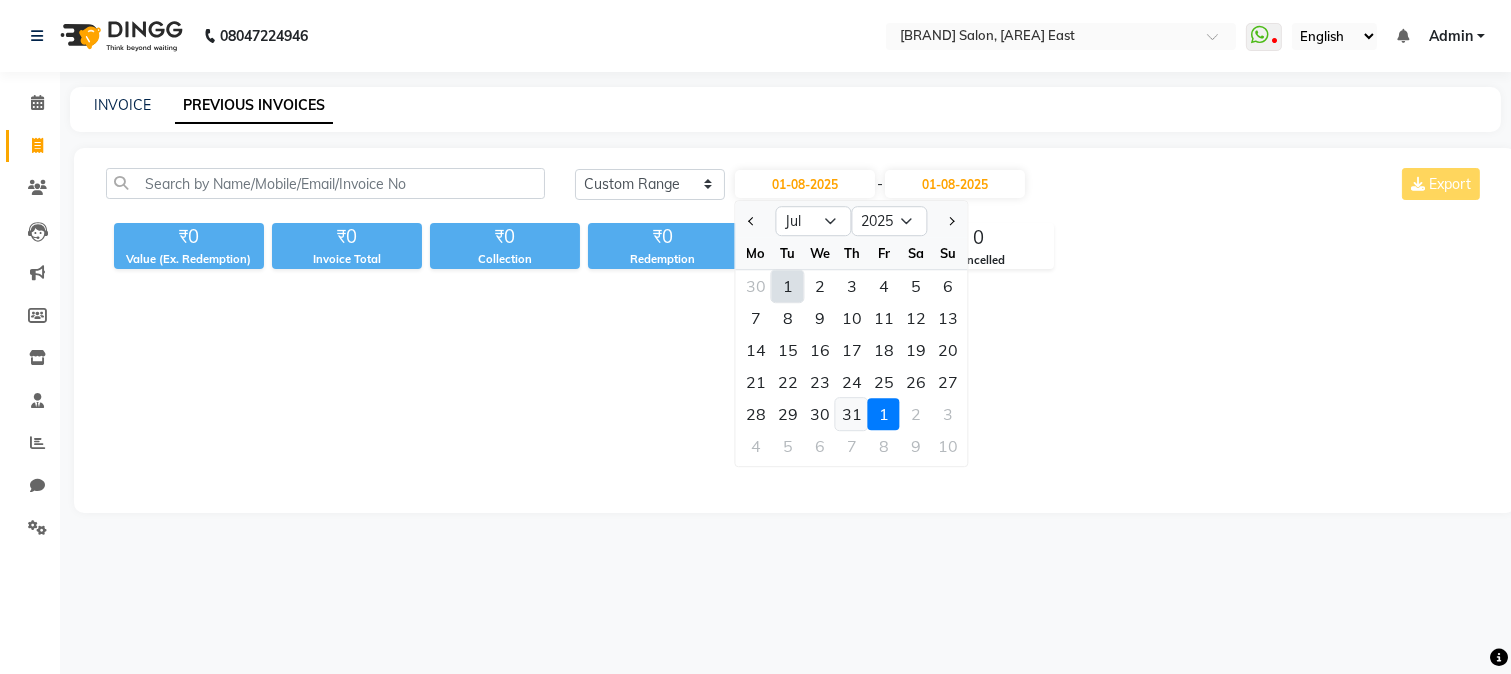 click on "31" 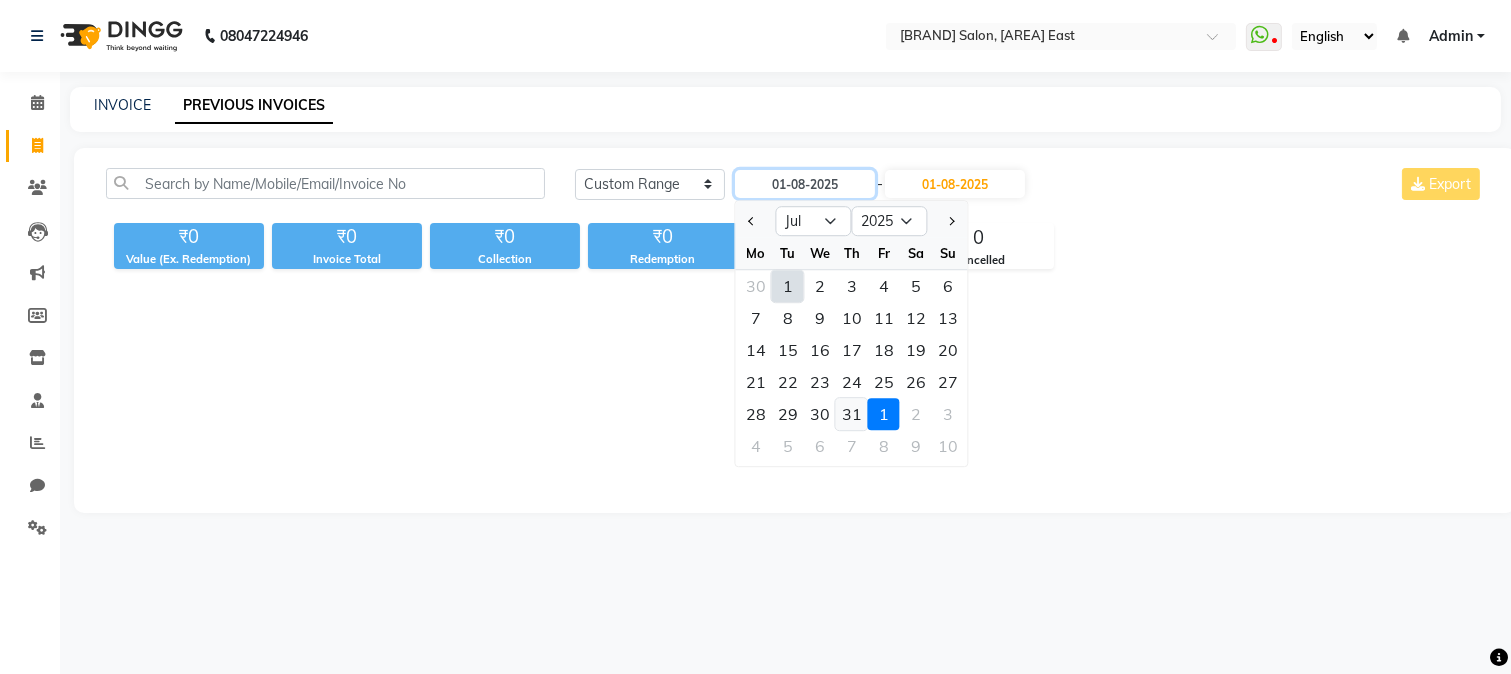 type on "31-07-2025" 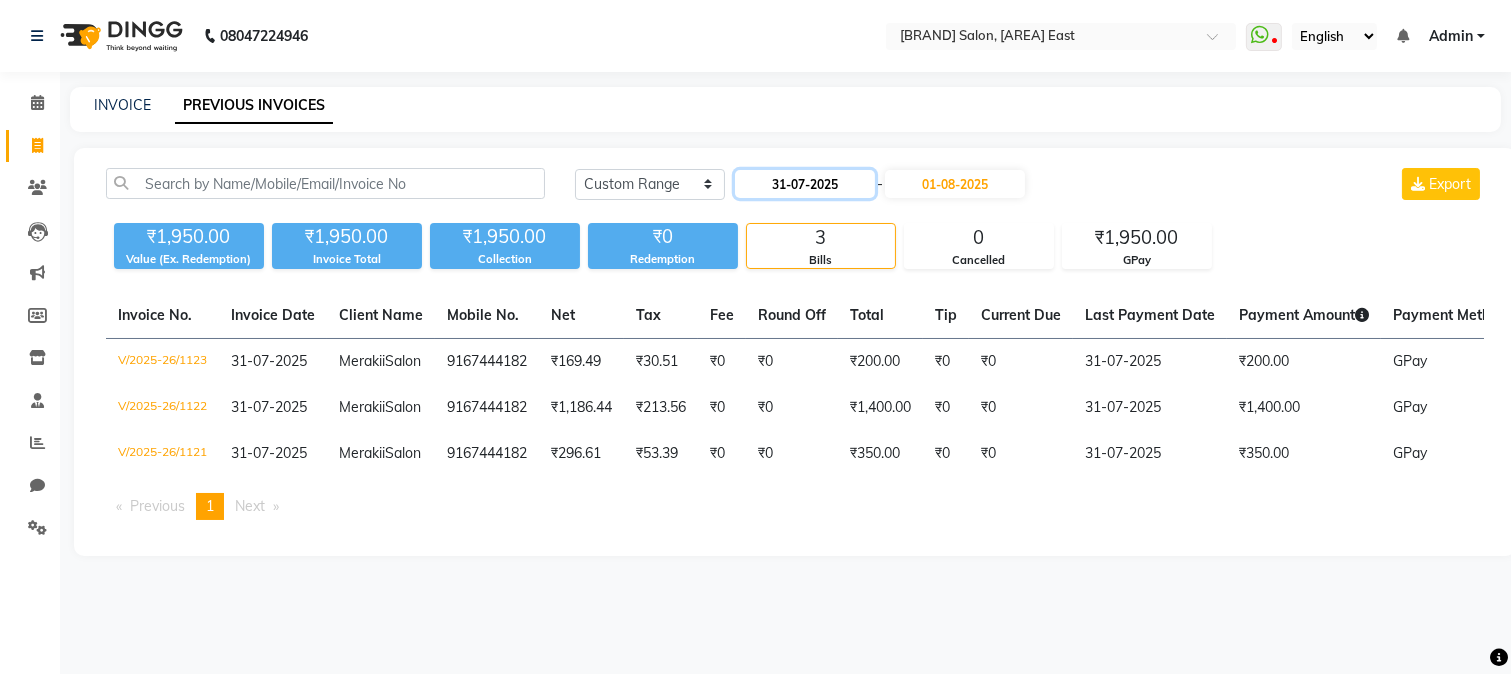 click on "31-07-2025" 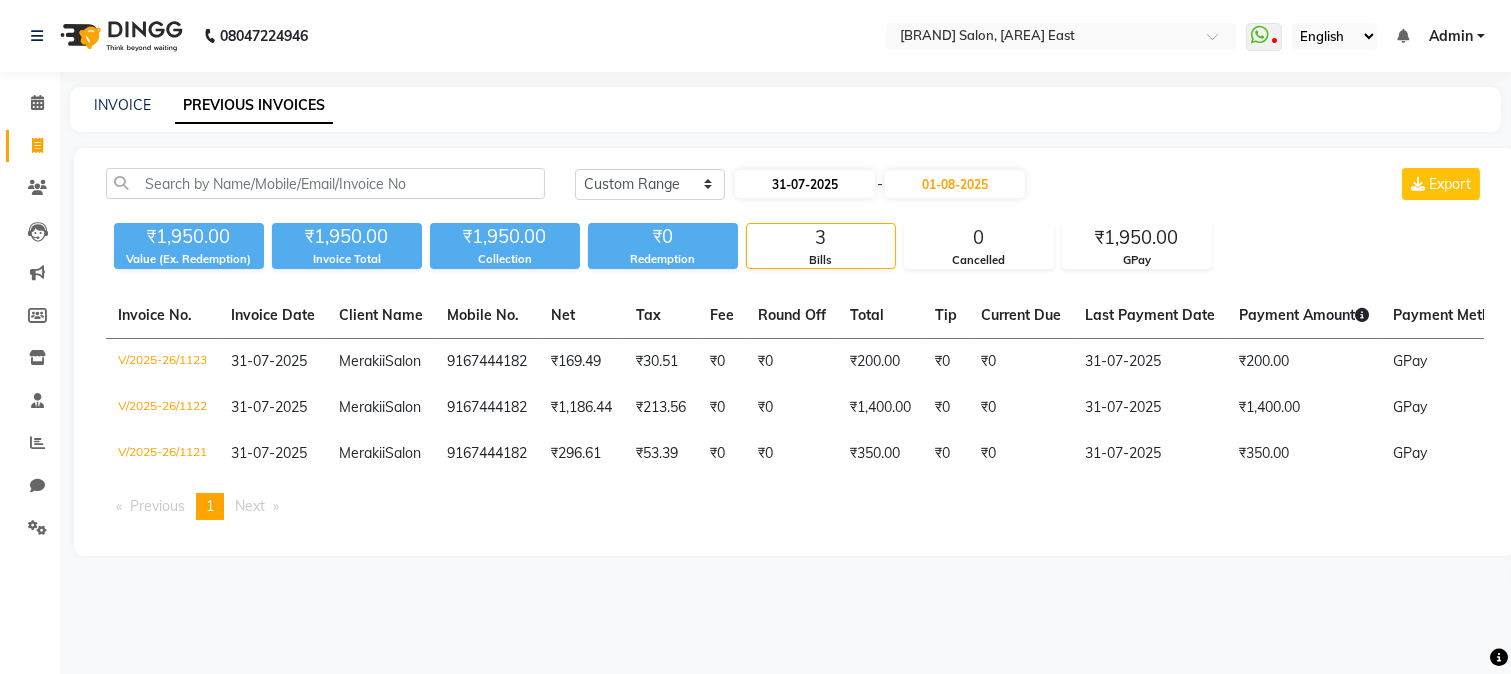 select on "7" 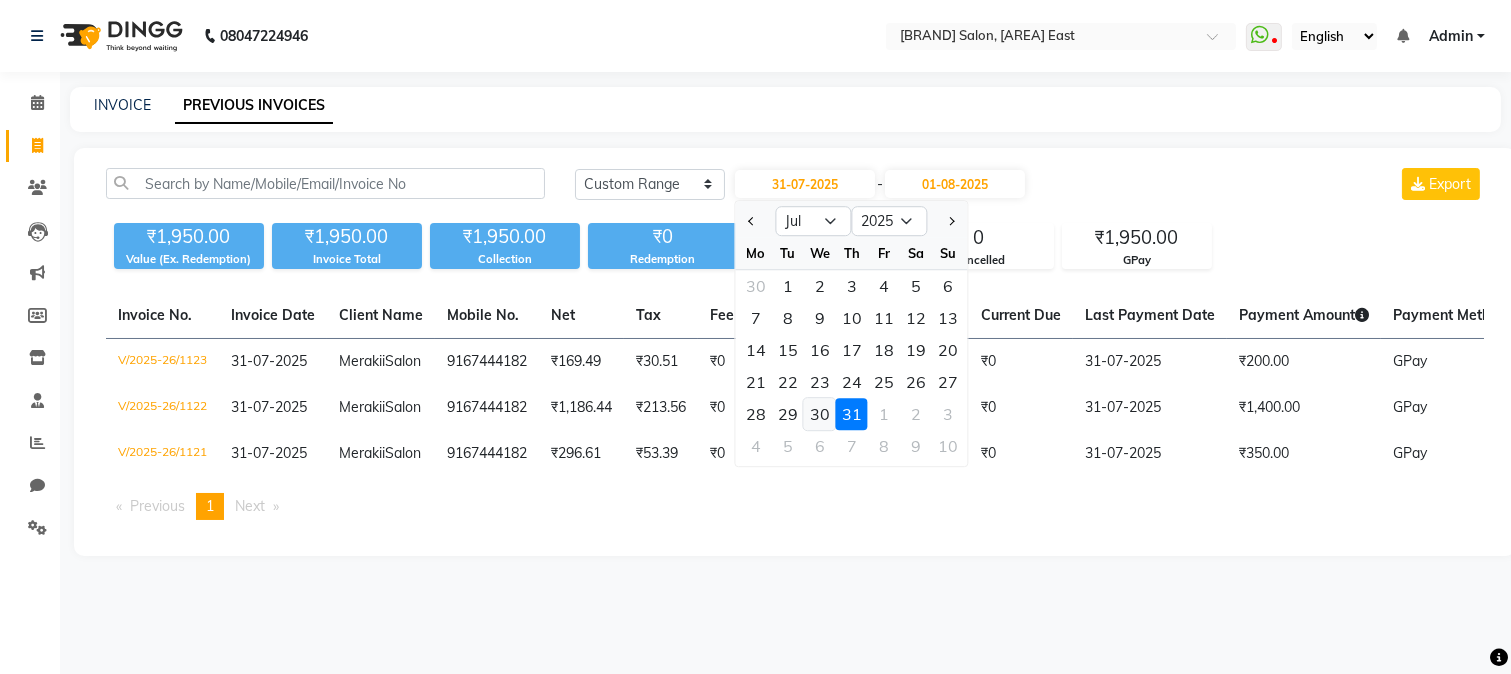 click on "30" 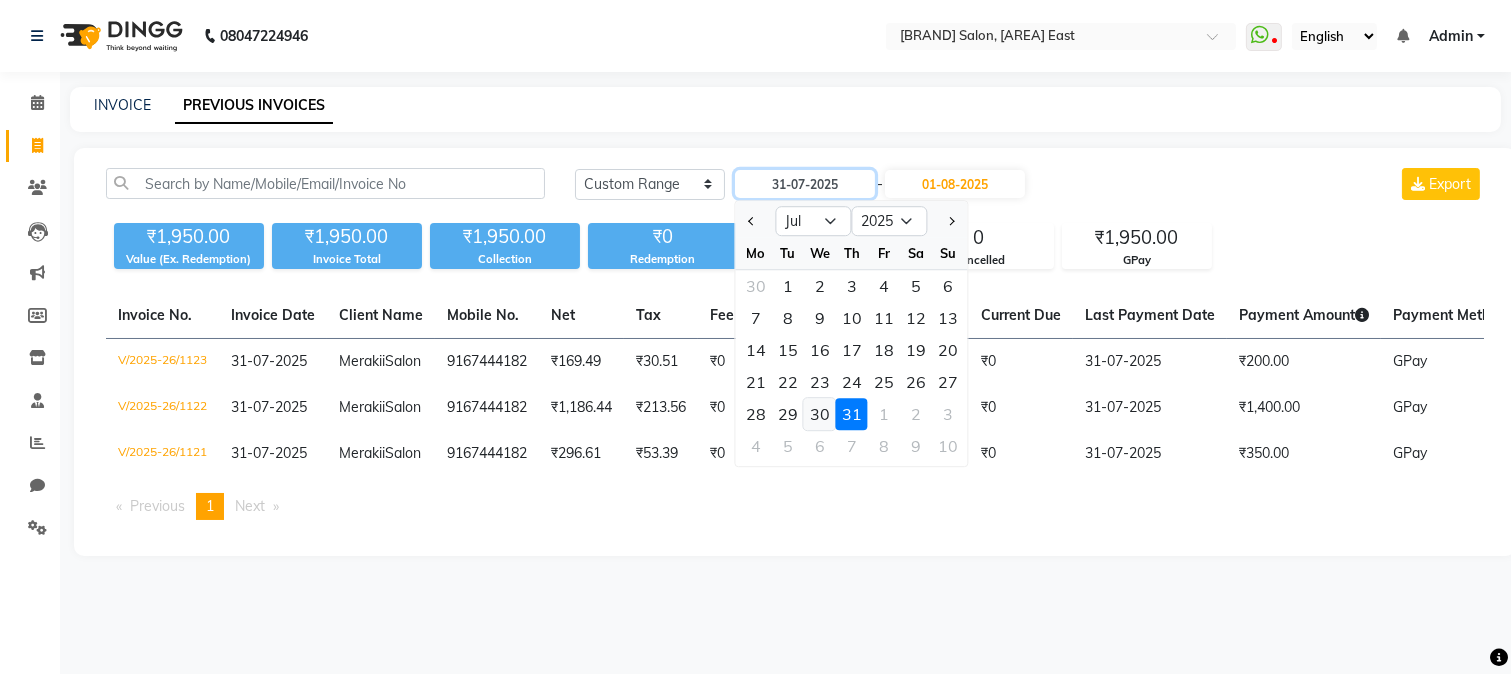 type on "30-07-2025" 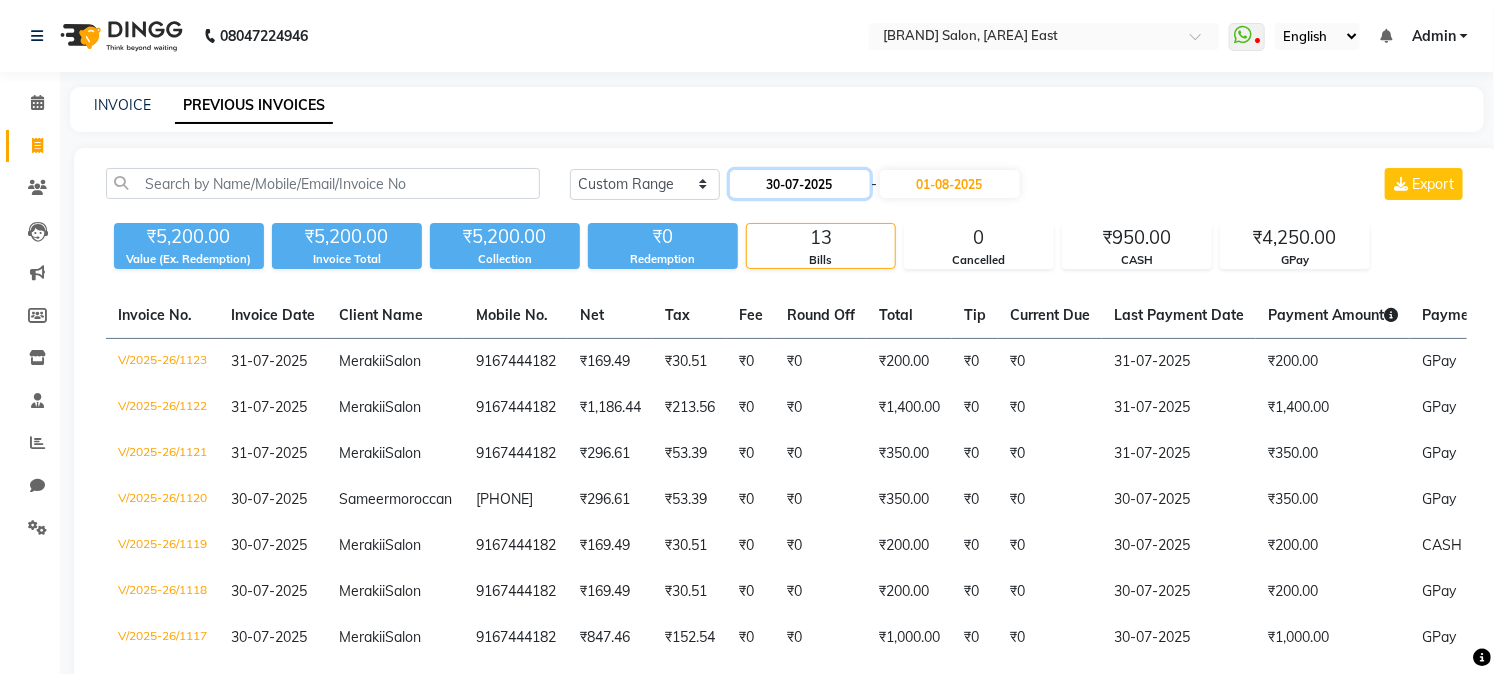 click on "30-07-2025" 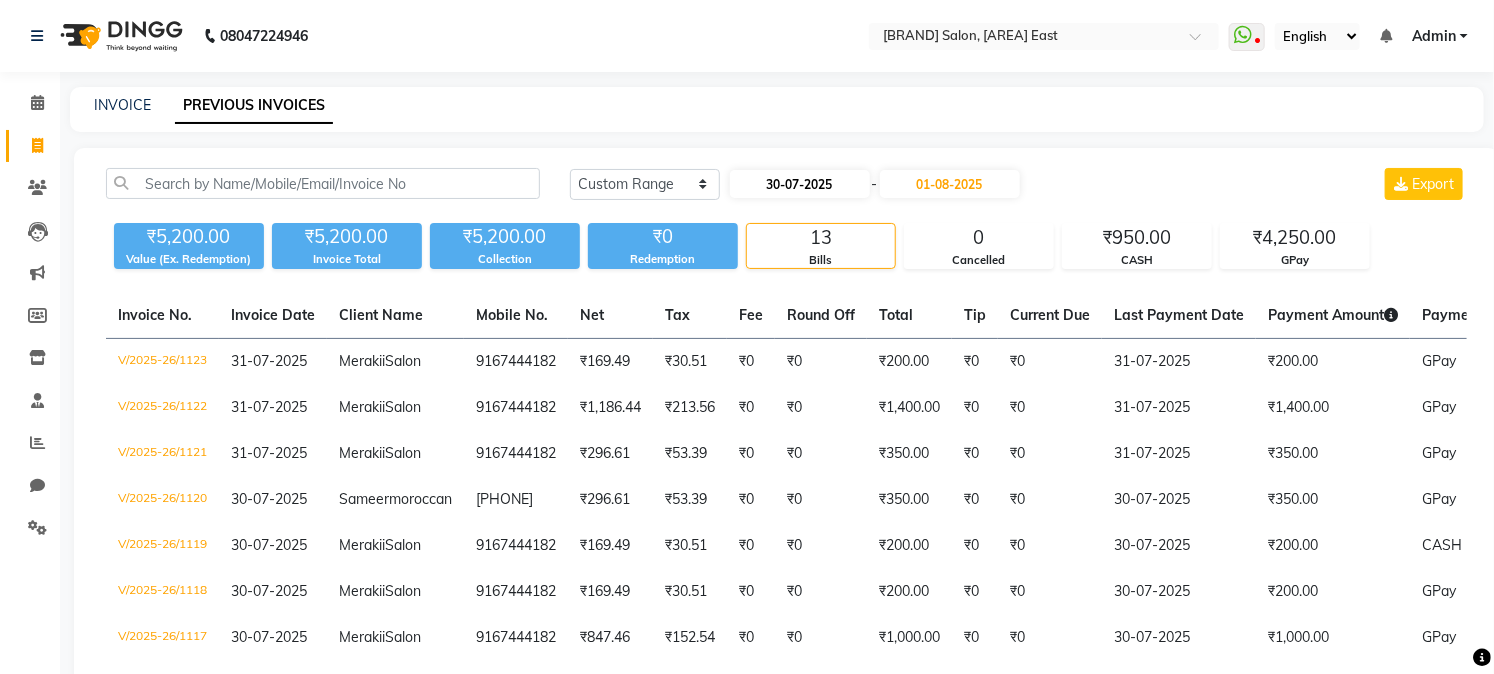 select on "7" 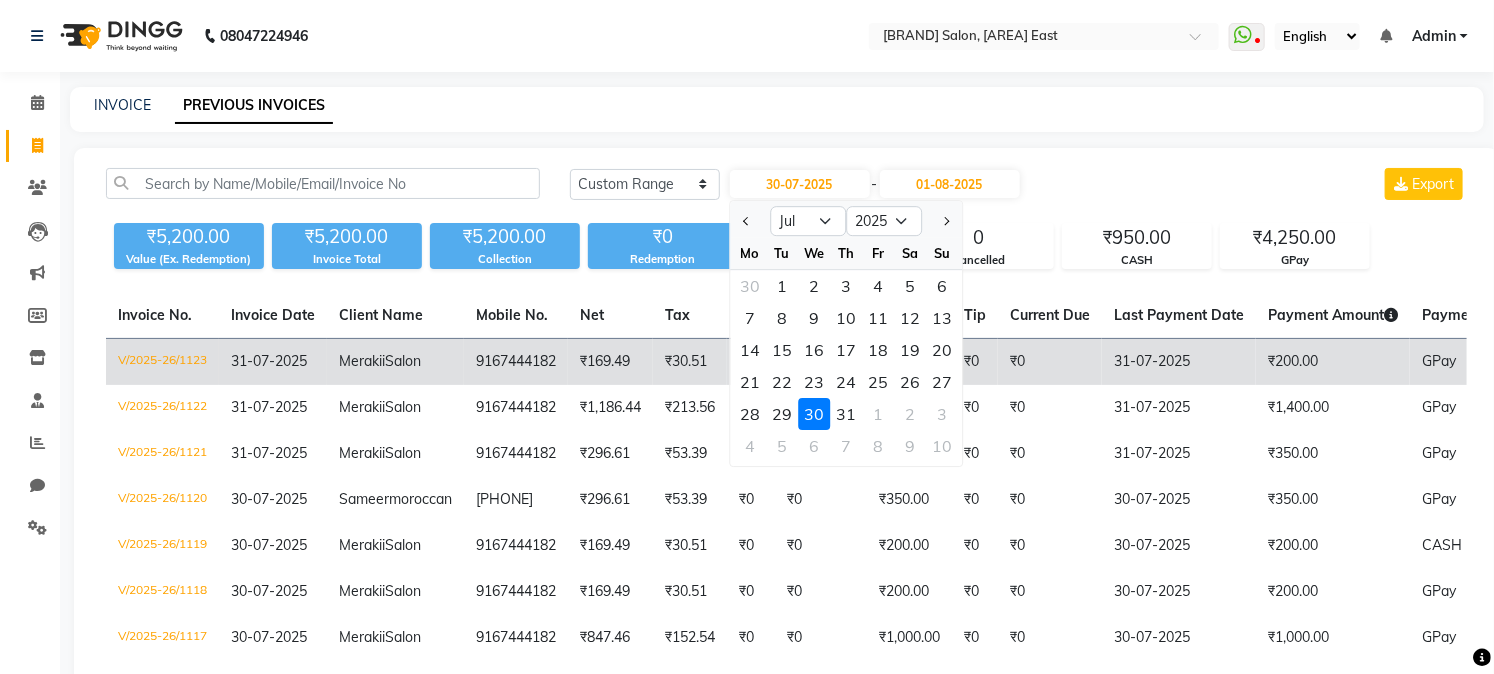 click on "₹169.49" 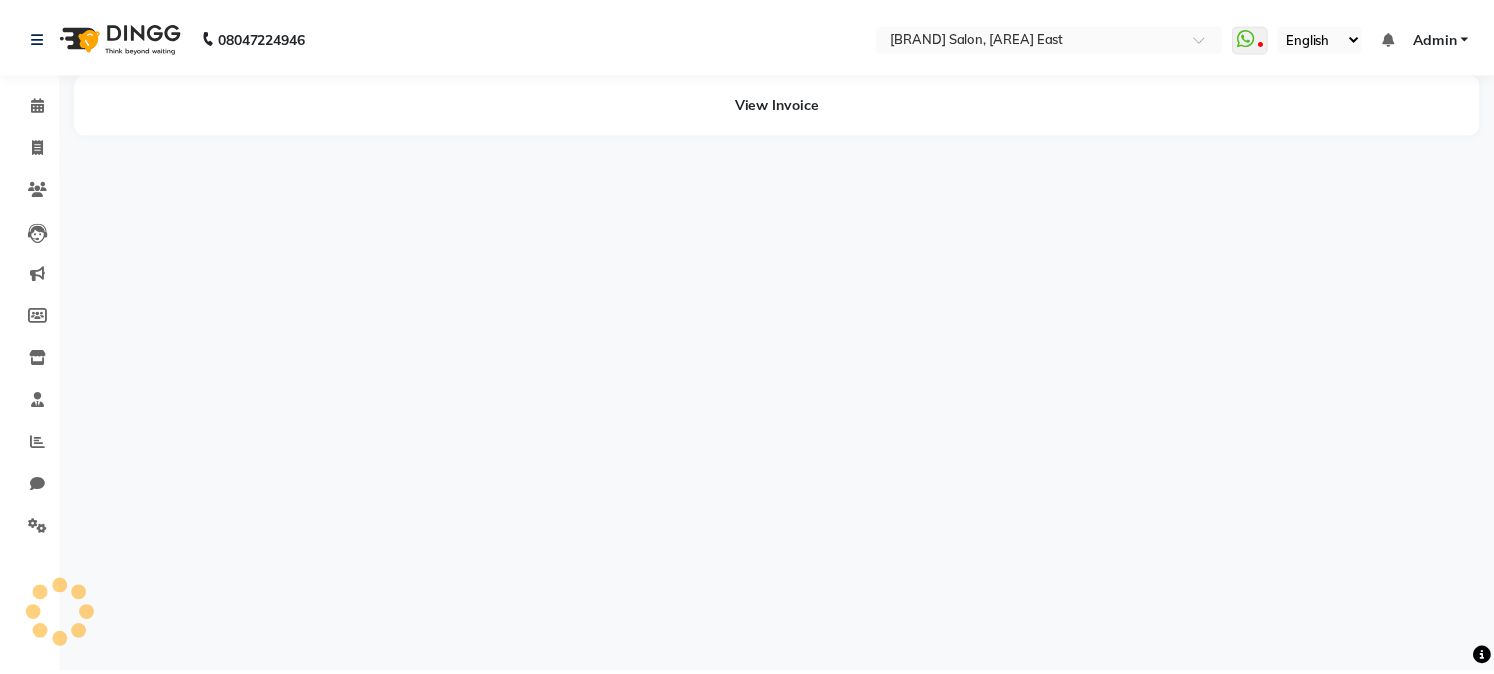 scroll, scrollTop: 0, scrollLeft: 0, axis: both 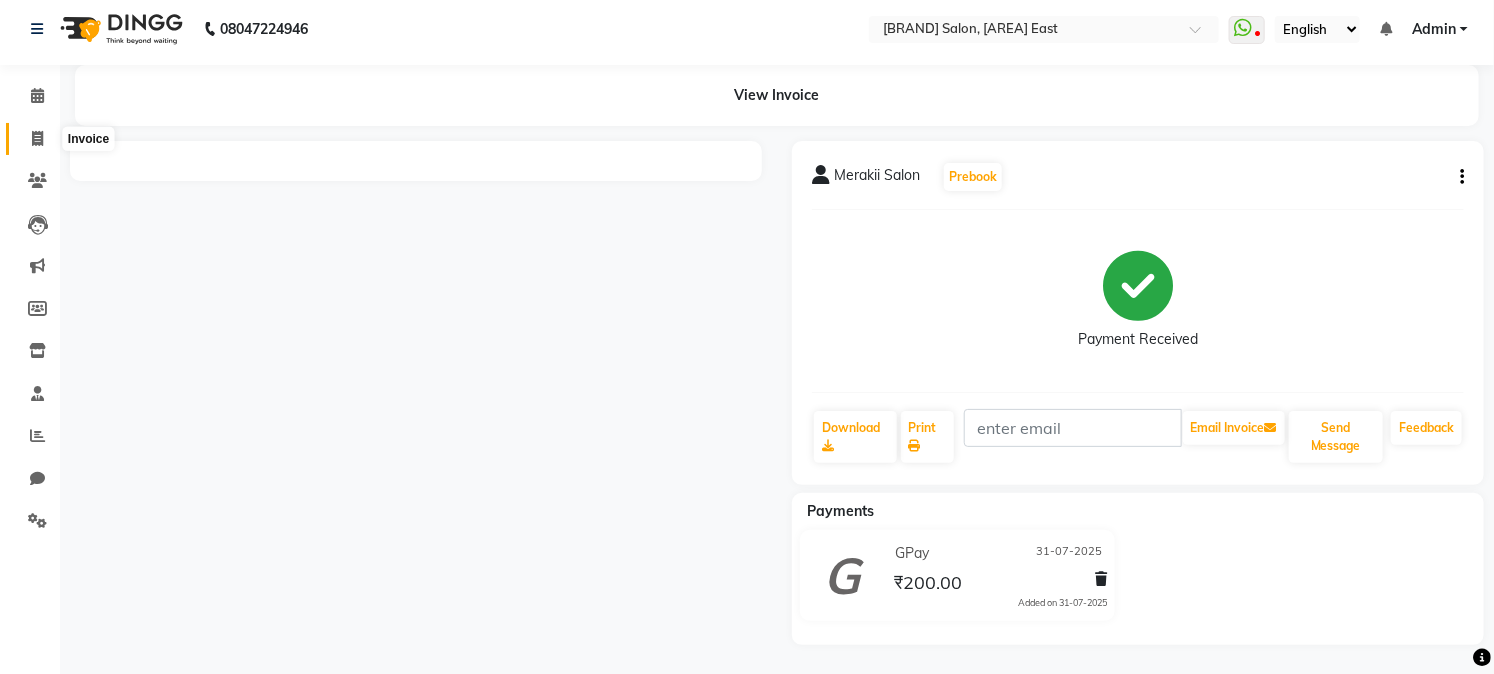 click 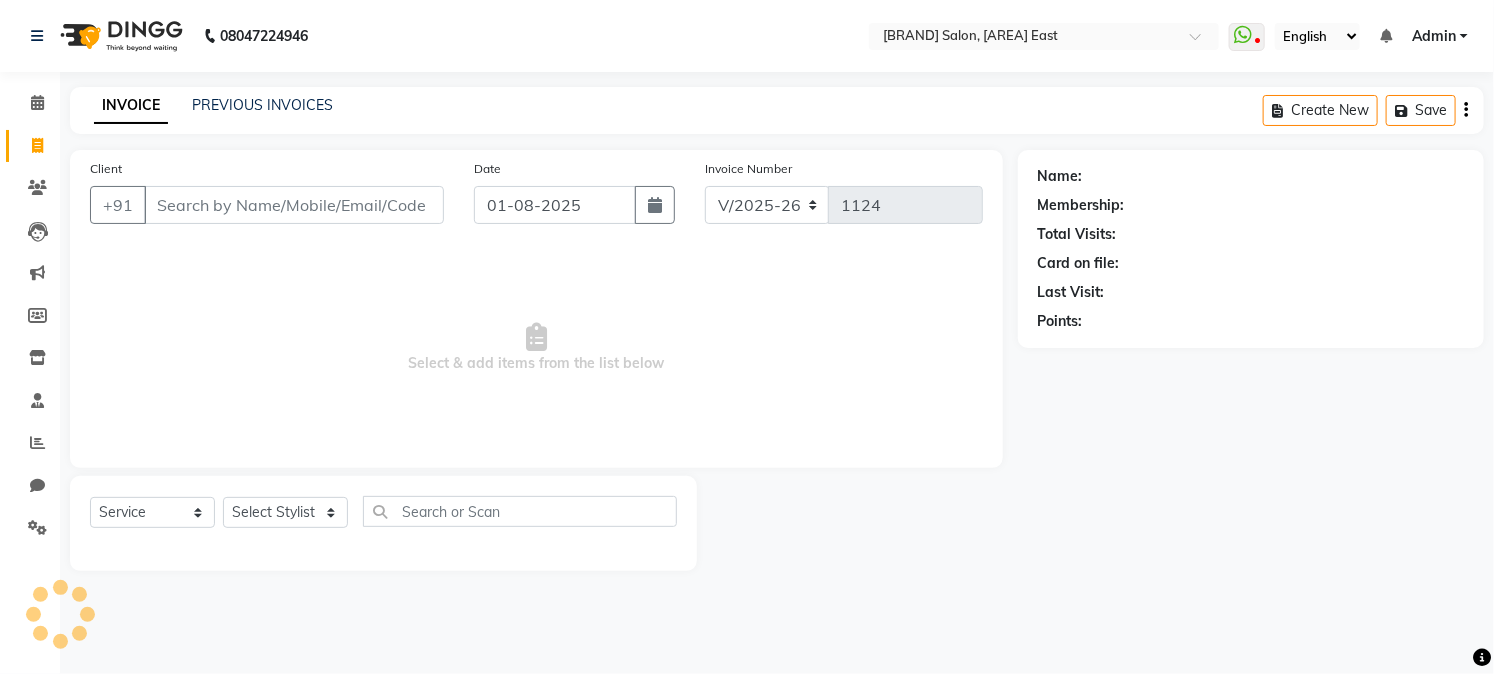 scroll, scrollTop: 0, scrollLeft: 0, axis: both 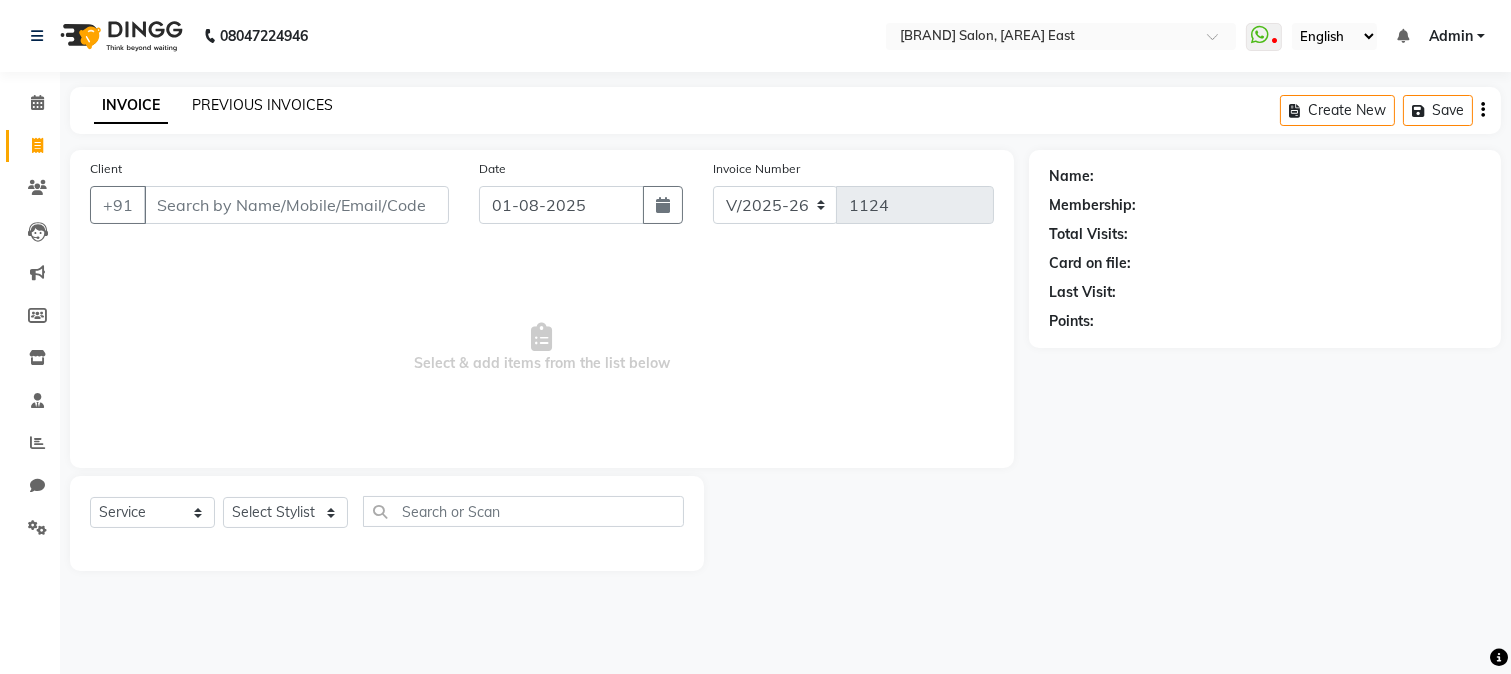 click on "PREVIOUS INVOICES" 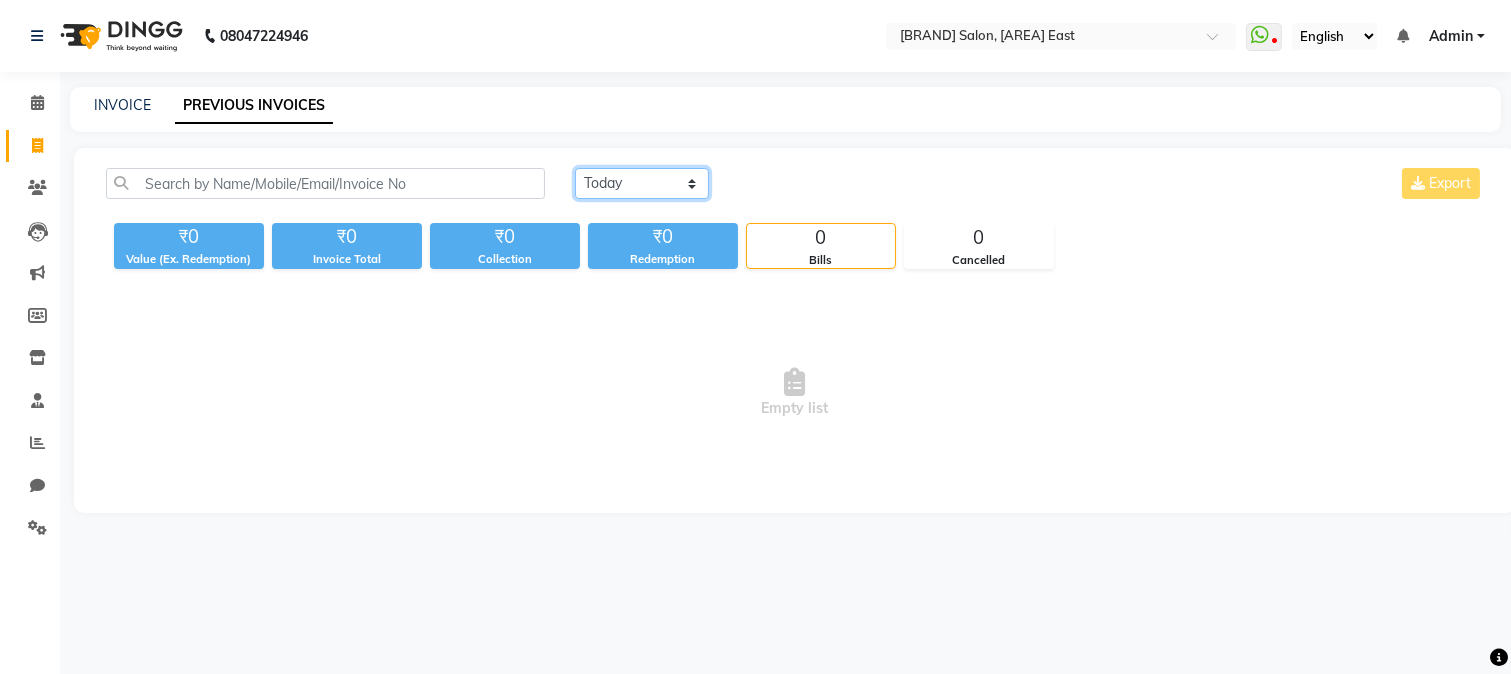 click on "Today Yesterday Custom Range" 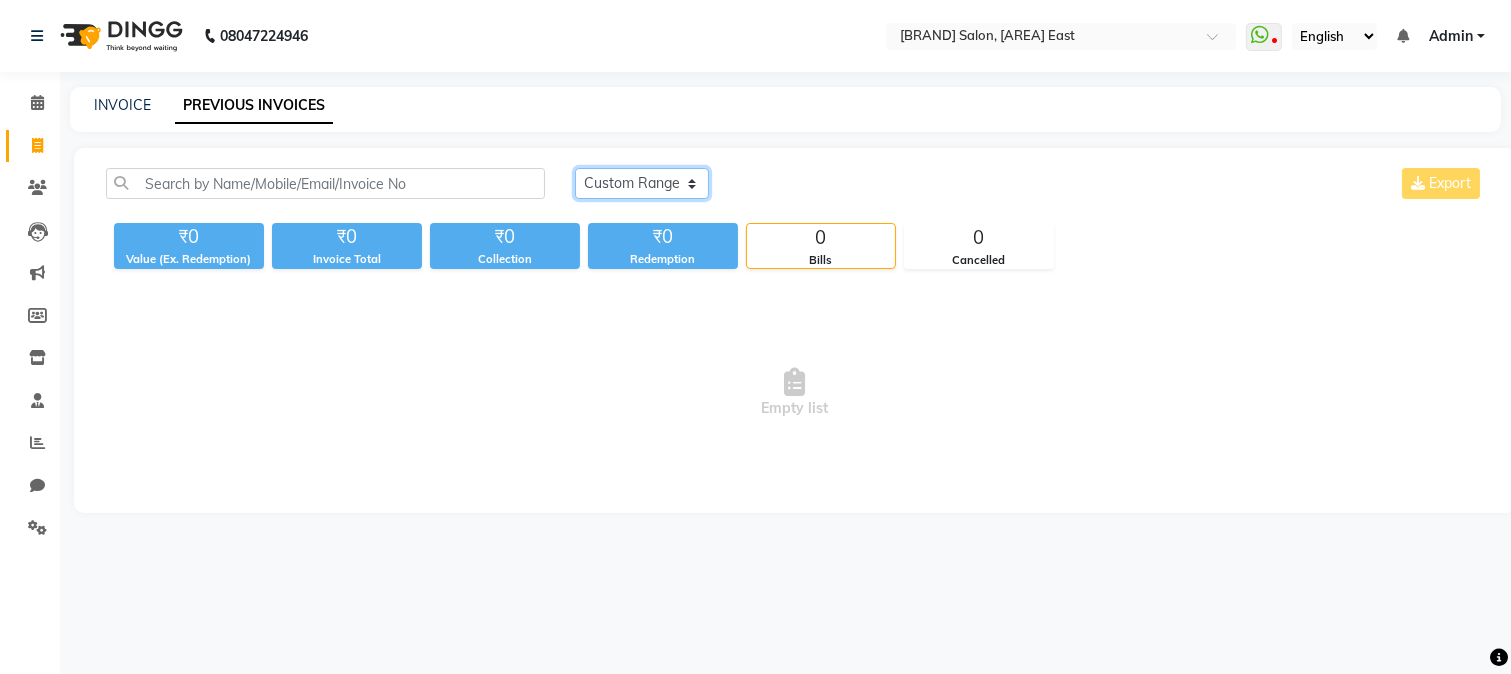 click on "Today Yesterday Custom Range" 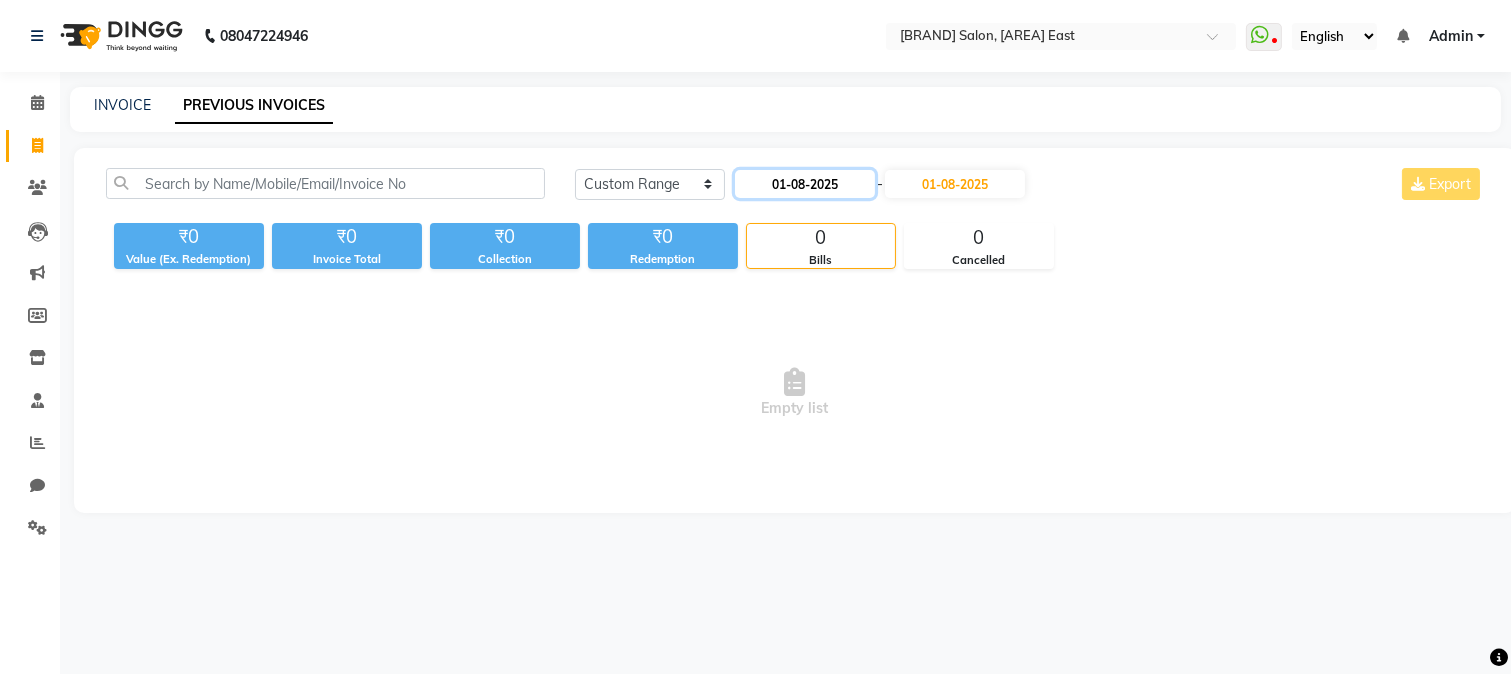 click on "01-08-2025" 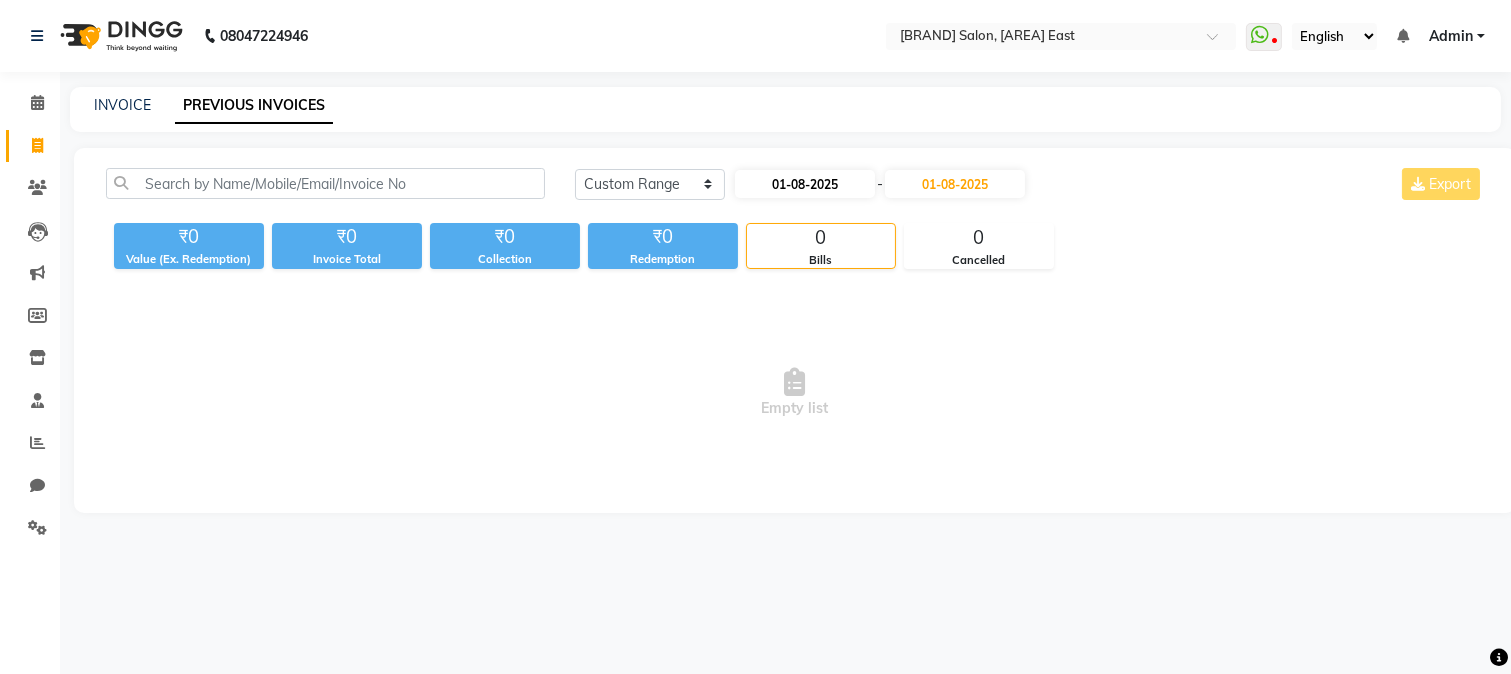 select on "8" 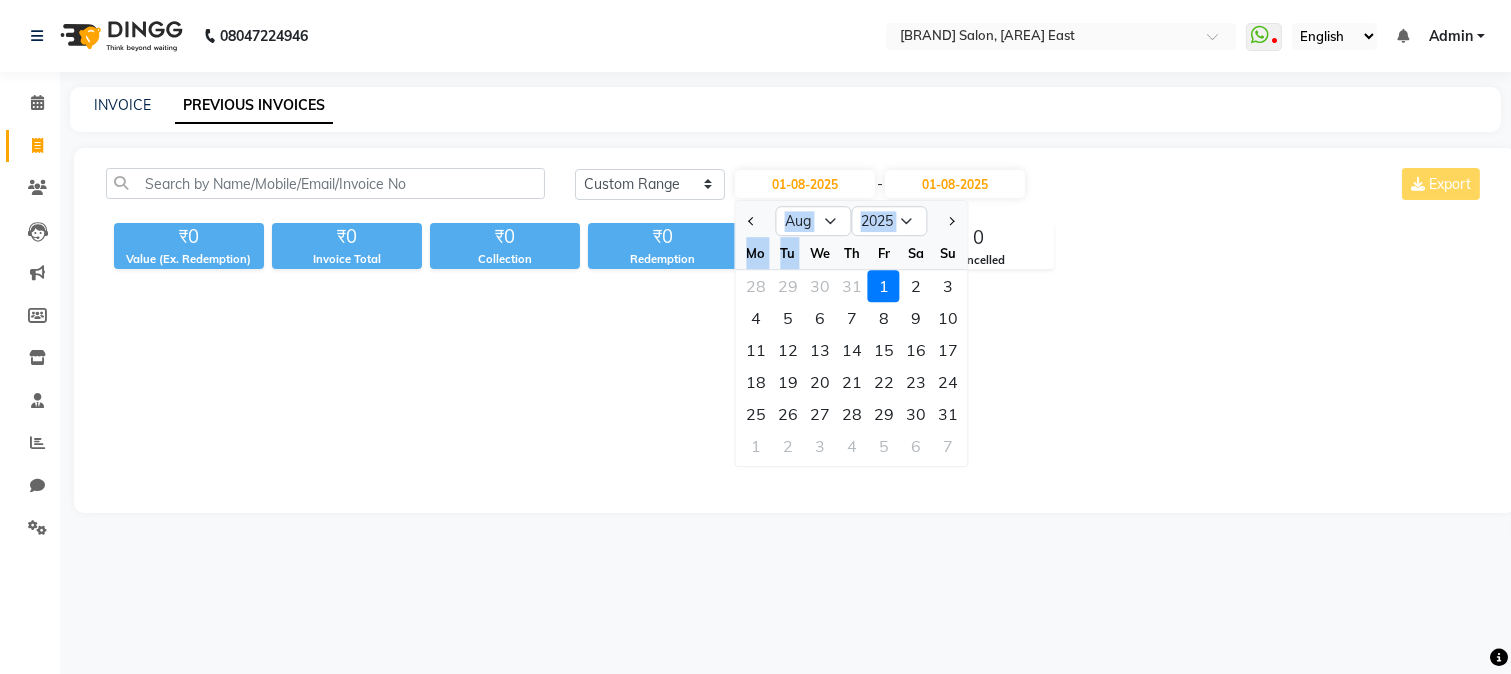 click on "Jan Feb Mar Apr May Jun Jul Aug Sep Oct Nov Dec 2015 2016 2017 2018 2019 2020 2021 2022 2023 2024 2025 2026 2027 2028 2029 2030 2031 2032 2033 2034 2035 Mo Tu We Th Fr Sa Su 28 29 30 31 1 2 3 4 5 6 7 8 9 10 11 12 13 14 15 16 17 18 19 20 21 22 23 24 25 26 27 28 29 30 31 1 2 3 4 5 6 7" 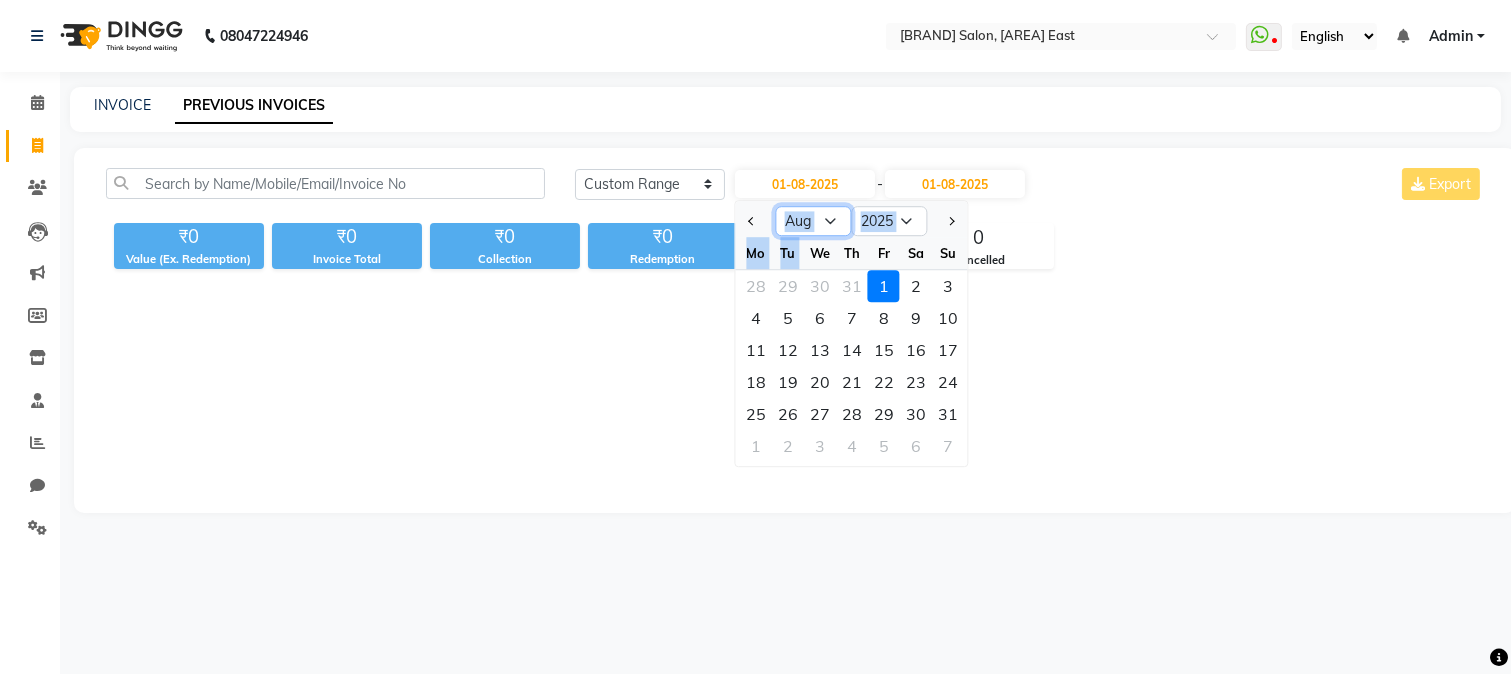 click on "Jan Feb Mar Apr May Jun Jul Aug Sep Oct Nov Dec" 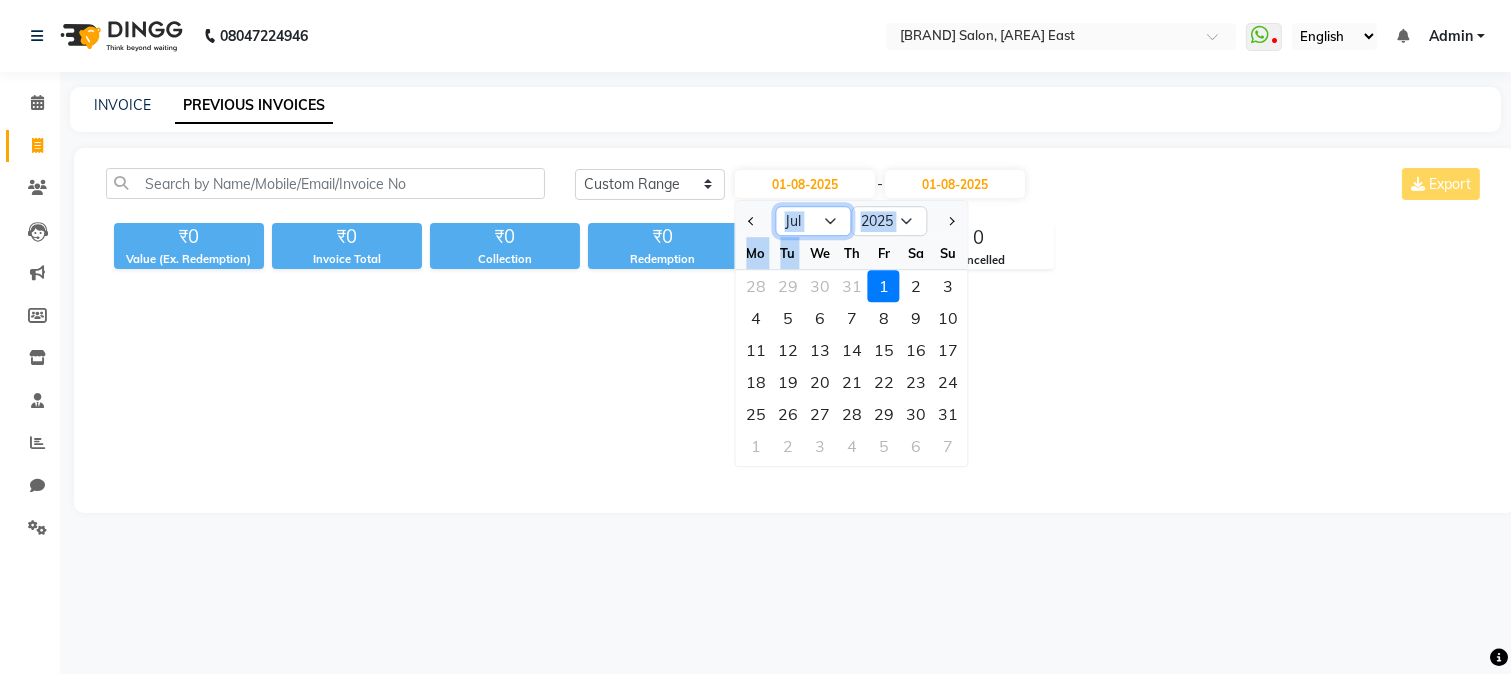 click on "Jan Feb Mar Apr May Jun Jul Aug Sep Oct Nov Dec" 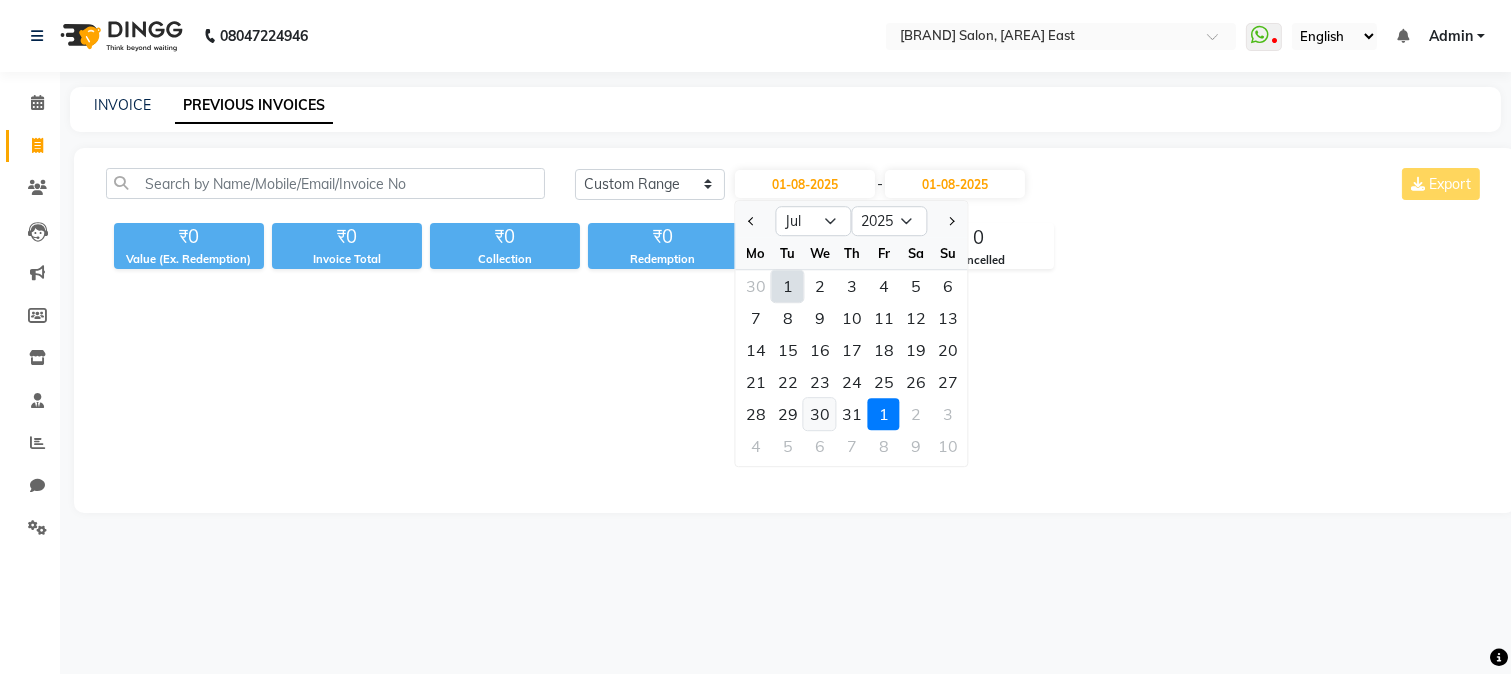 click on "30" 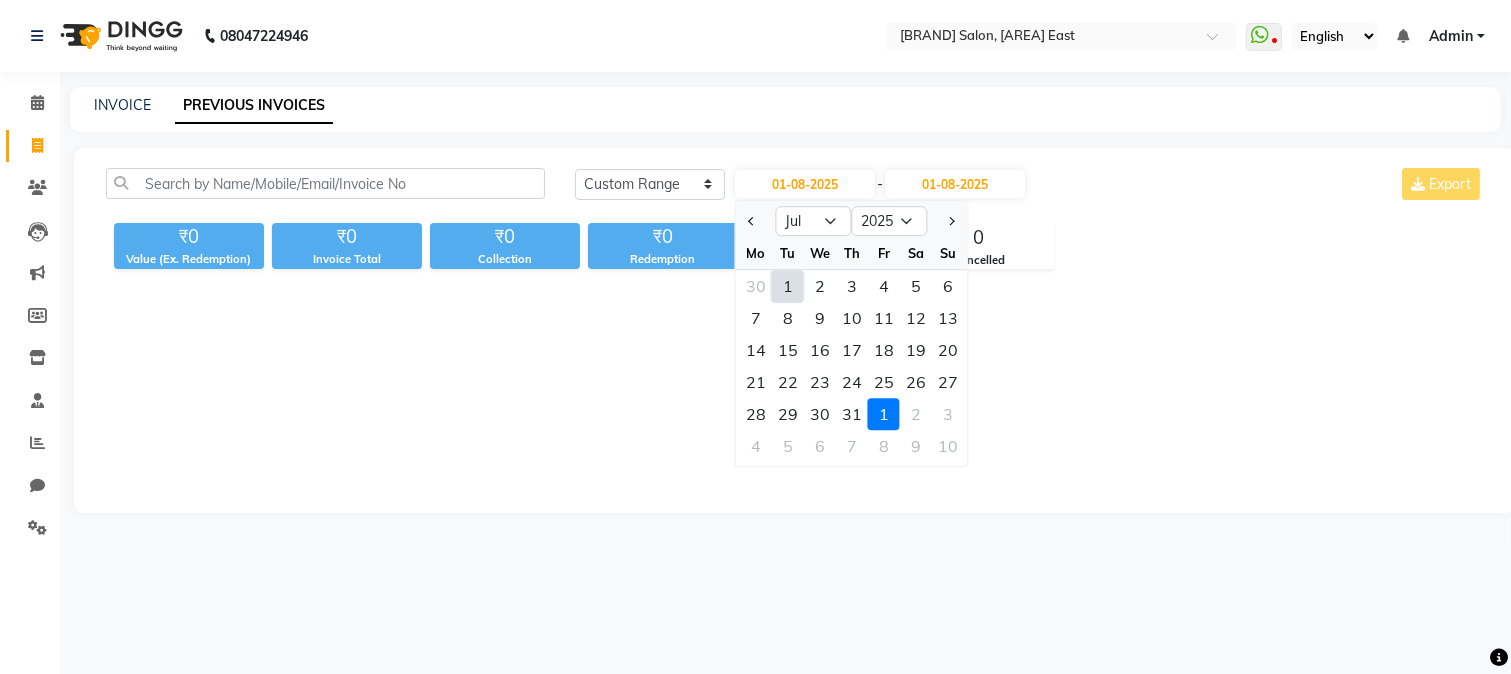 type on "30-07-2025" 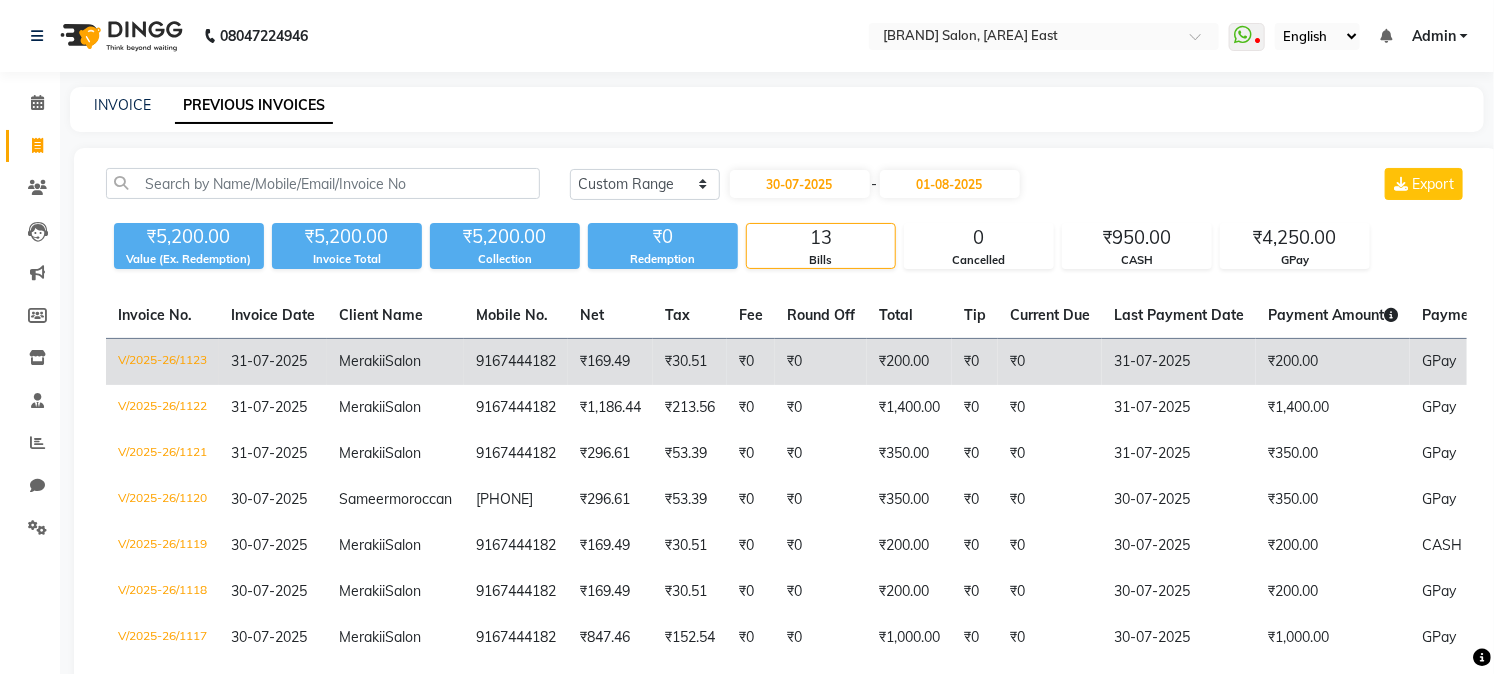 click on "9167444182" 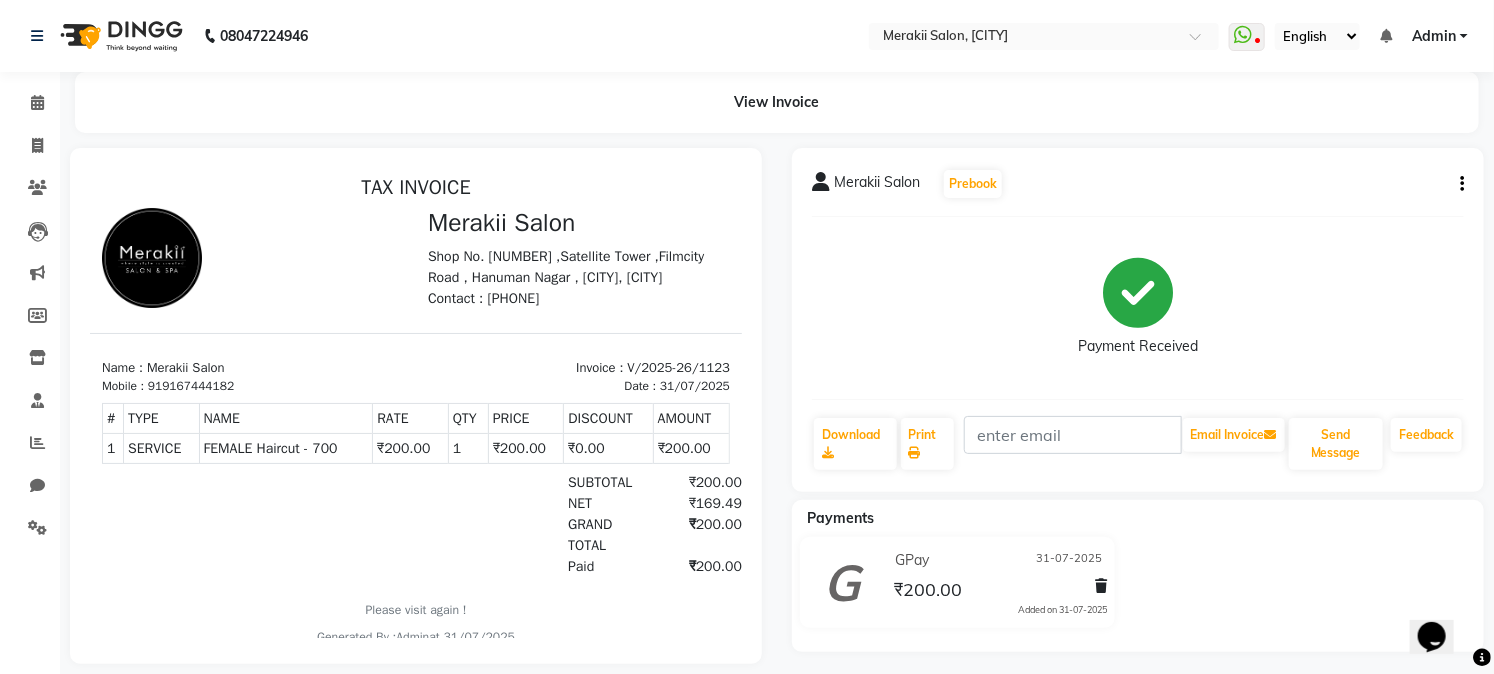 scroll, scrollTop: 0, scrollLeft: 0, axis: both 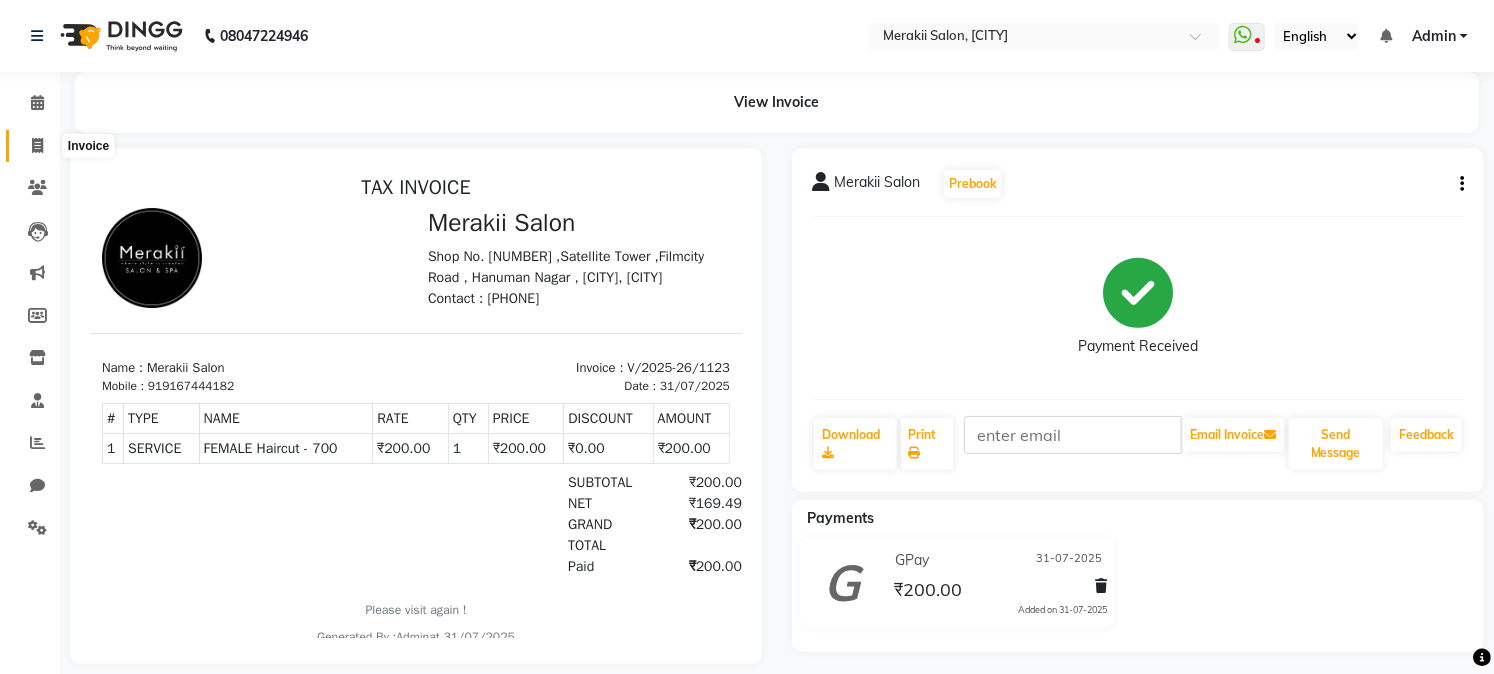 click 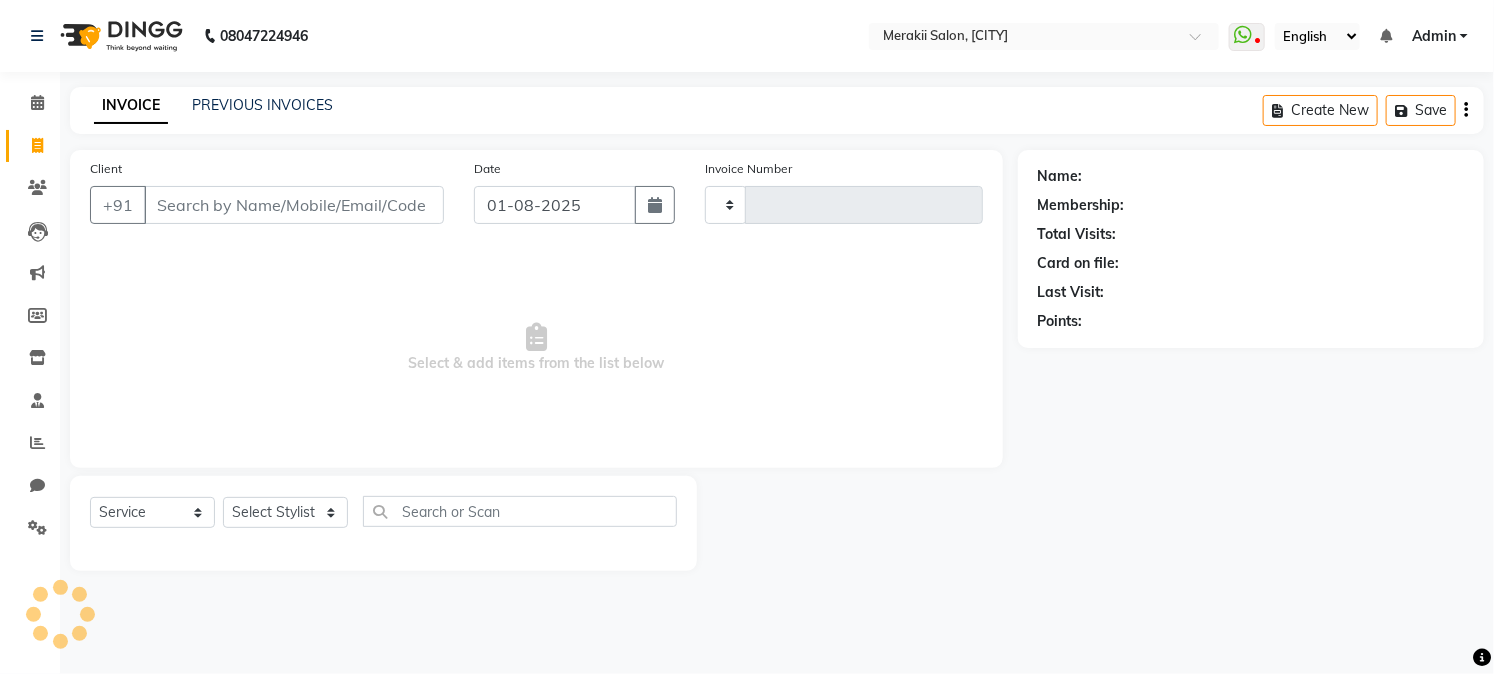 type on "1124" 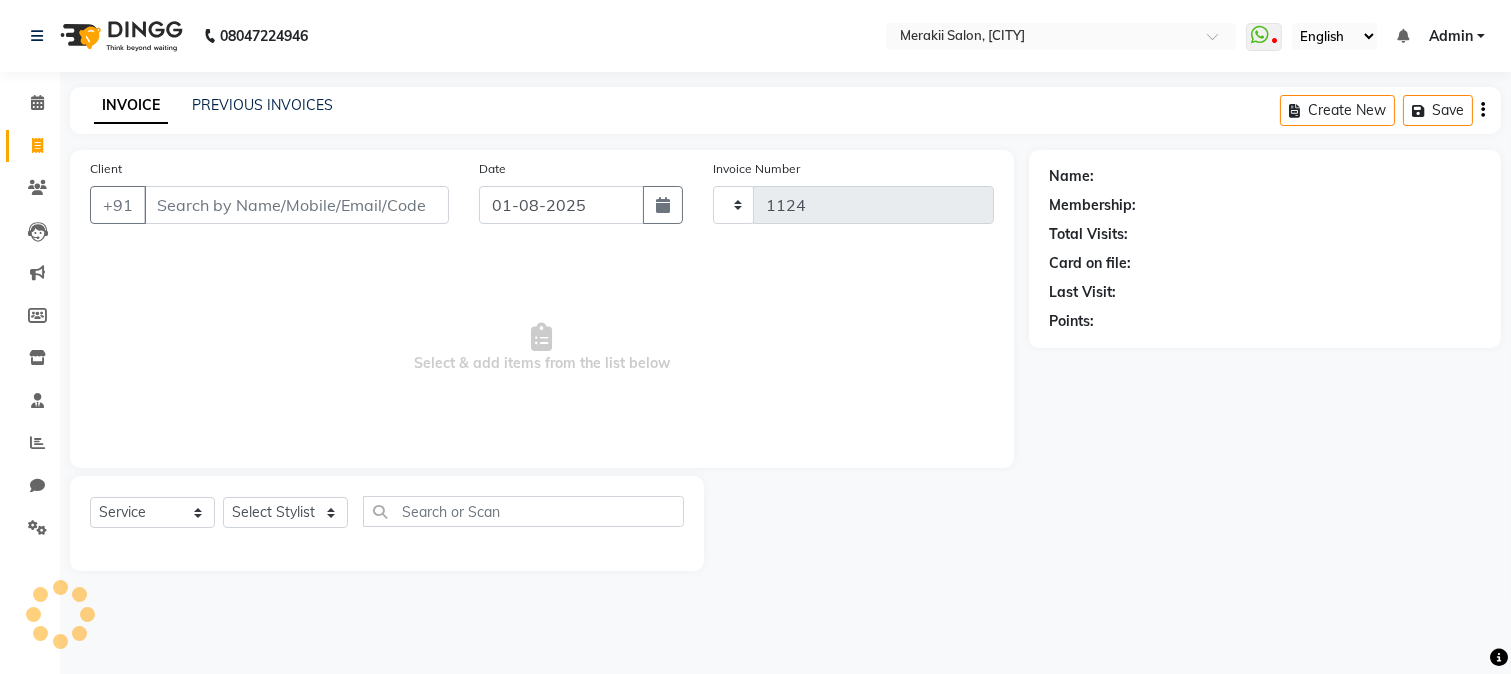 select on "7791" 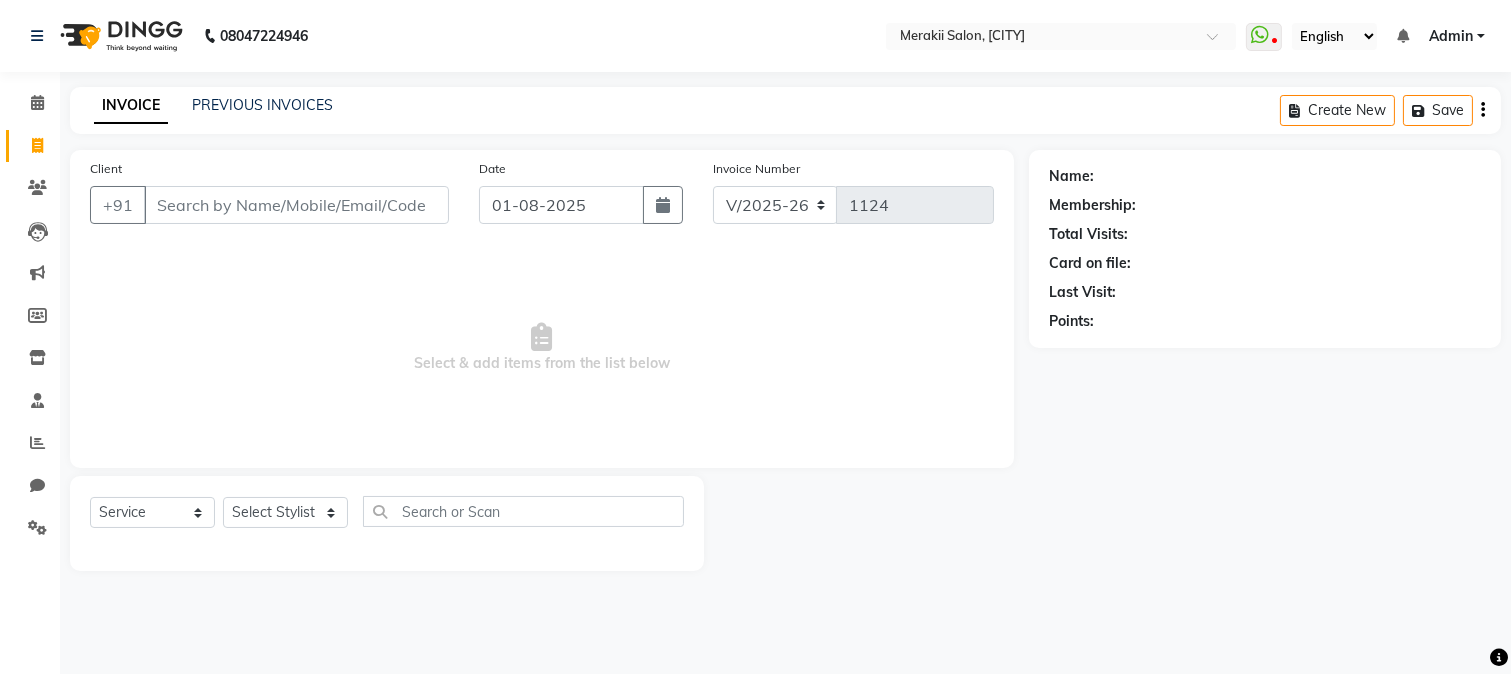 click on "INVOICE PREVIOUS INVOICES Create New   Save" 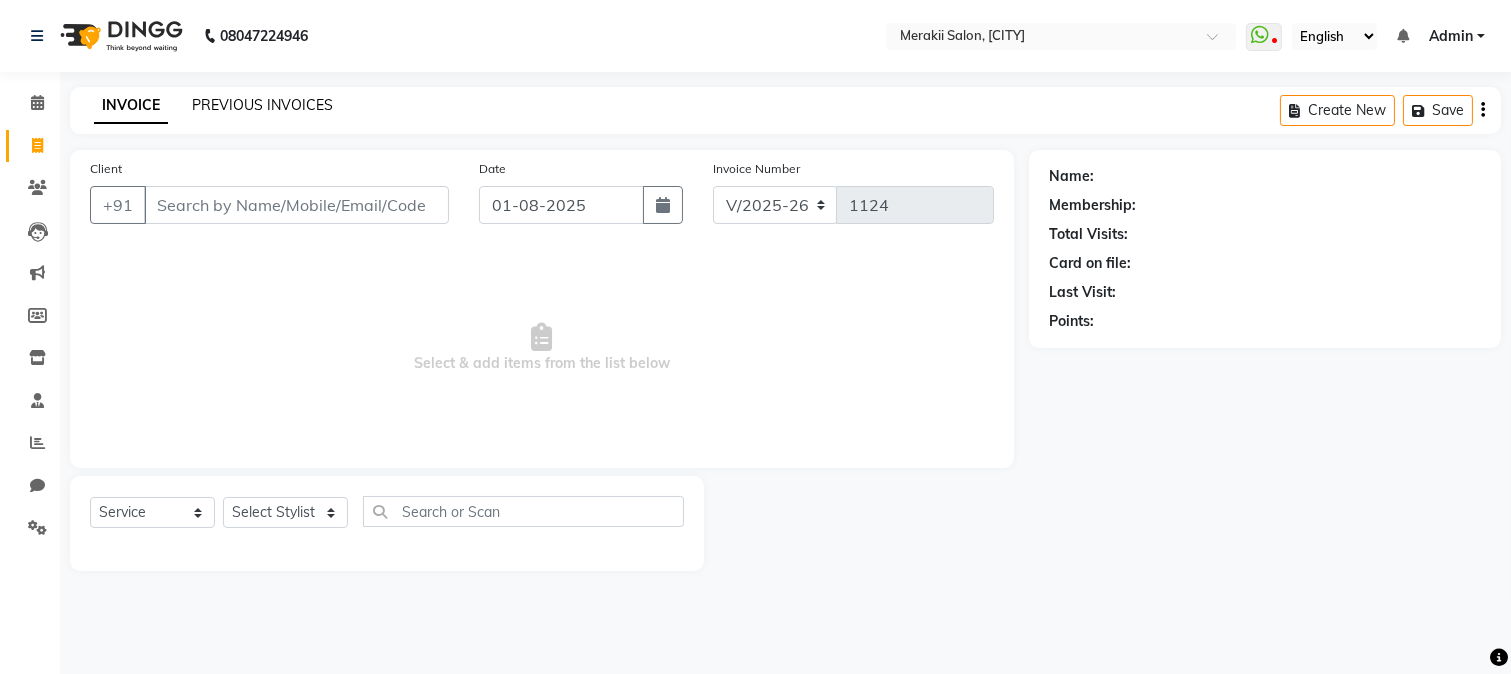 click on "PREVIOUS INVOICES" 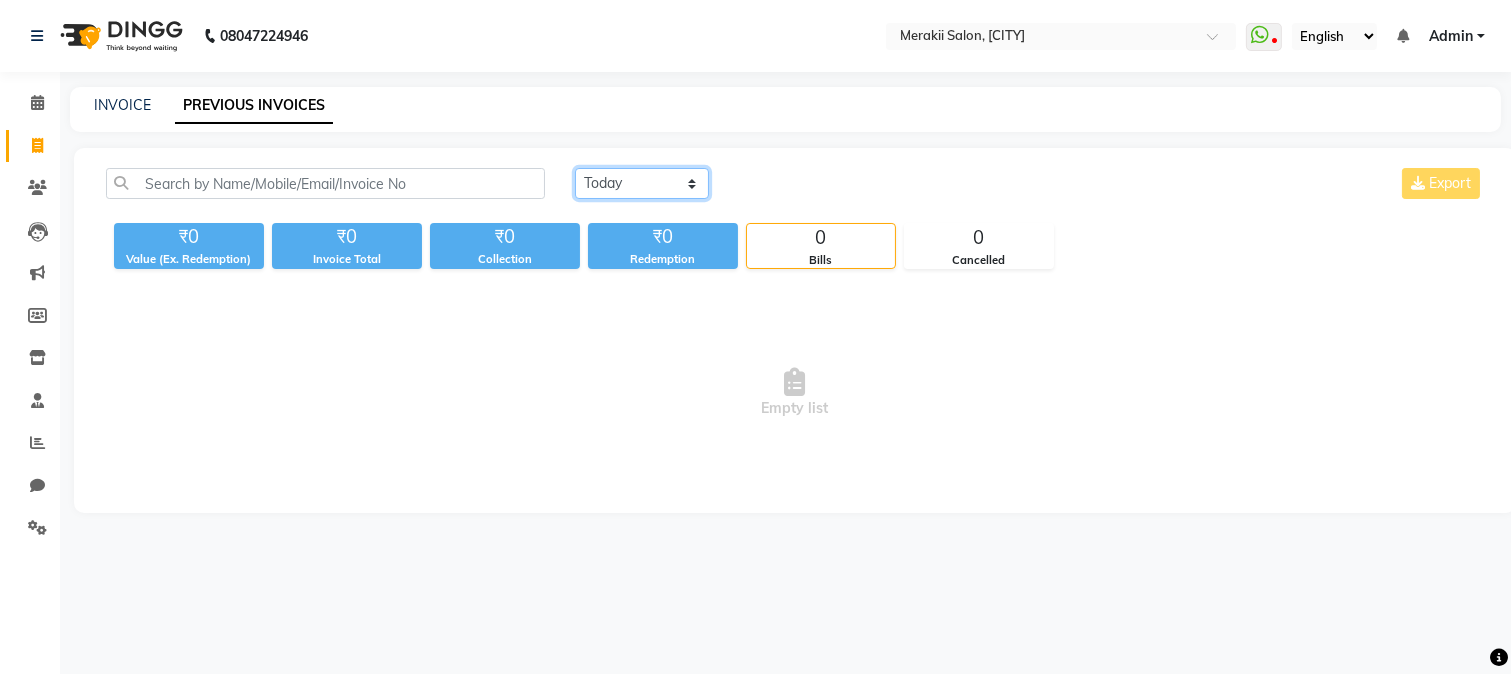 click on "Today Yesterday Custom Range" 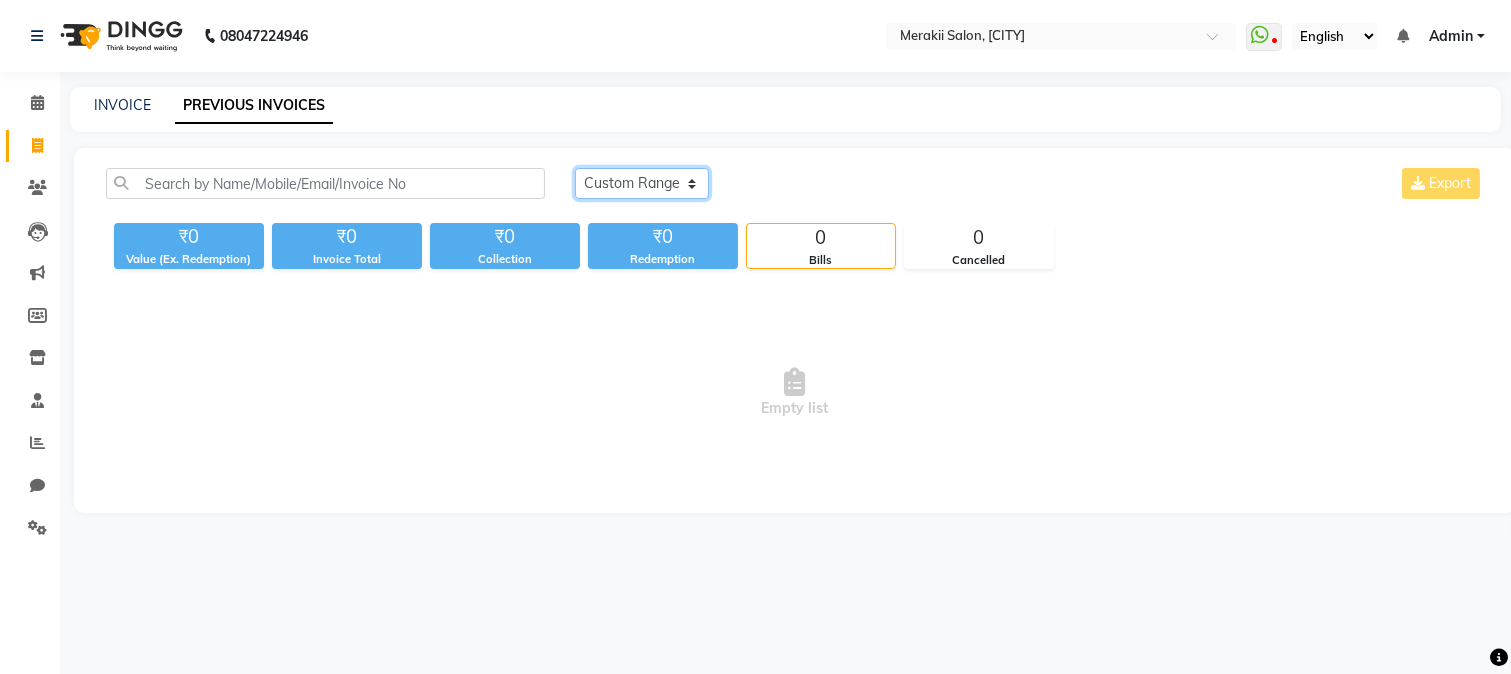 click on "Today Yesterday Custom Range" 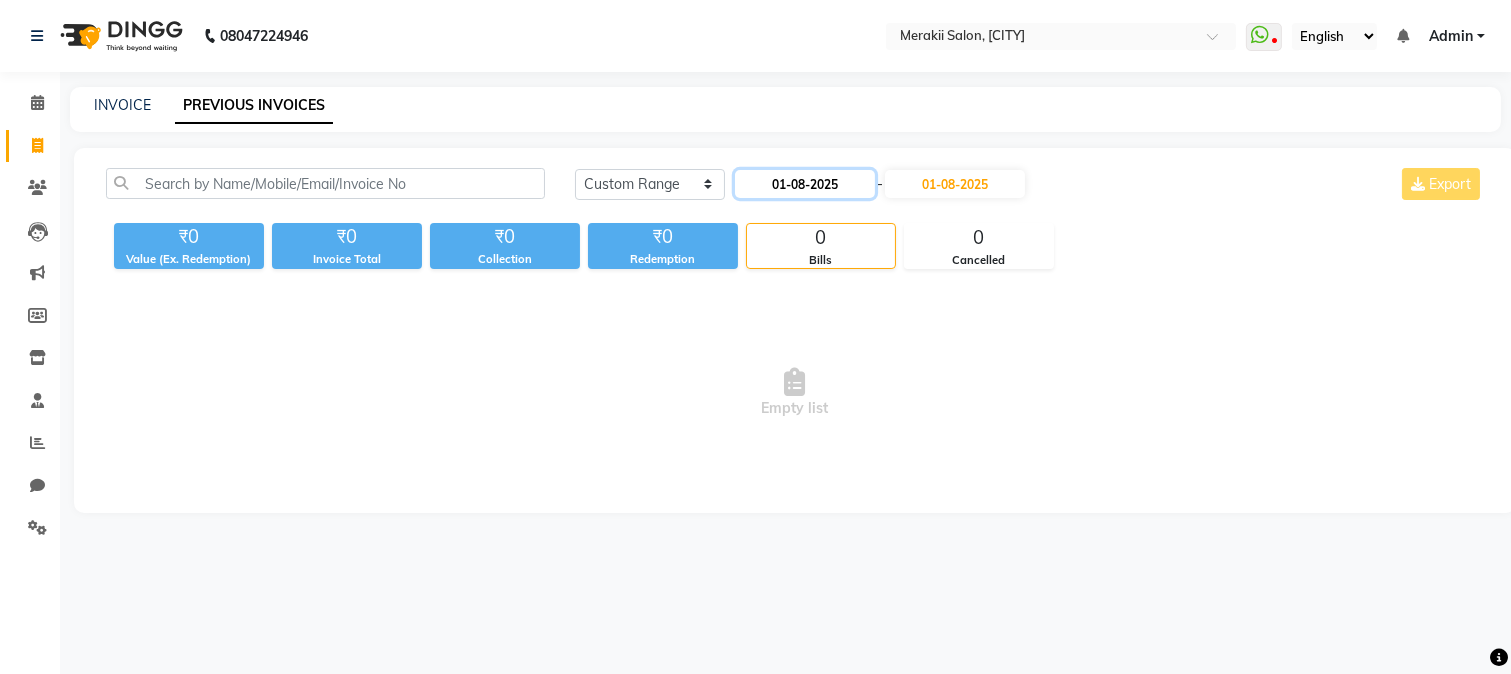 click on "01-08-2025" 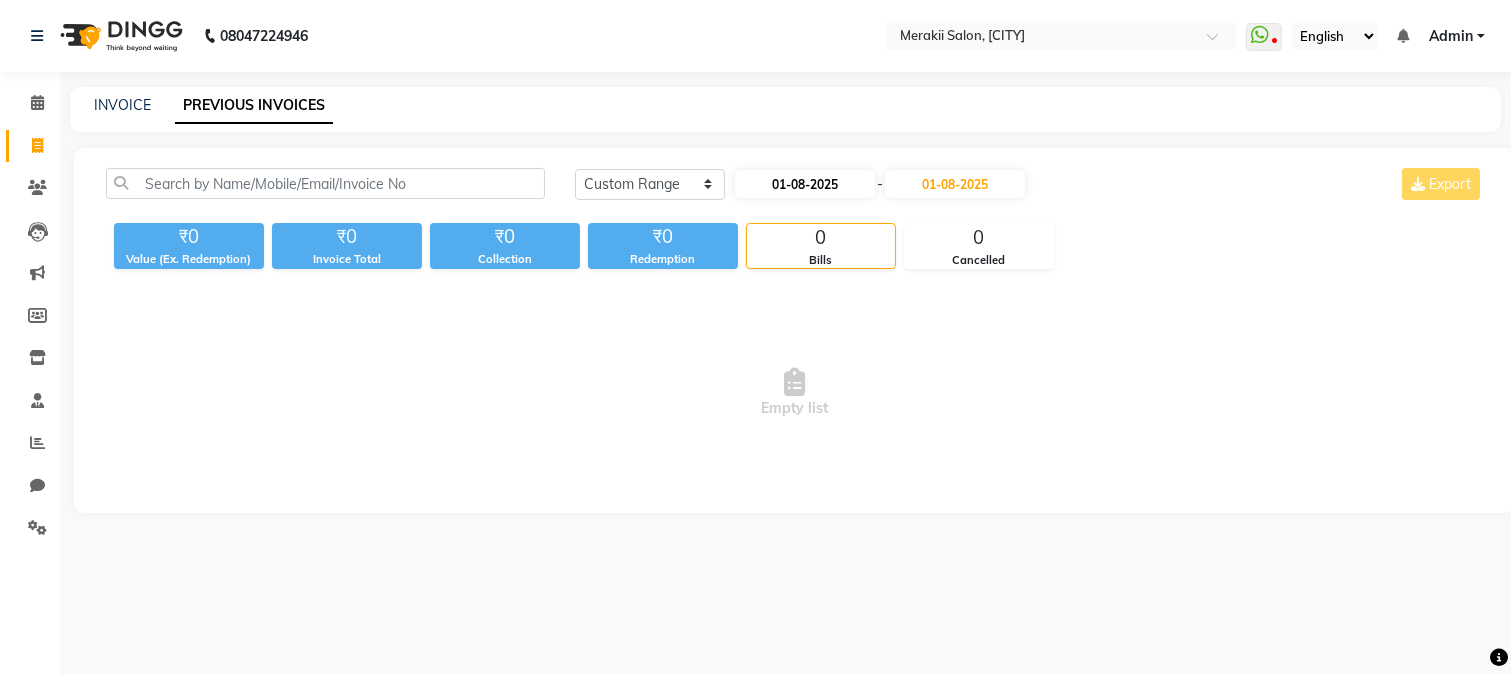 select on "8" 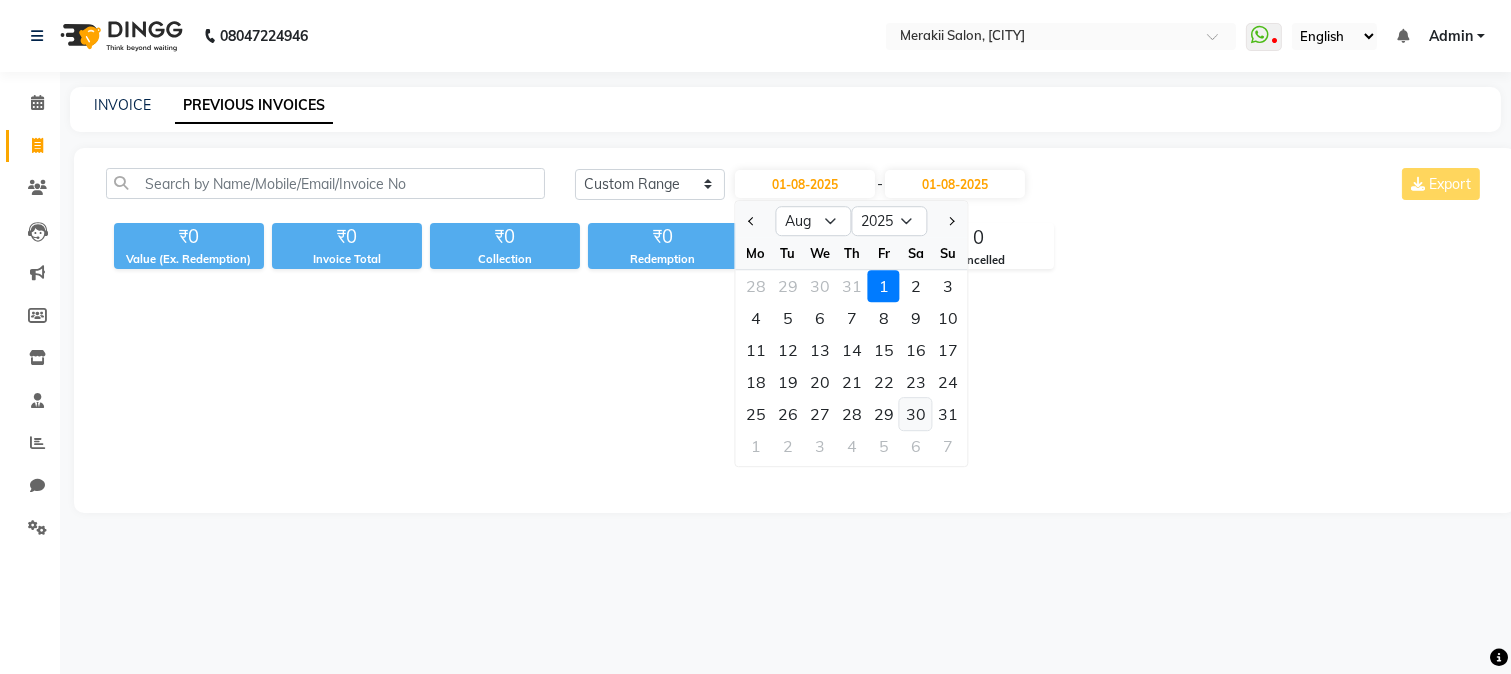 click on "30" 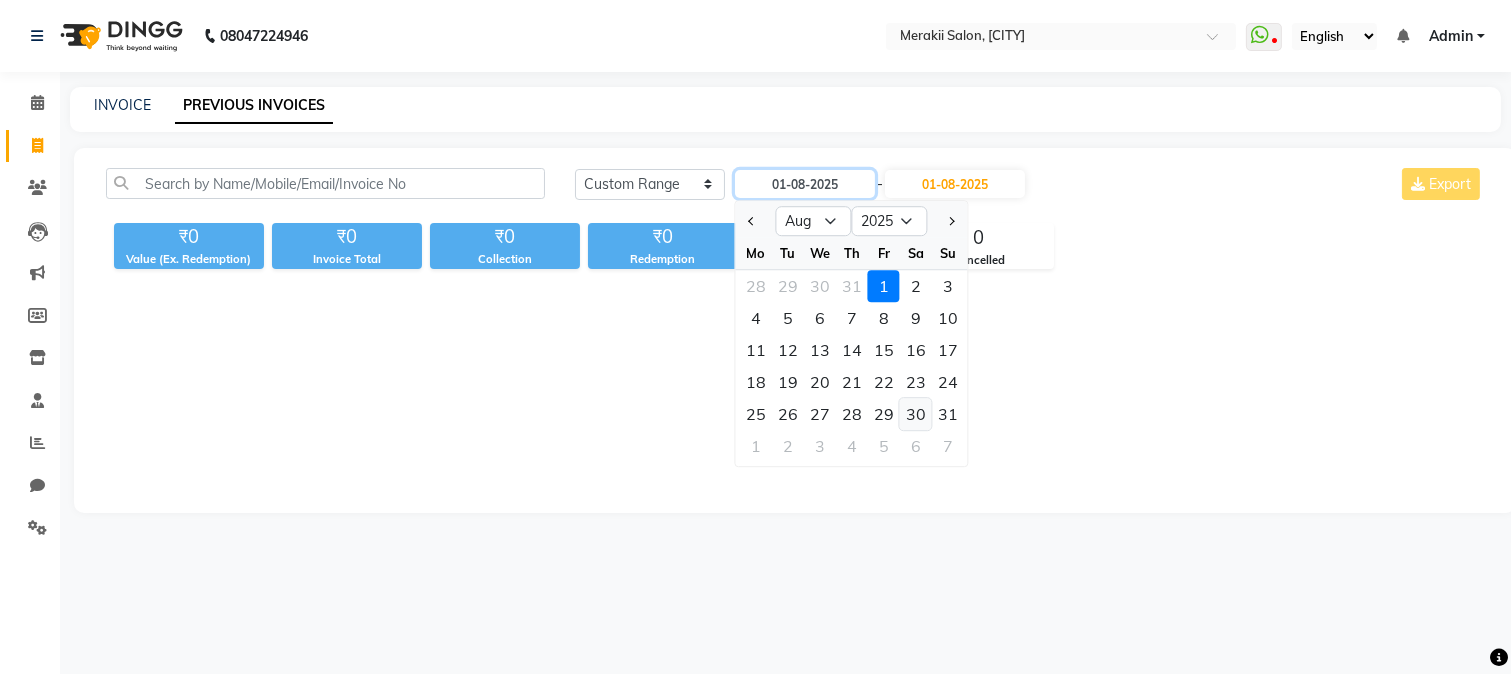 type on "30-08-2025" 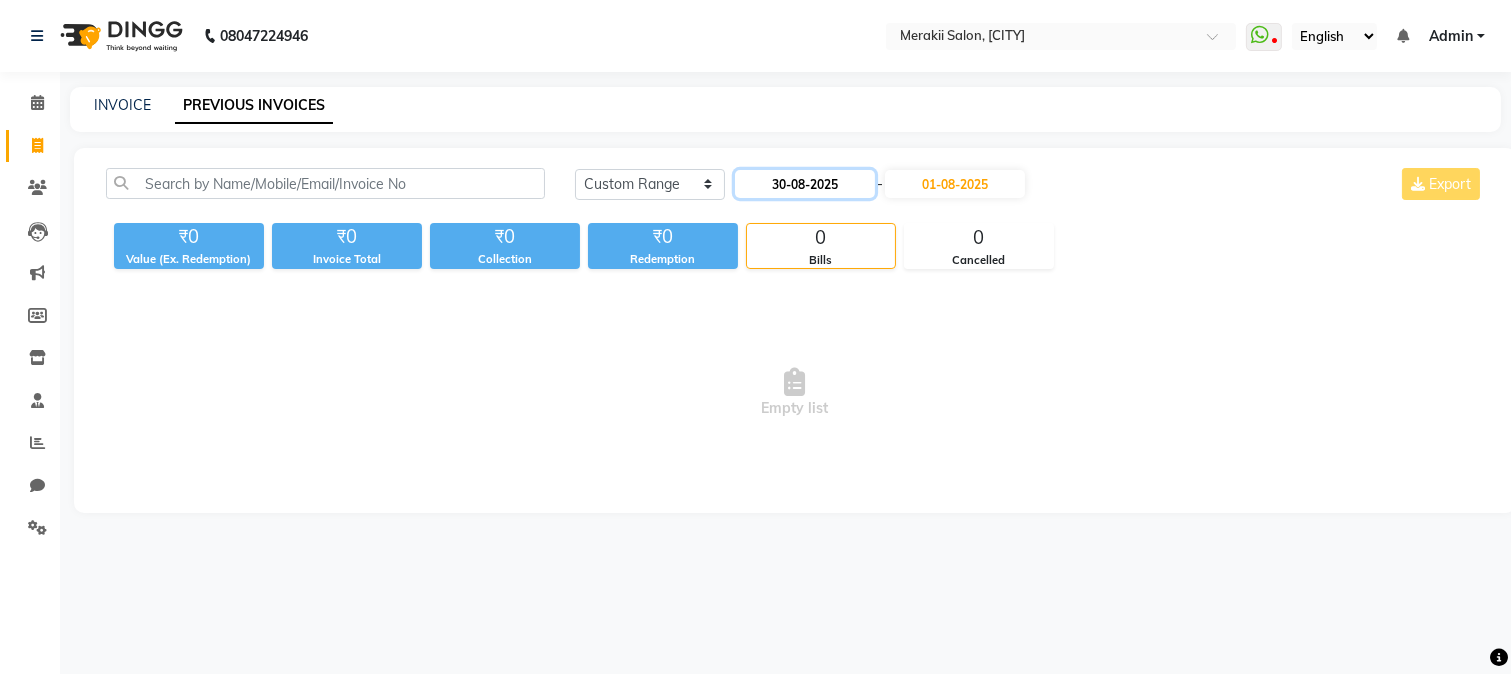 click on "30-08-2025" 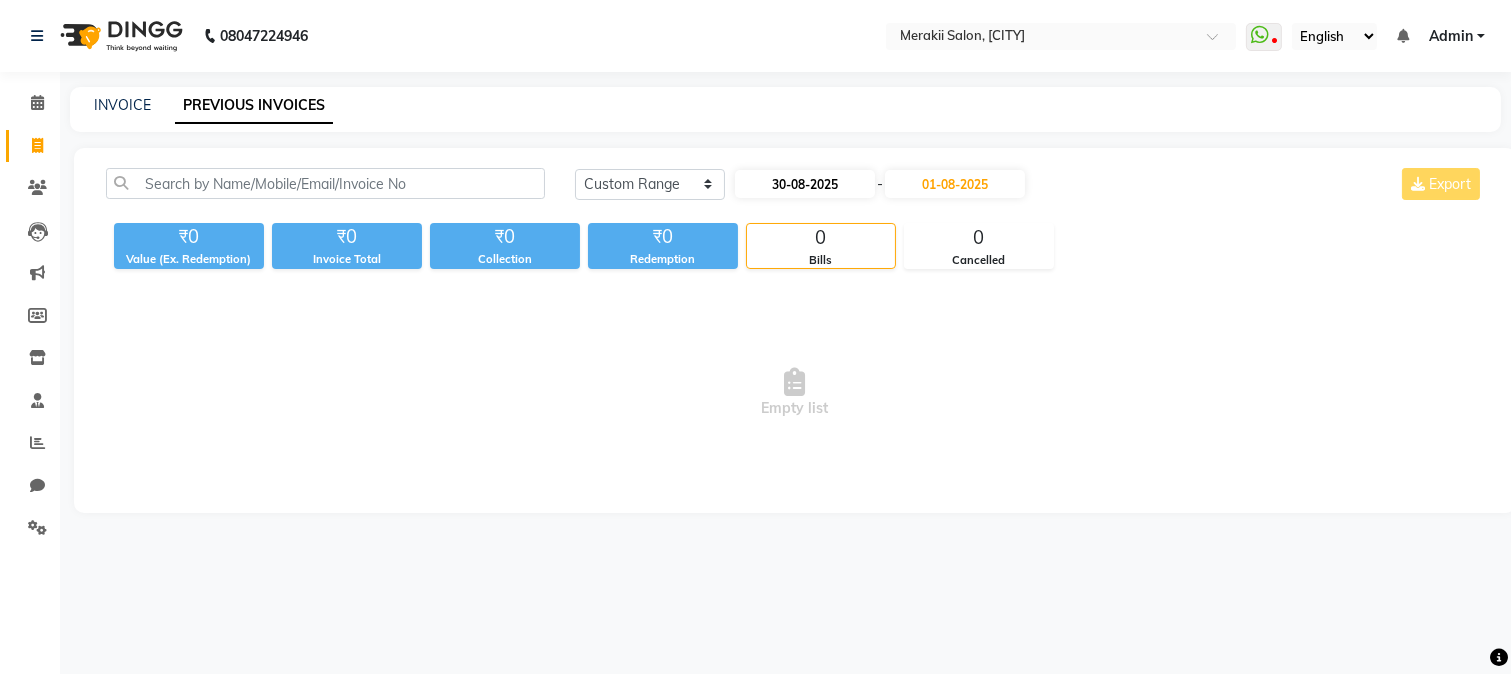 select on "8" 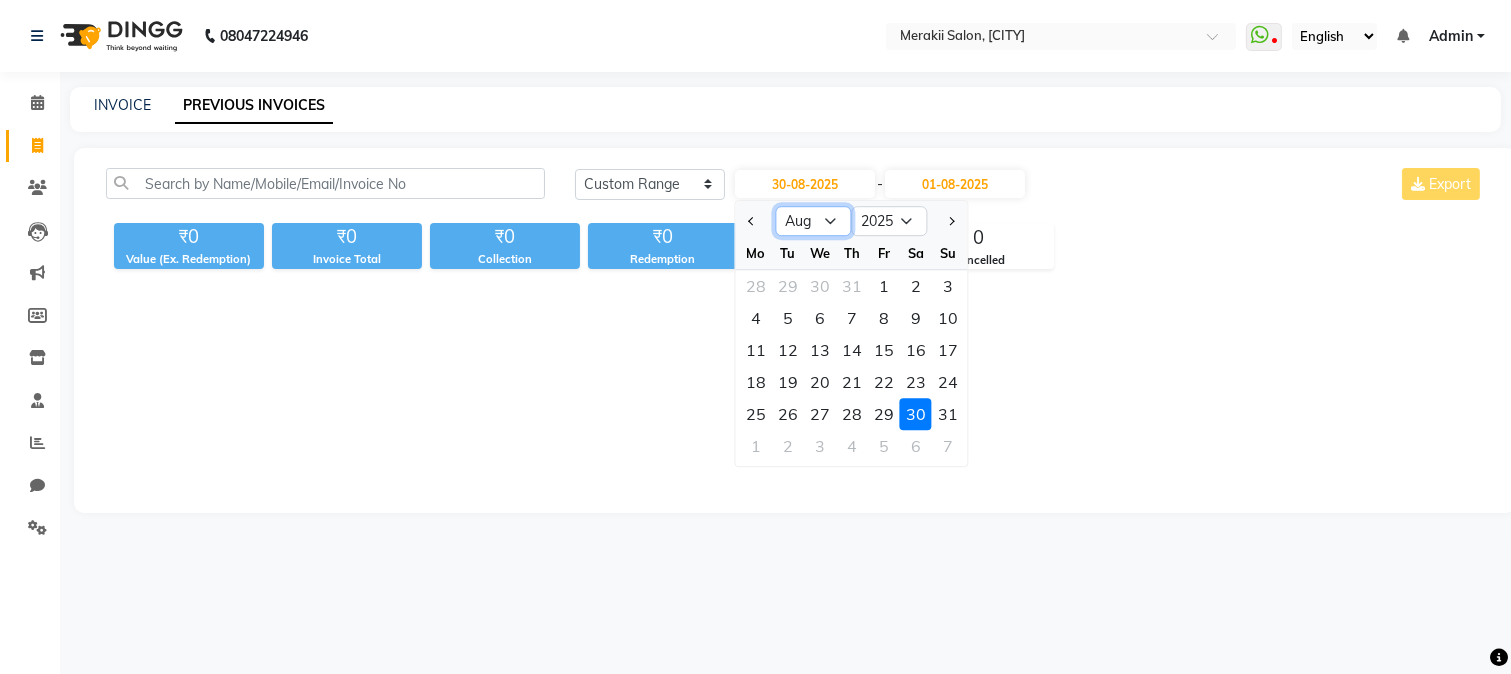 click on "Jan Feb Mar Apr May Jun Jul Aug Sep Oct Nov Dec" 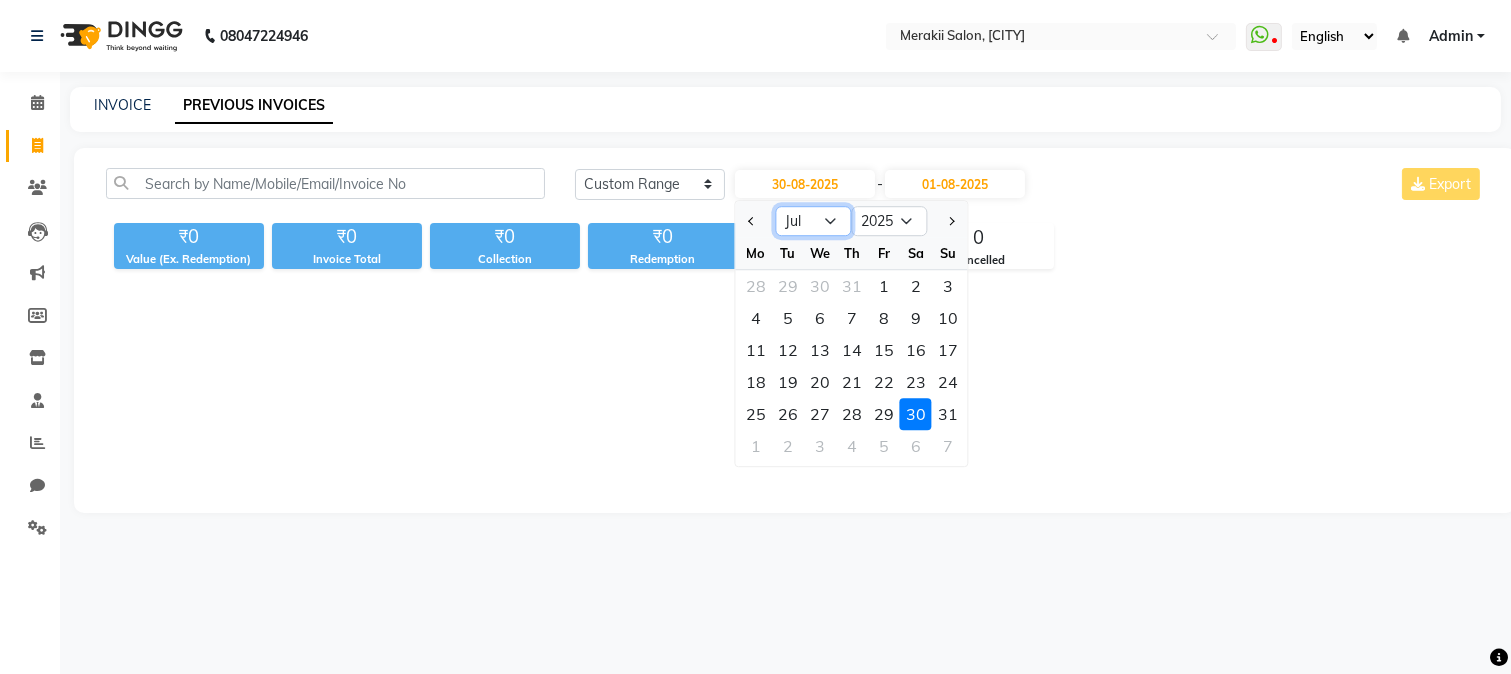 click on "Jan Feb Mar Apr May Jun Jul Aug Sep Oct Nov Dec" 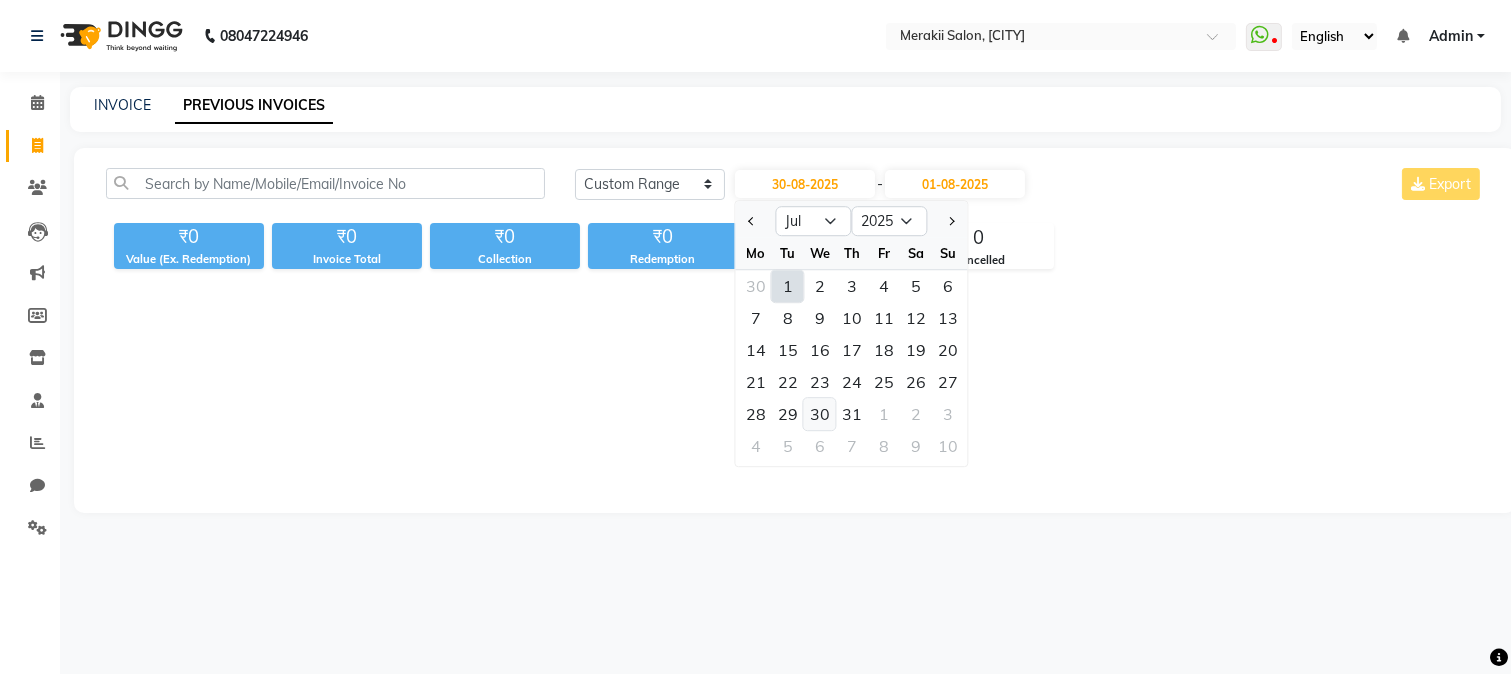 click on "30" 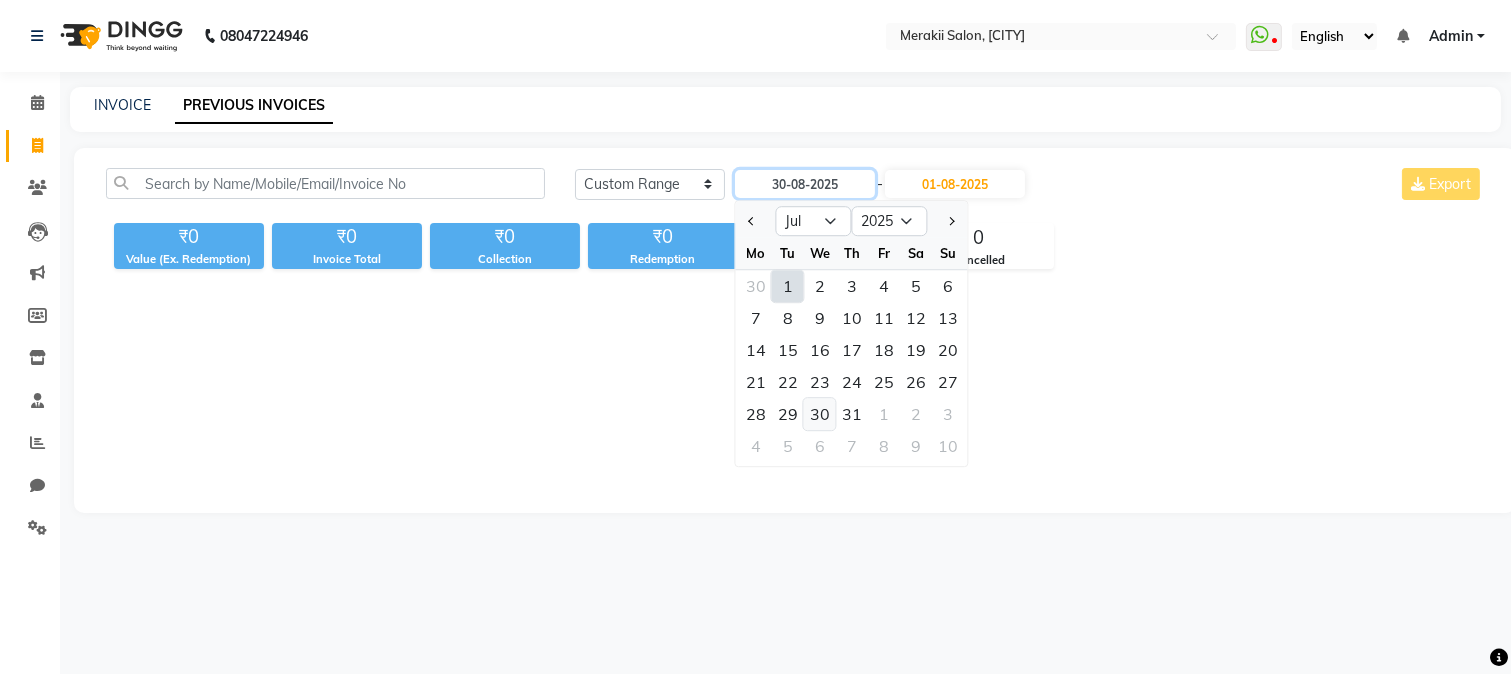 type on "30-07-2025" 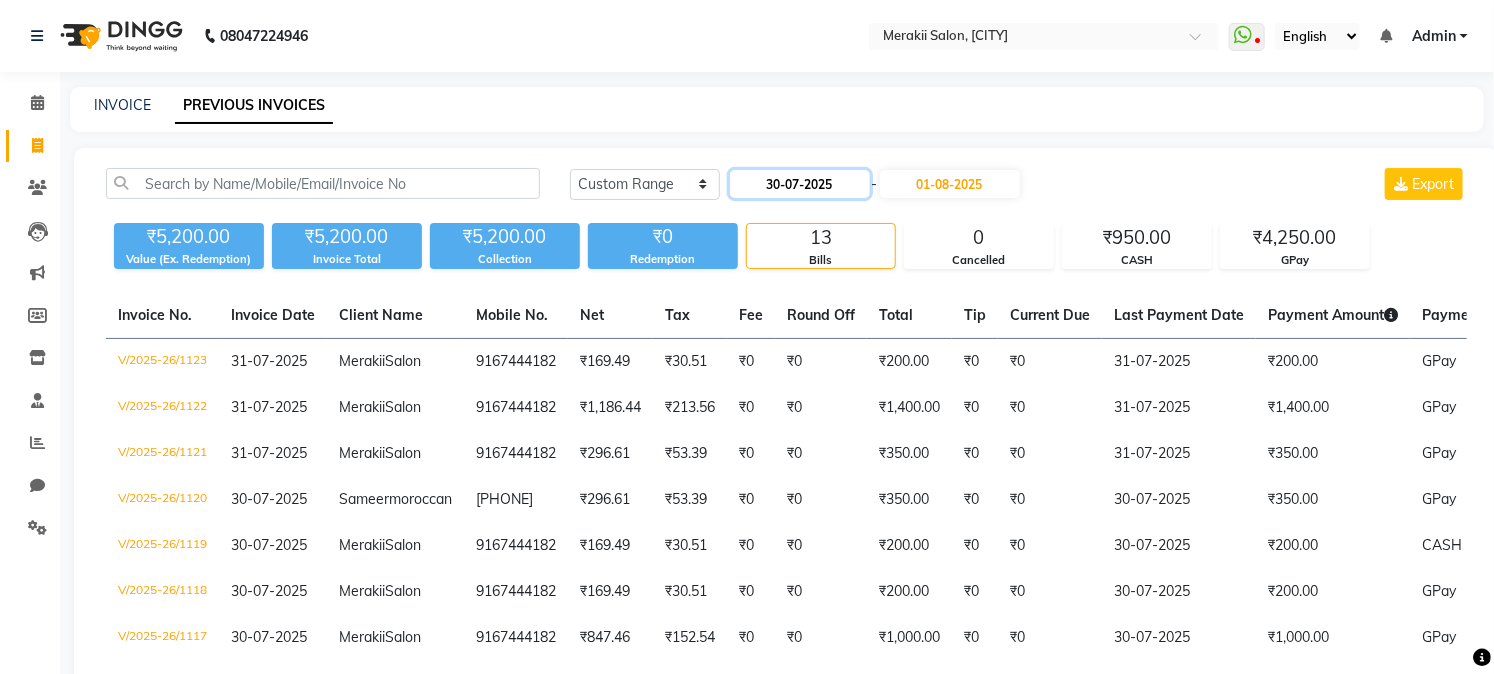 click on "30-07-2025" 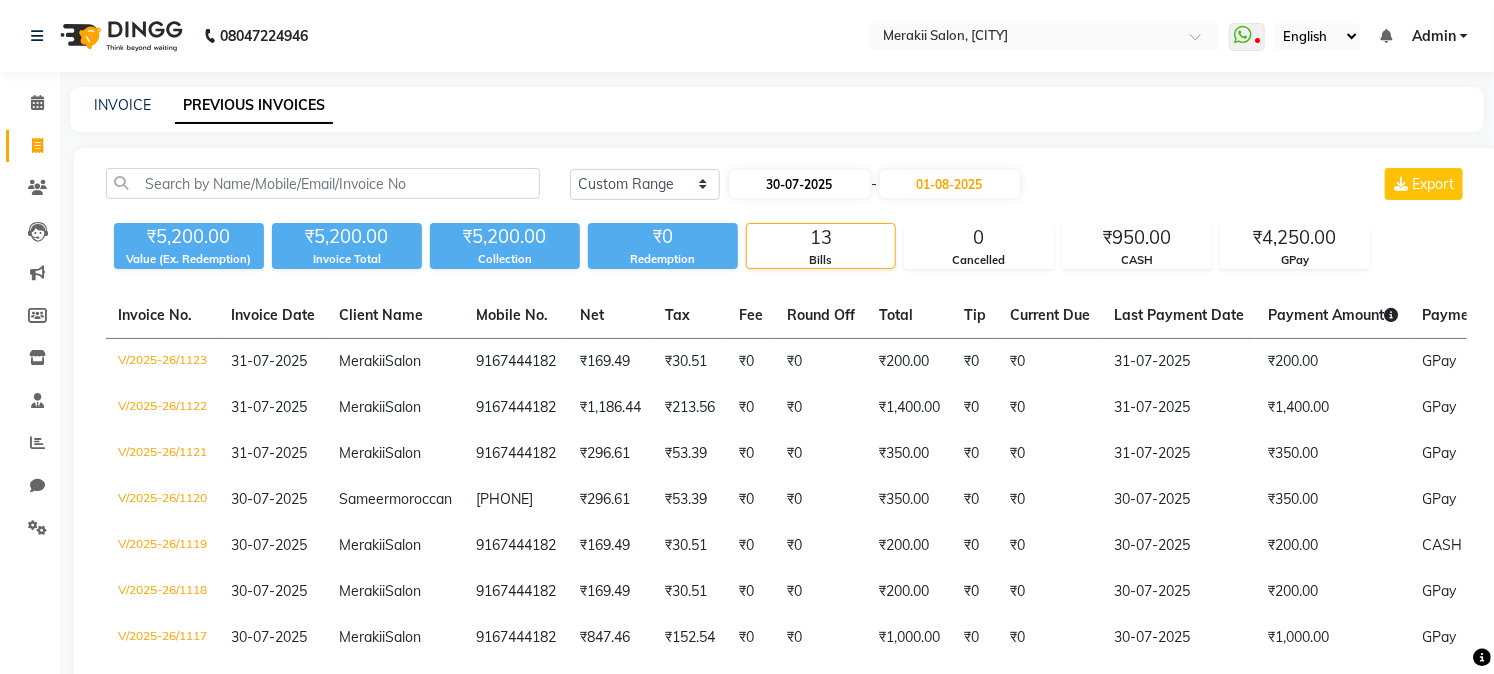select on "7" 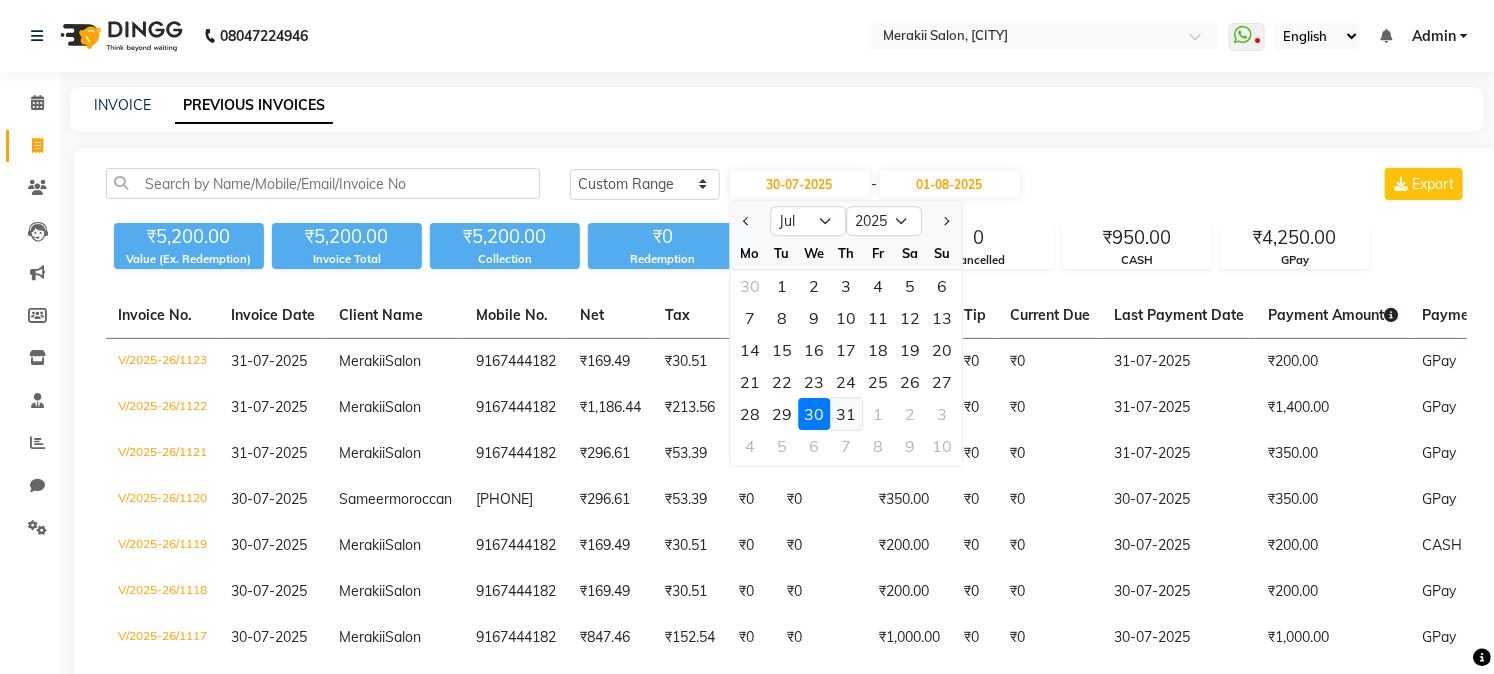 click on "31" 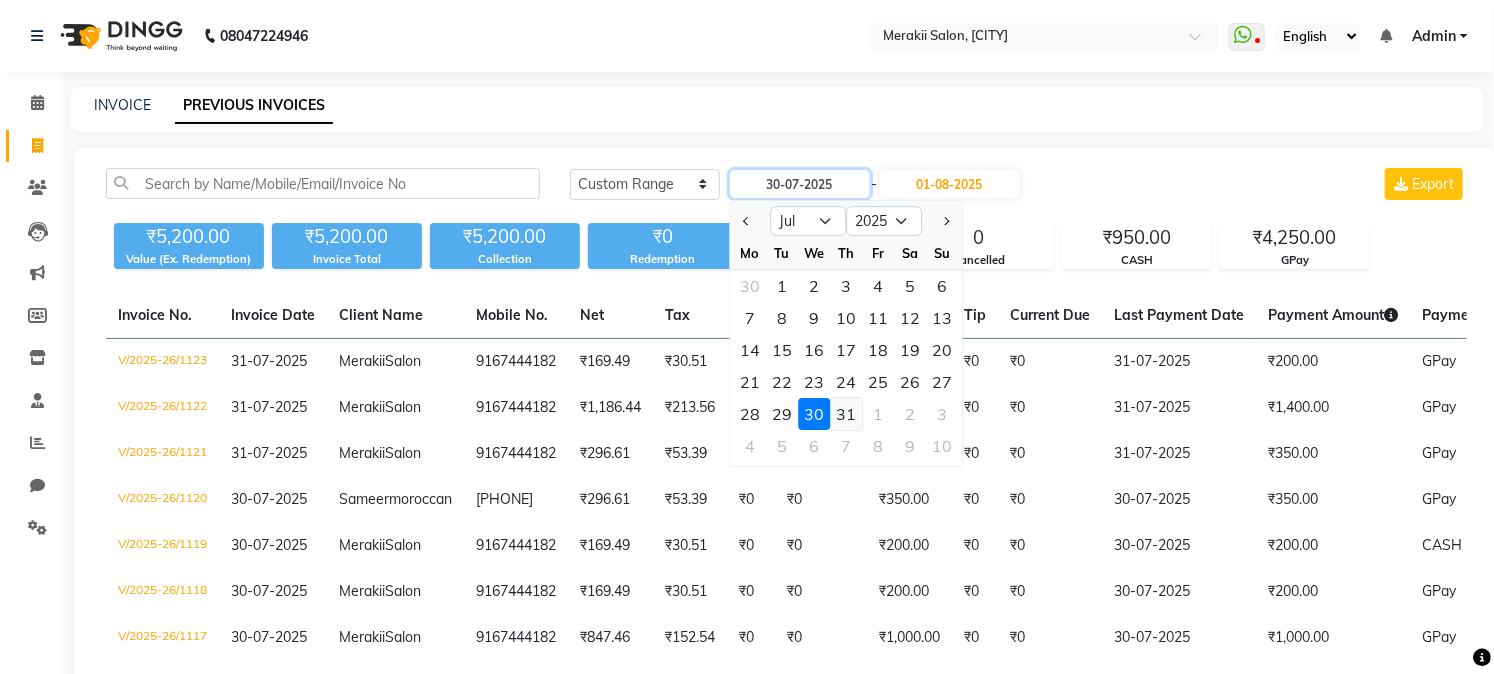type on "31-07-2025" 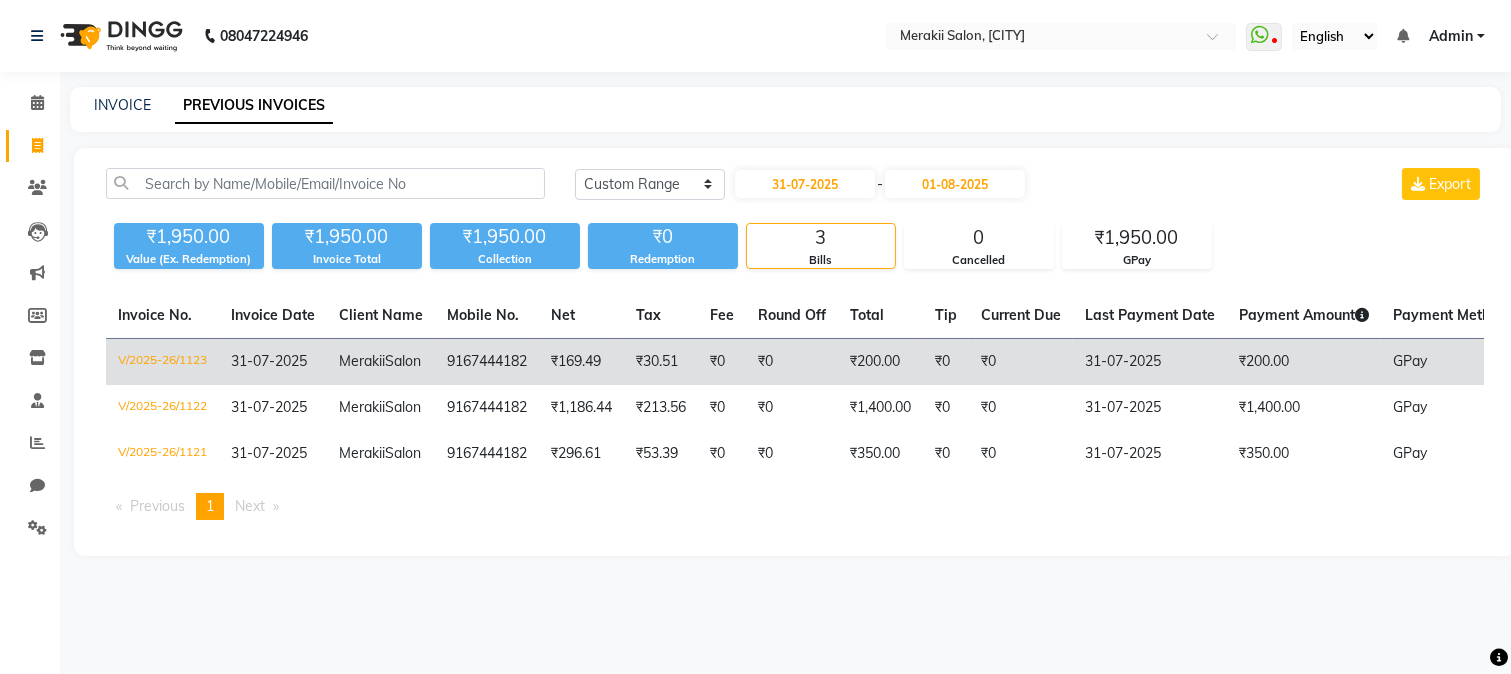 click on "Merakii  Salon" 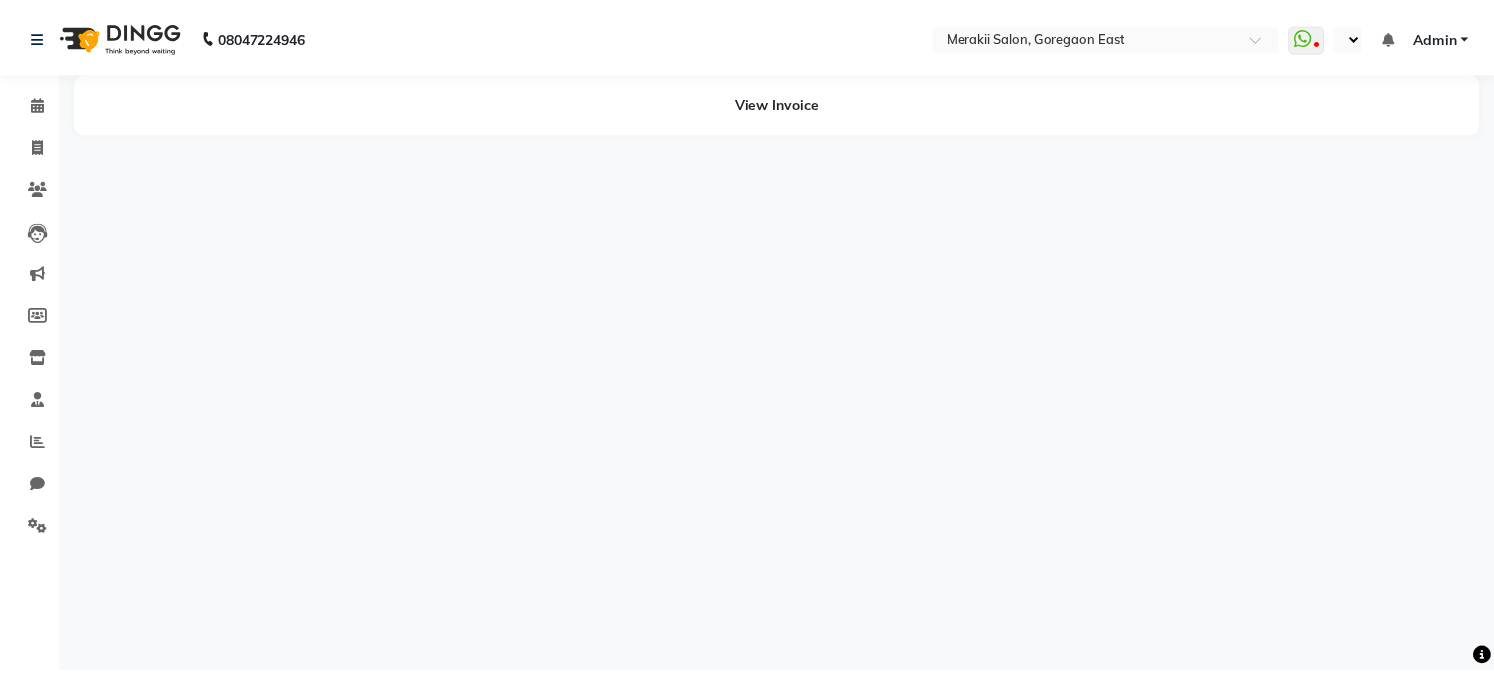 scroll, scrollTop: 0, scrollLeft: 0, axis: both 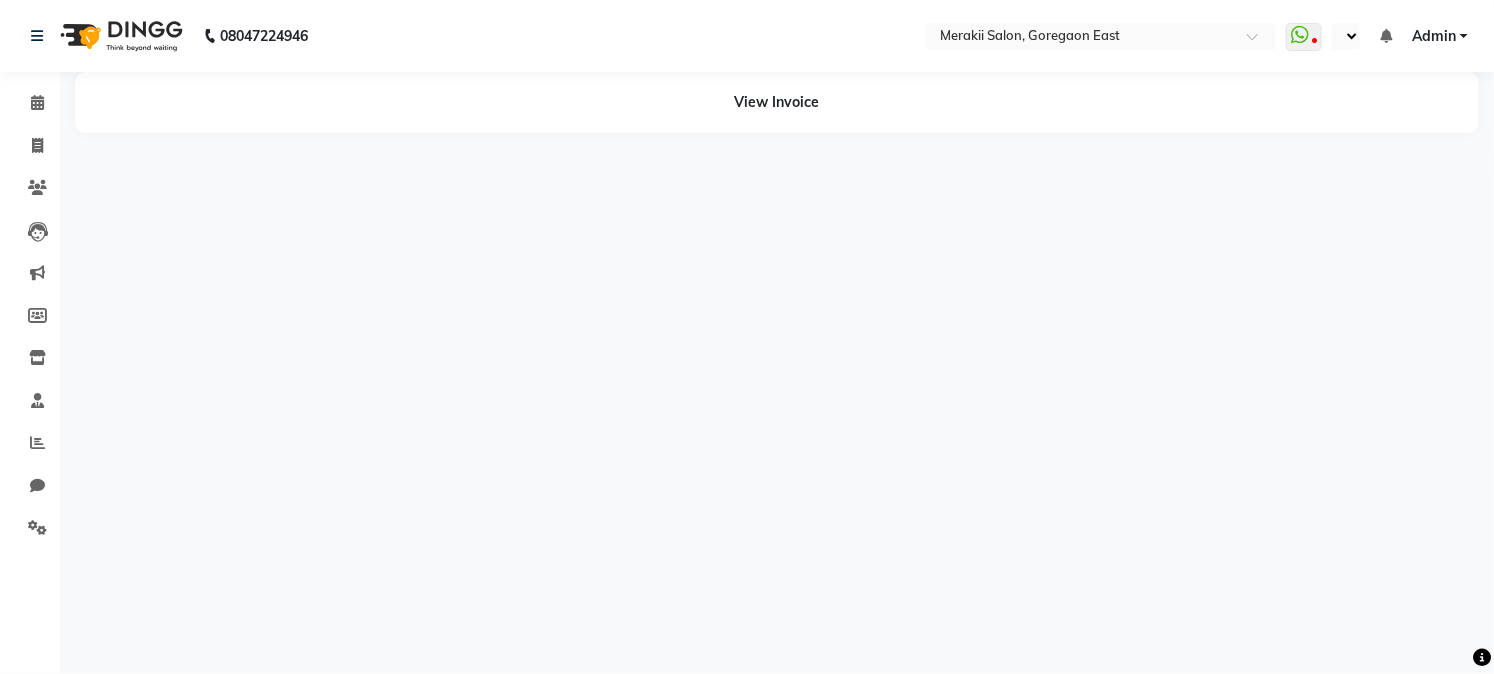 select on "en" 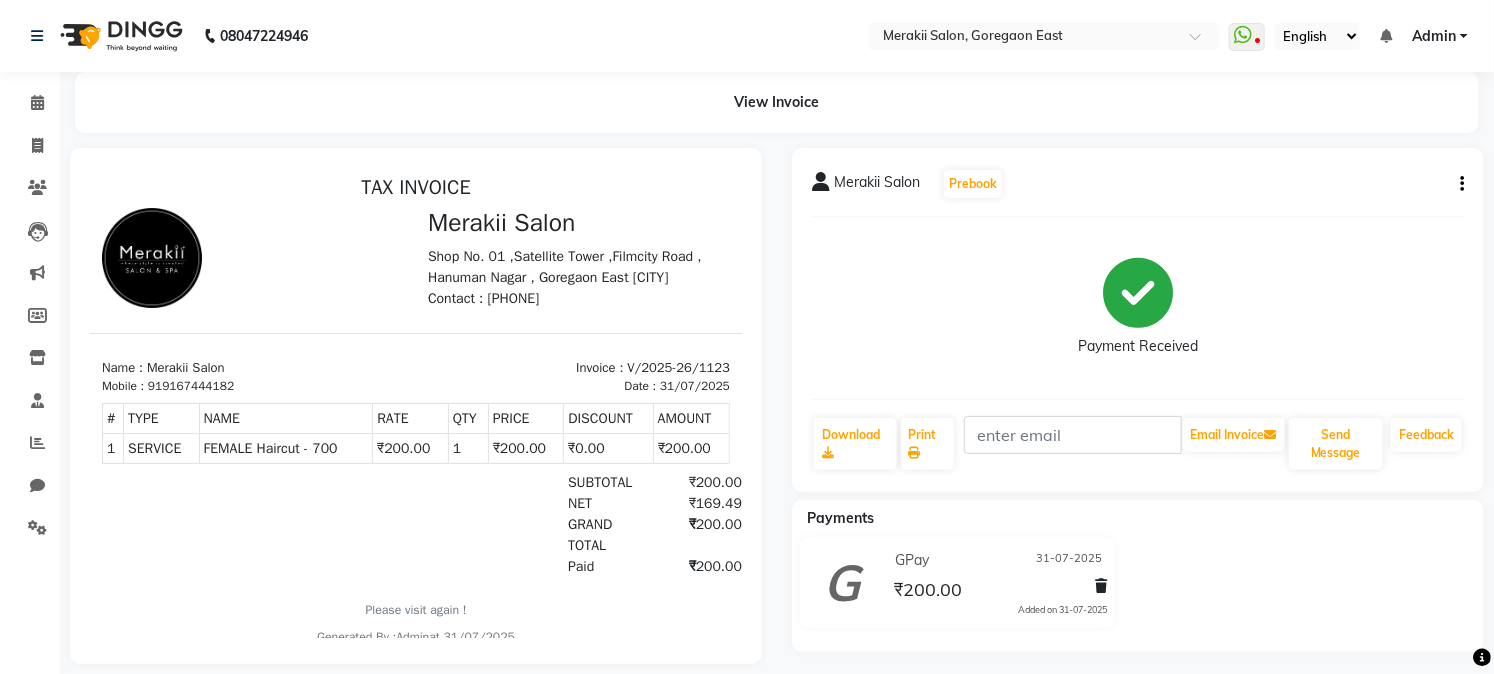 scroll, scrollTop: 0, scrollLeft: 0, axis: both 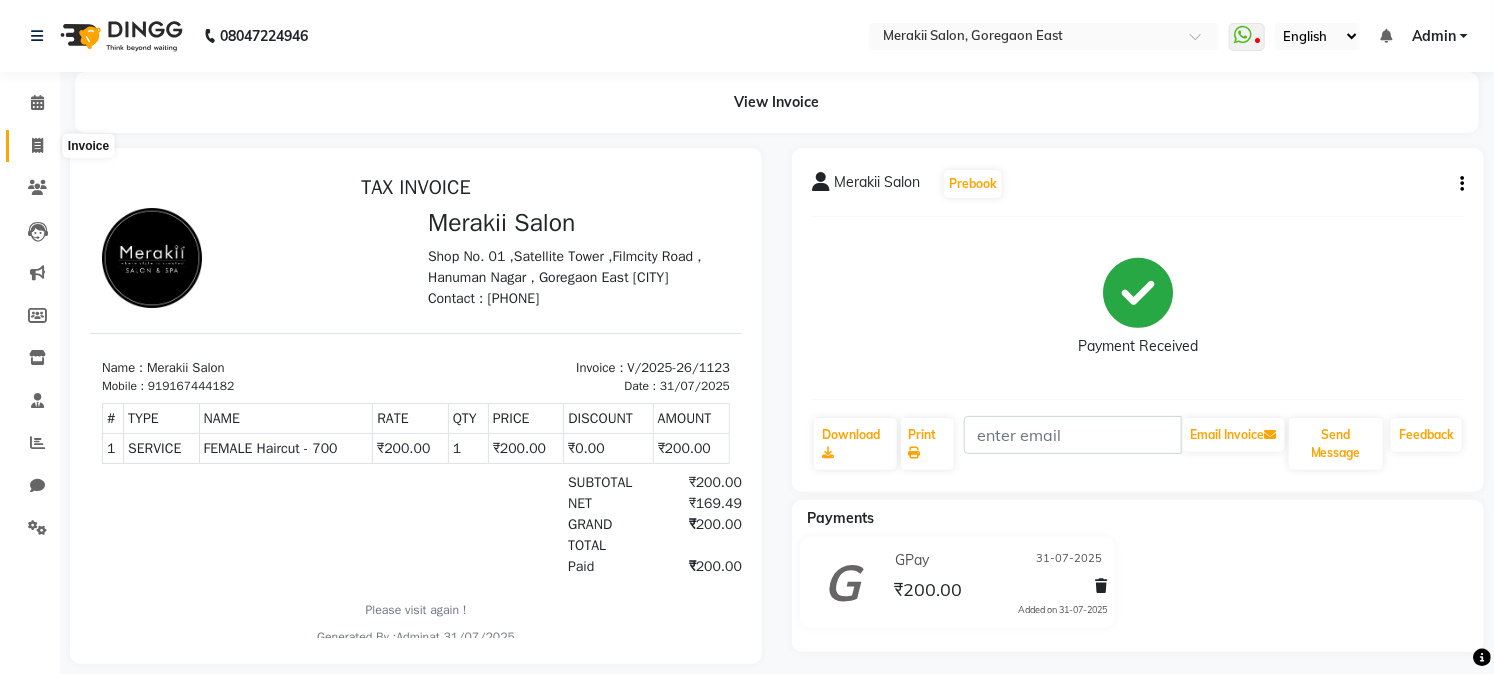 click 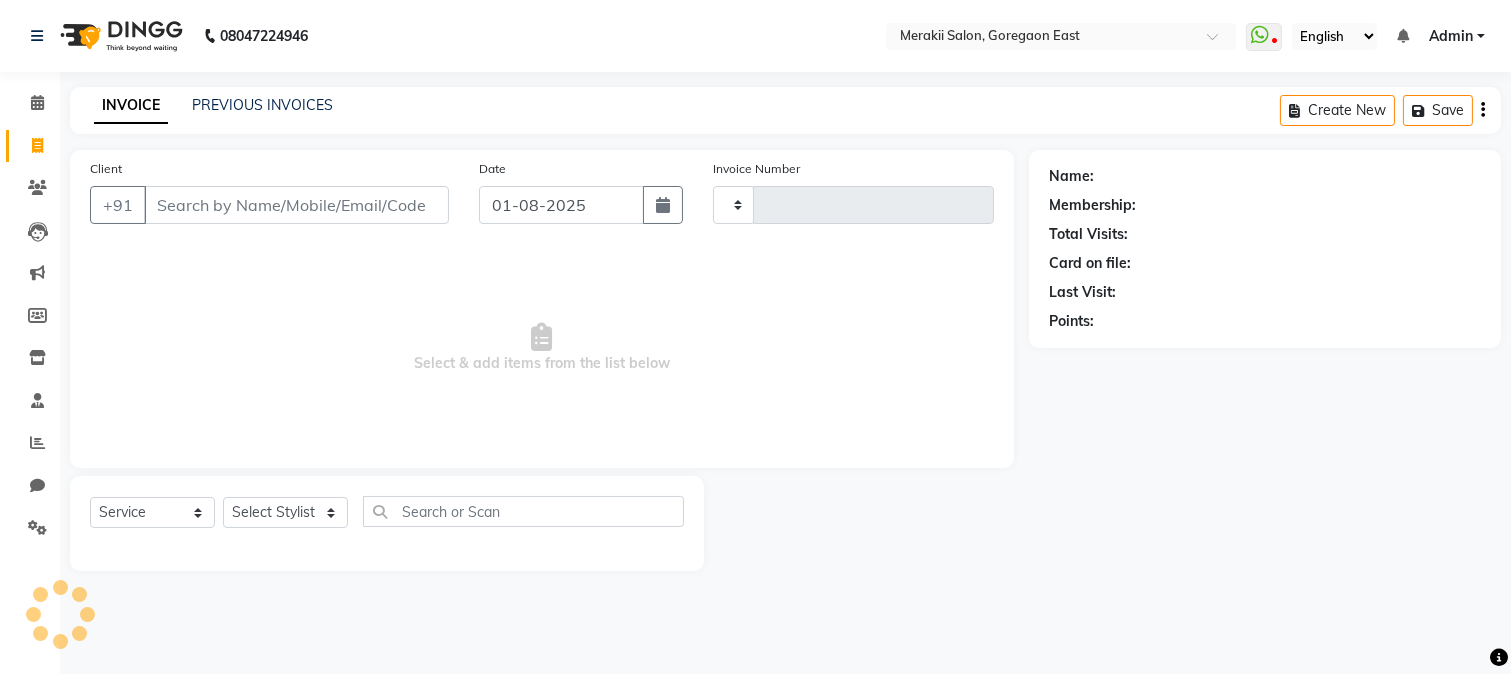 type on "1124" 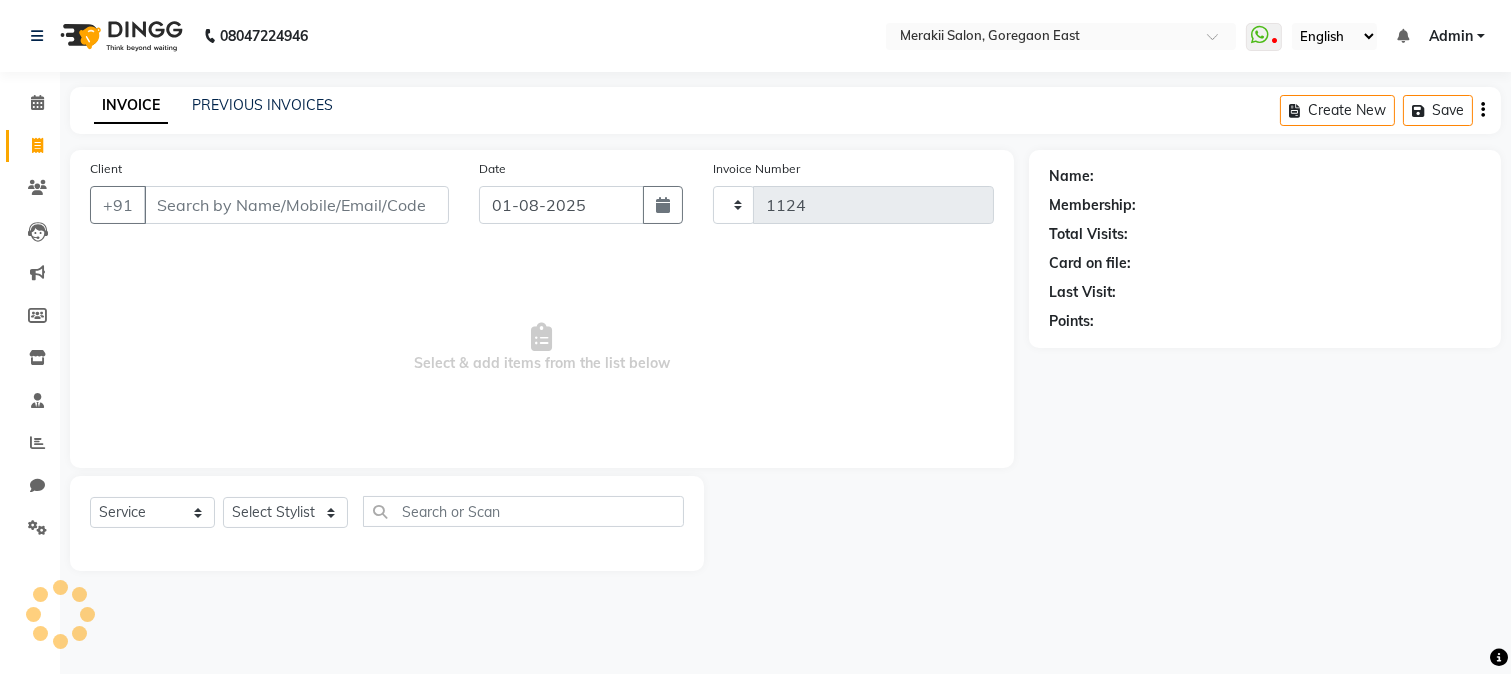 select on "7791" 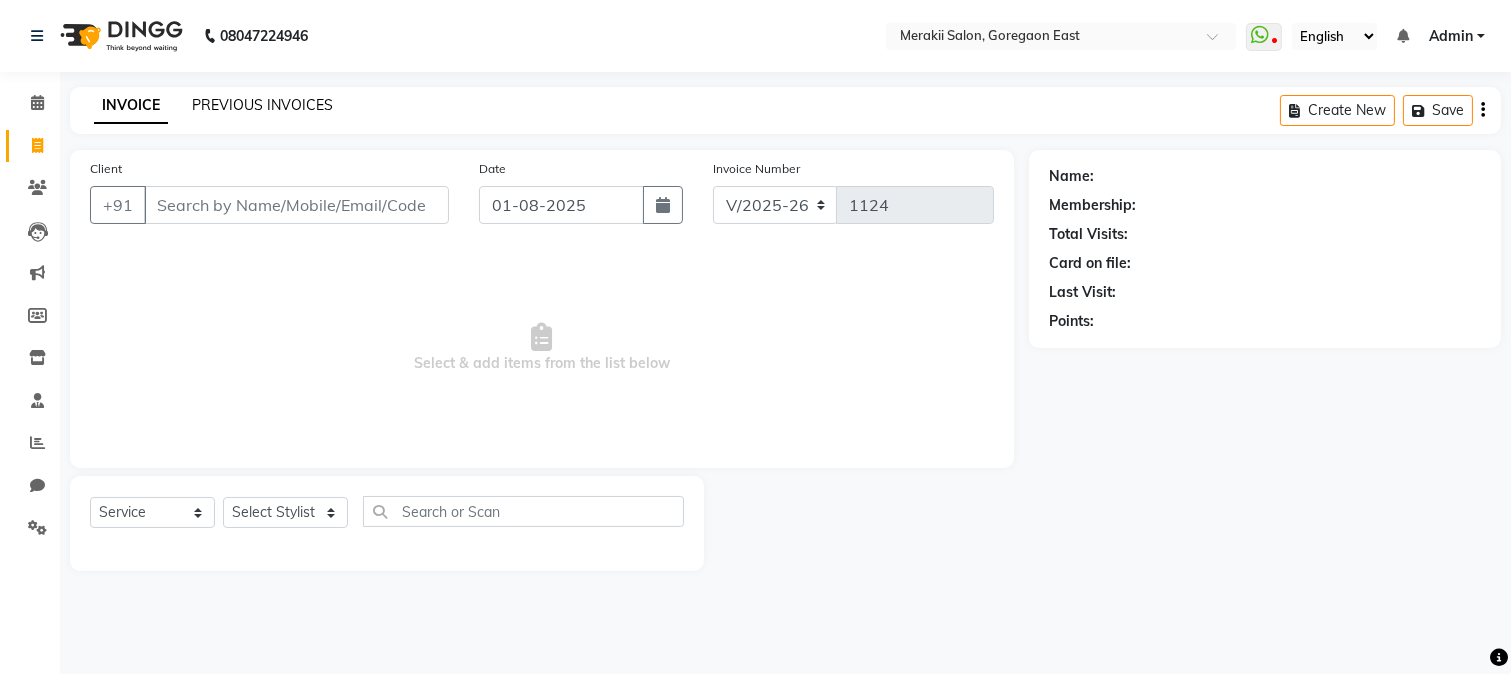 click on "PREVIOUS INVOICES" 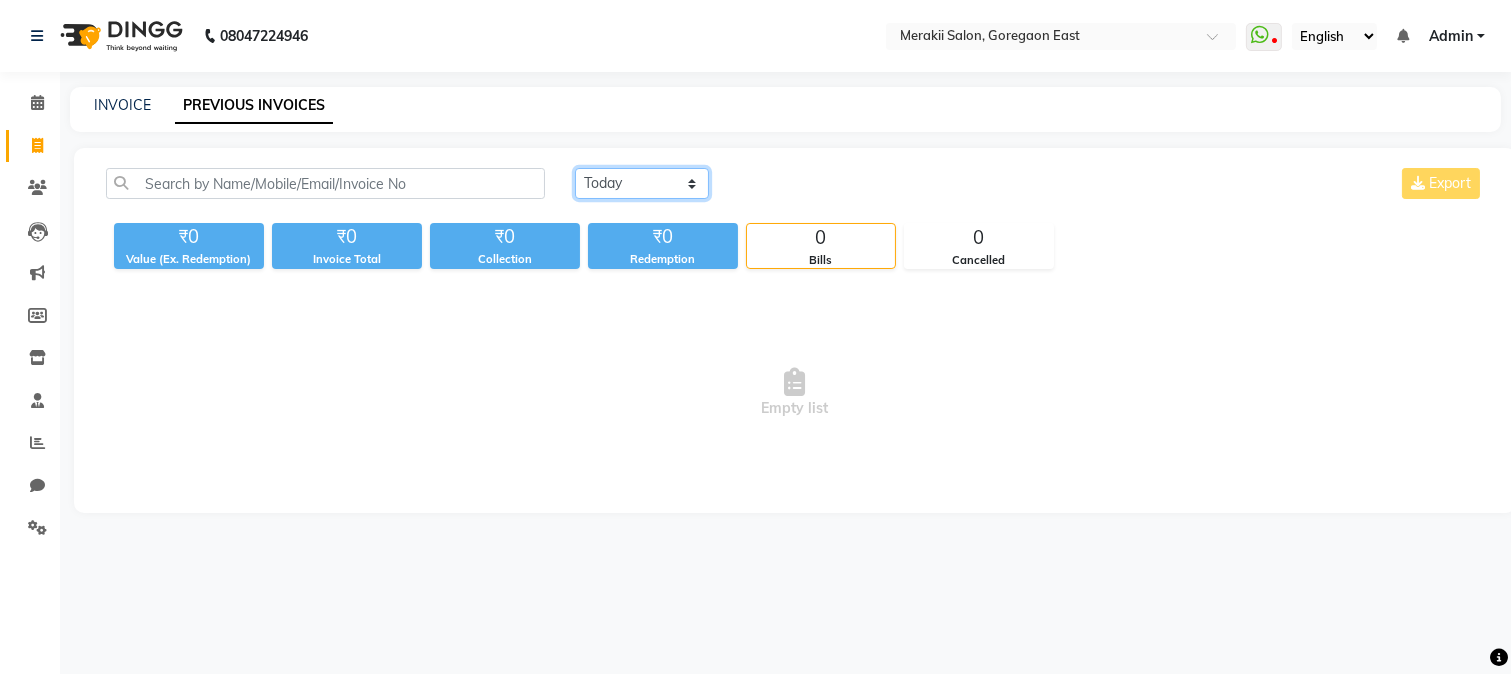 click on "Today Yesterday Custom Range" 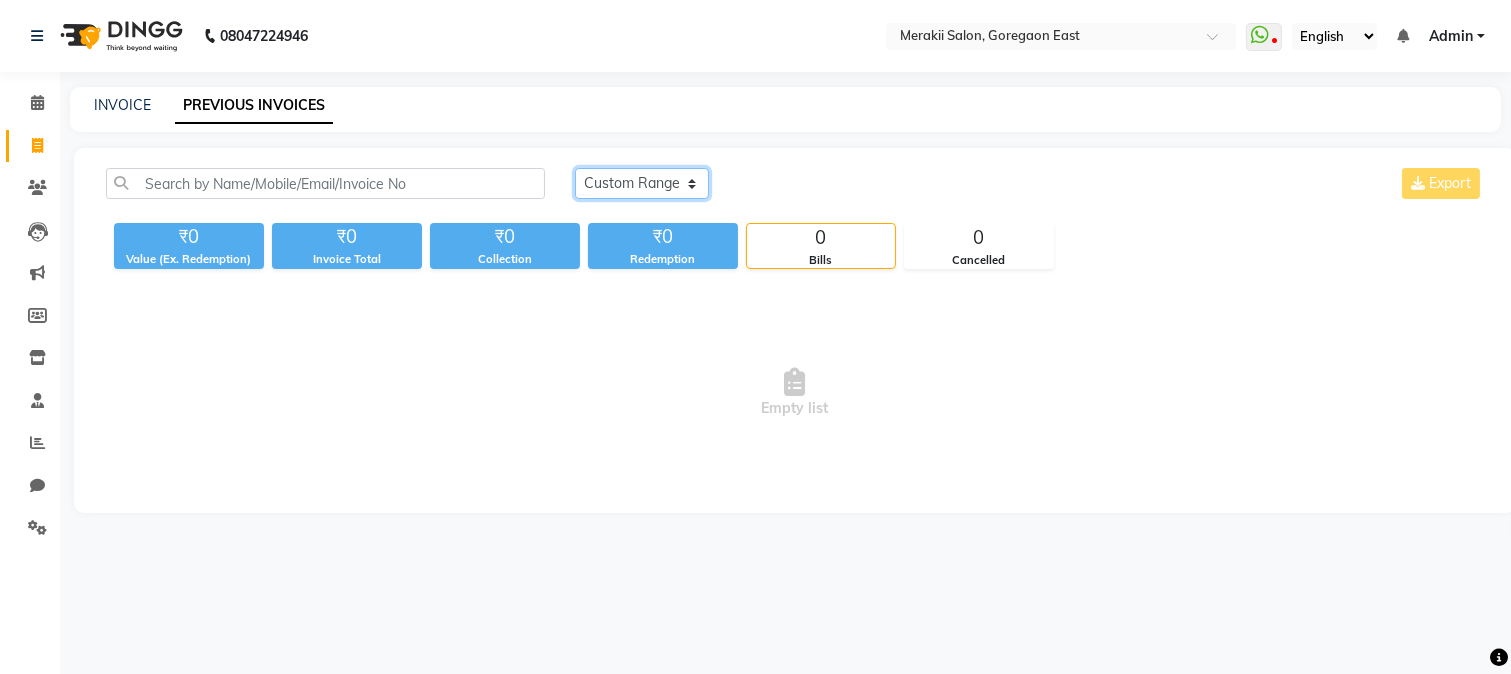 click on "Today Yesterday Custom Range" 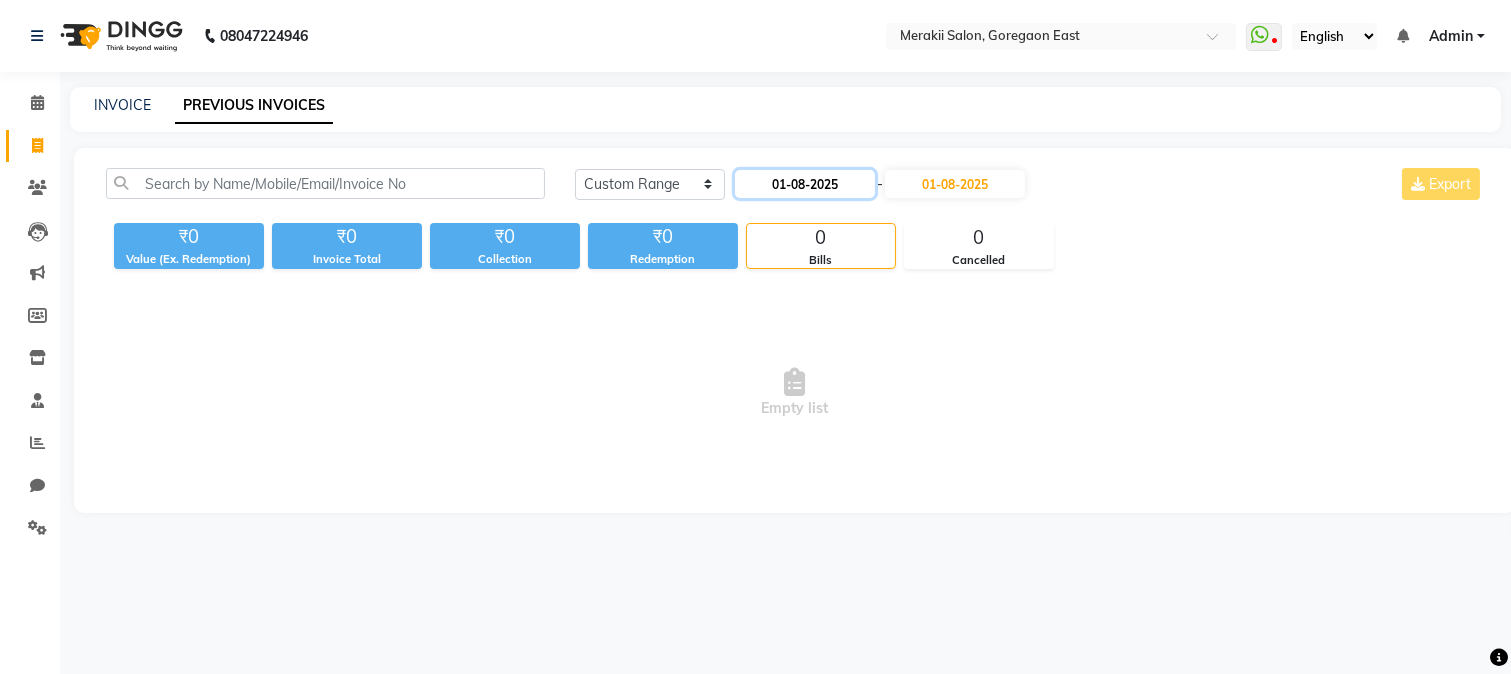 click on "01-08-2025" 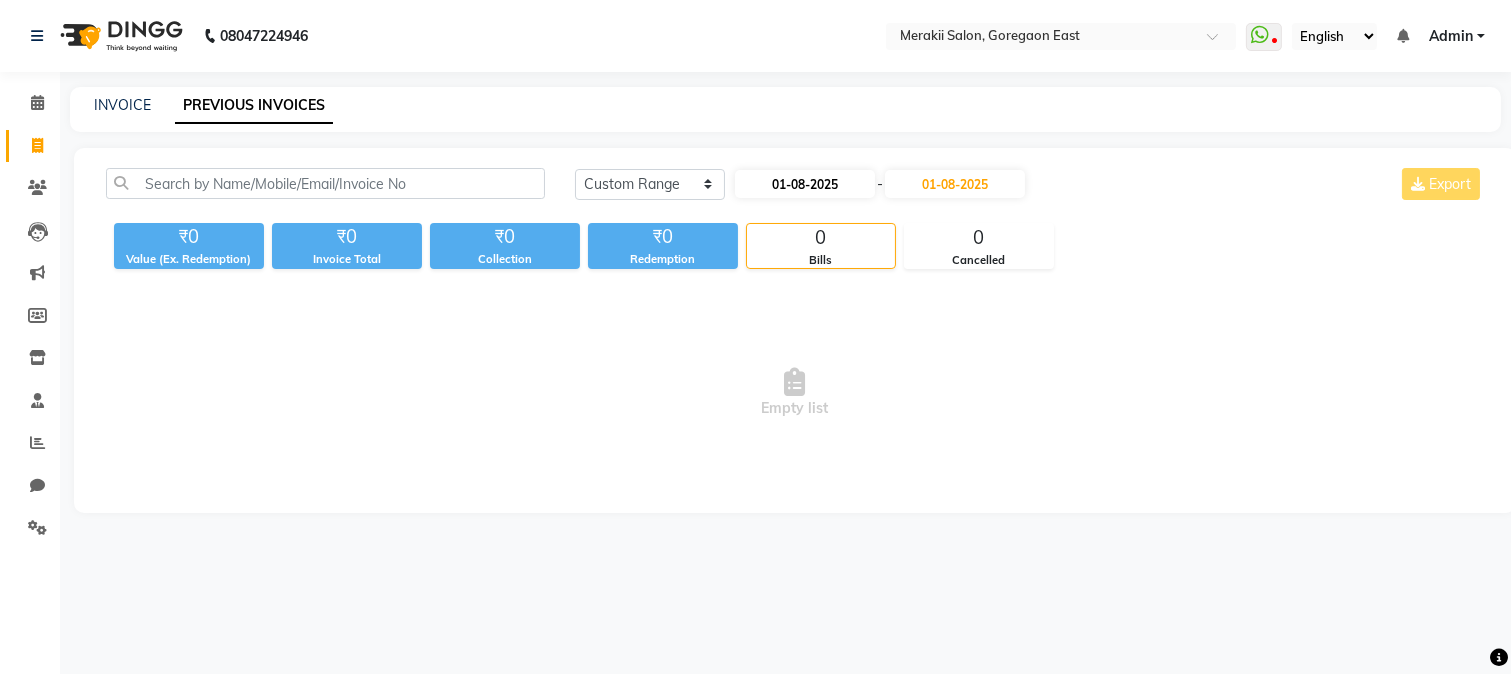 select on "8" 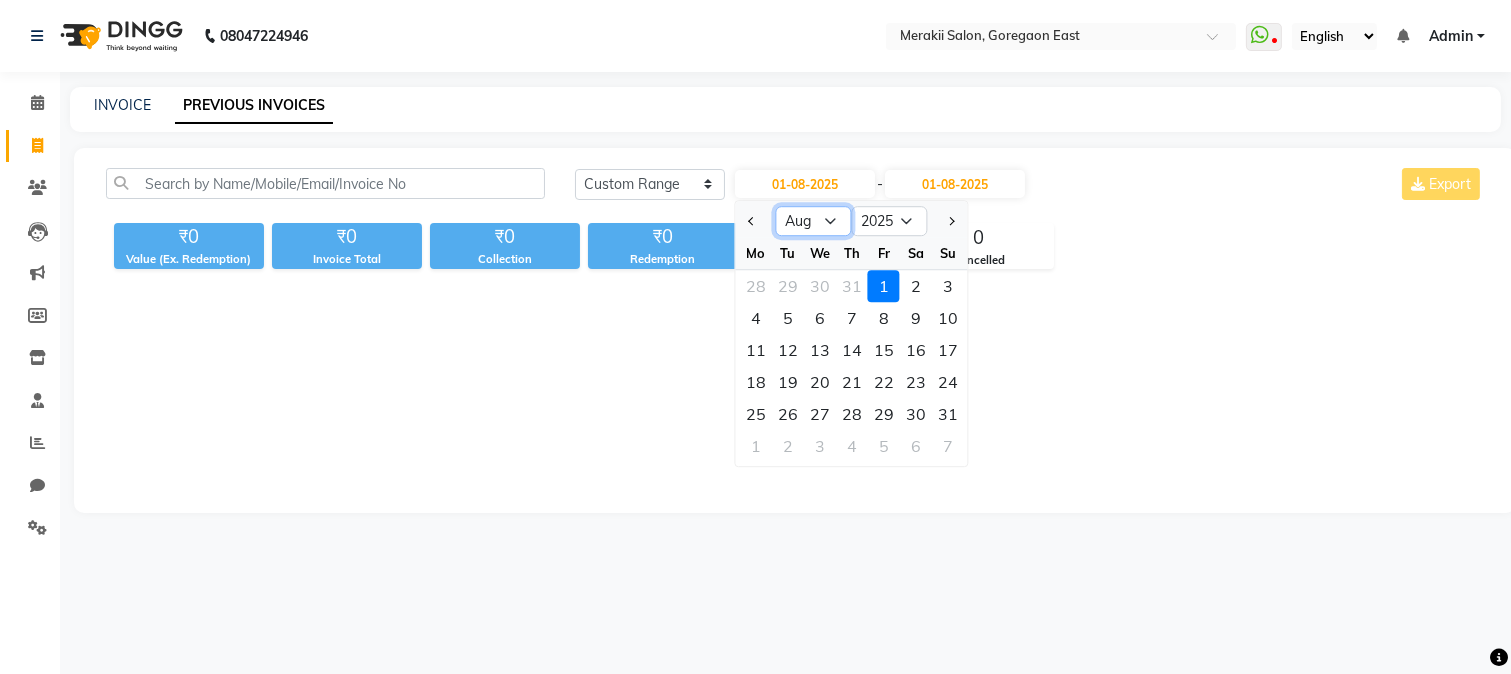 click on "Jan Feb Mar Apr May Jun Jul Aug Sep Oct Nov Dec" 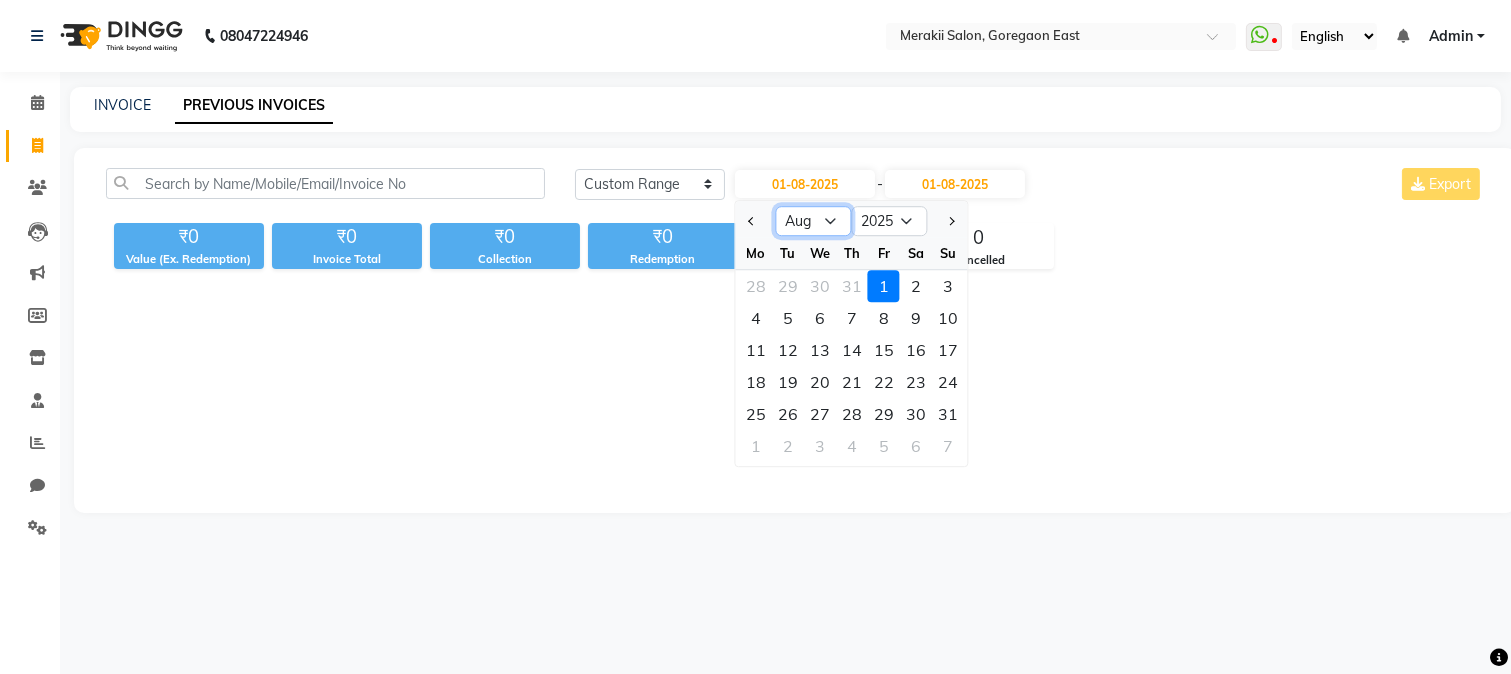 select on "7" 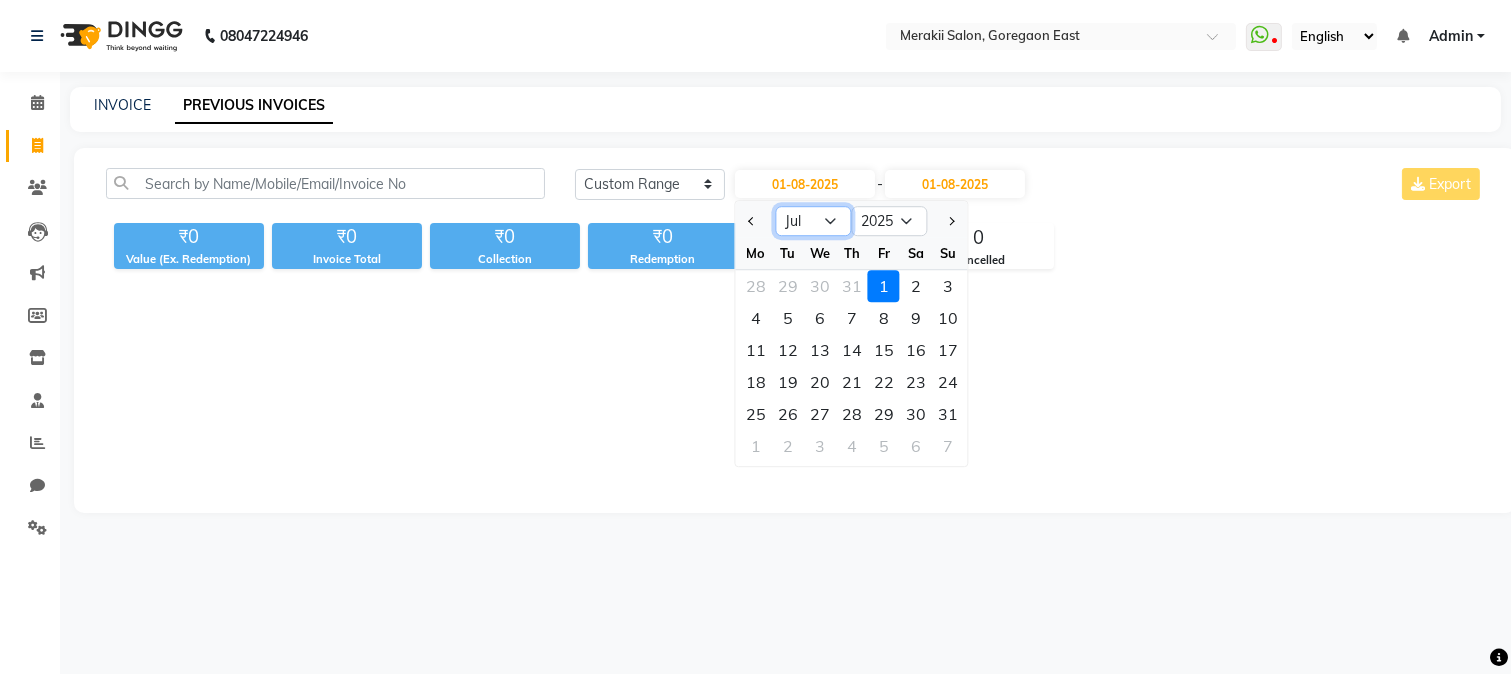 click on "Jan Feb Mar Apr May Jun Jul Aug Sep Oct Nov Dec" 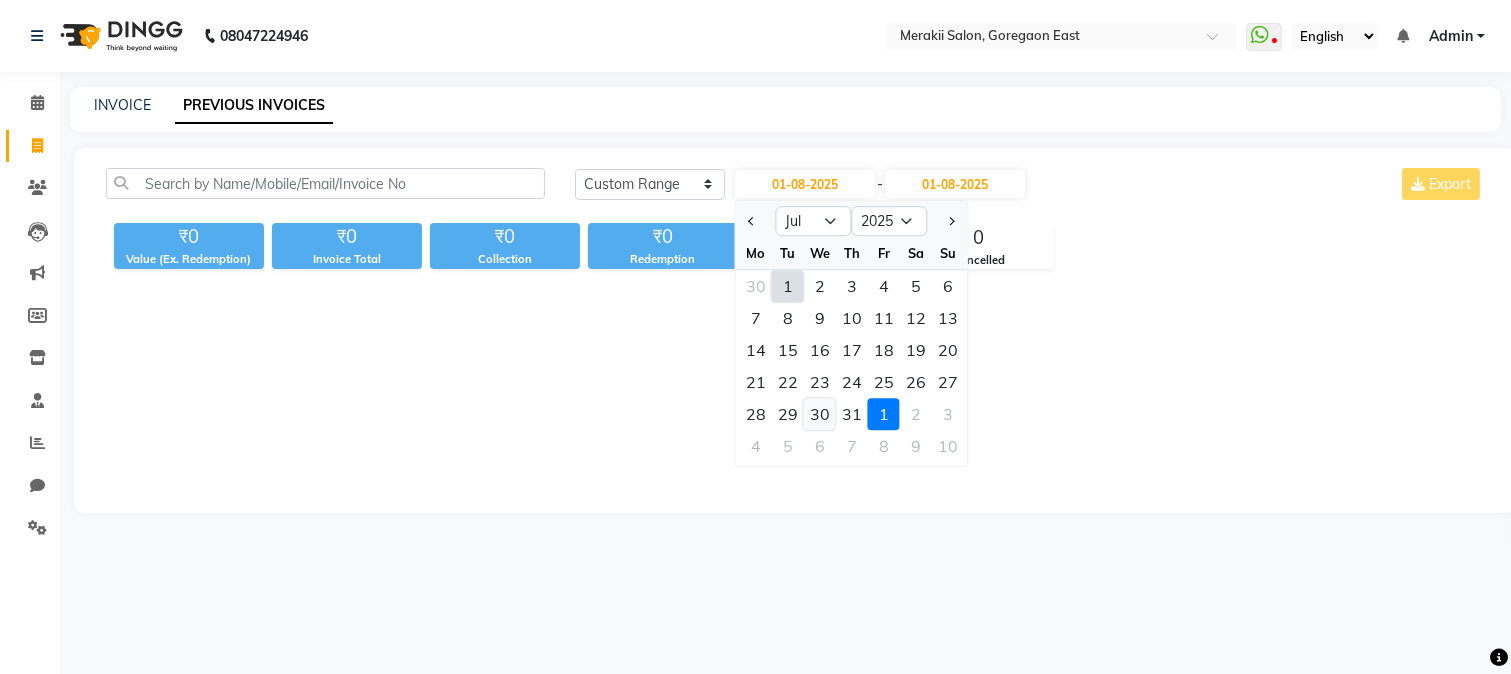 click on "30" 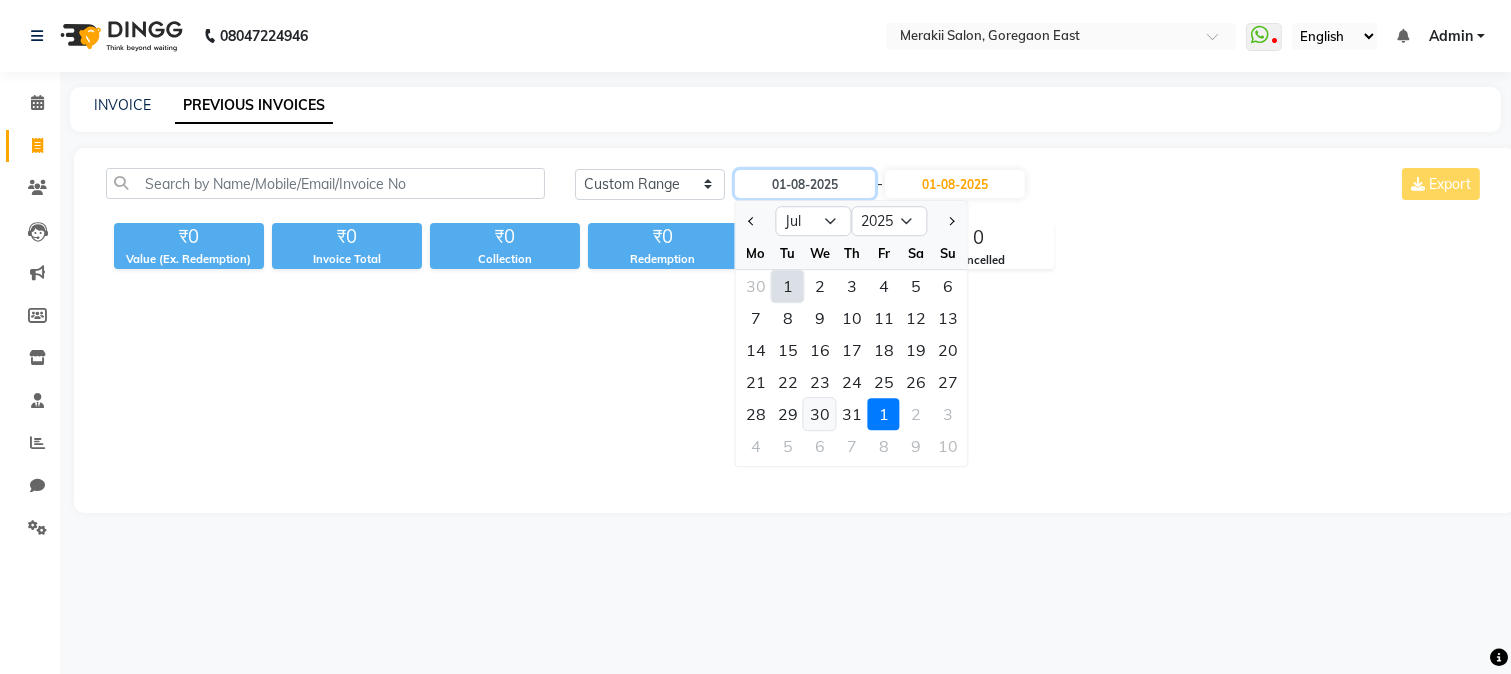 type on "30-07-2025" 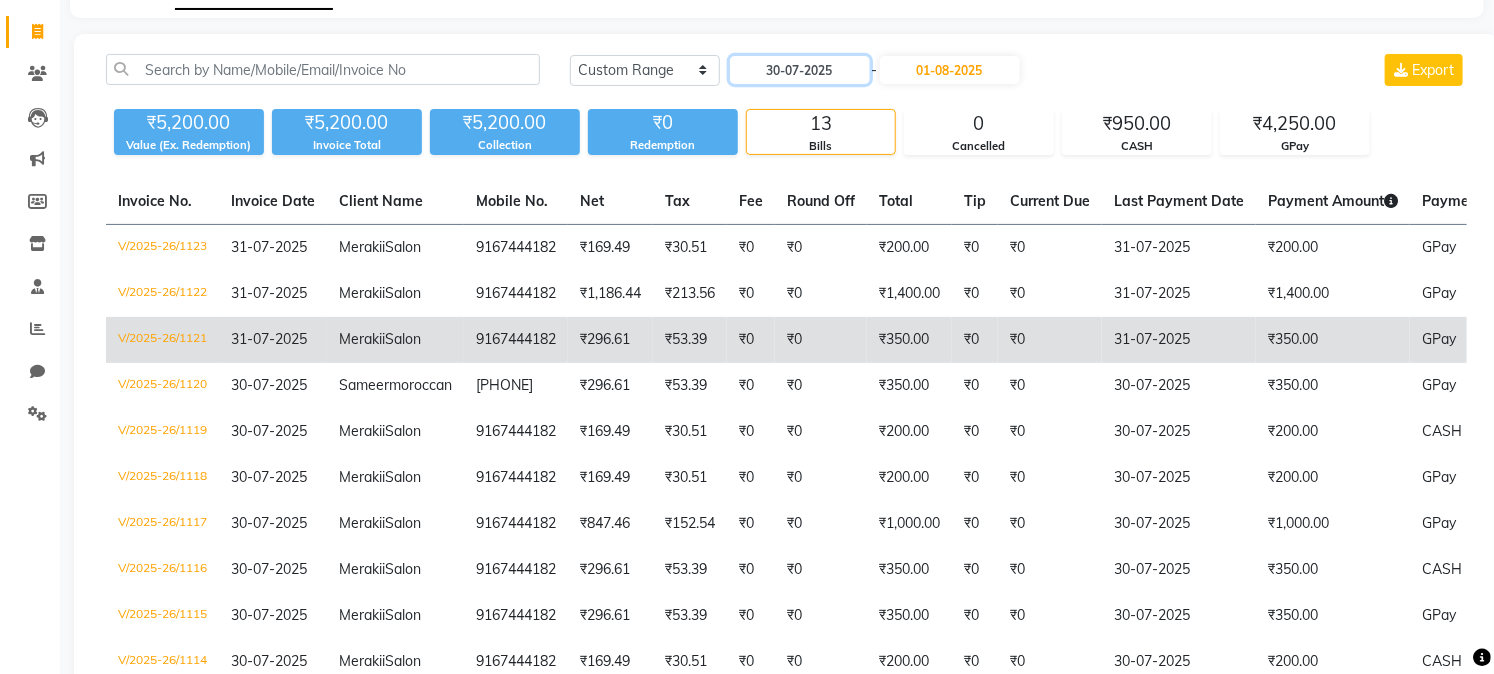 scroll, scrollTop: 113, scrollLeft: 0, axis: vertical 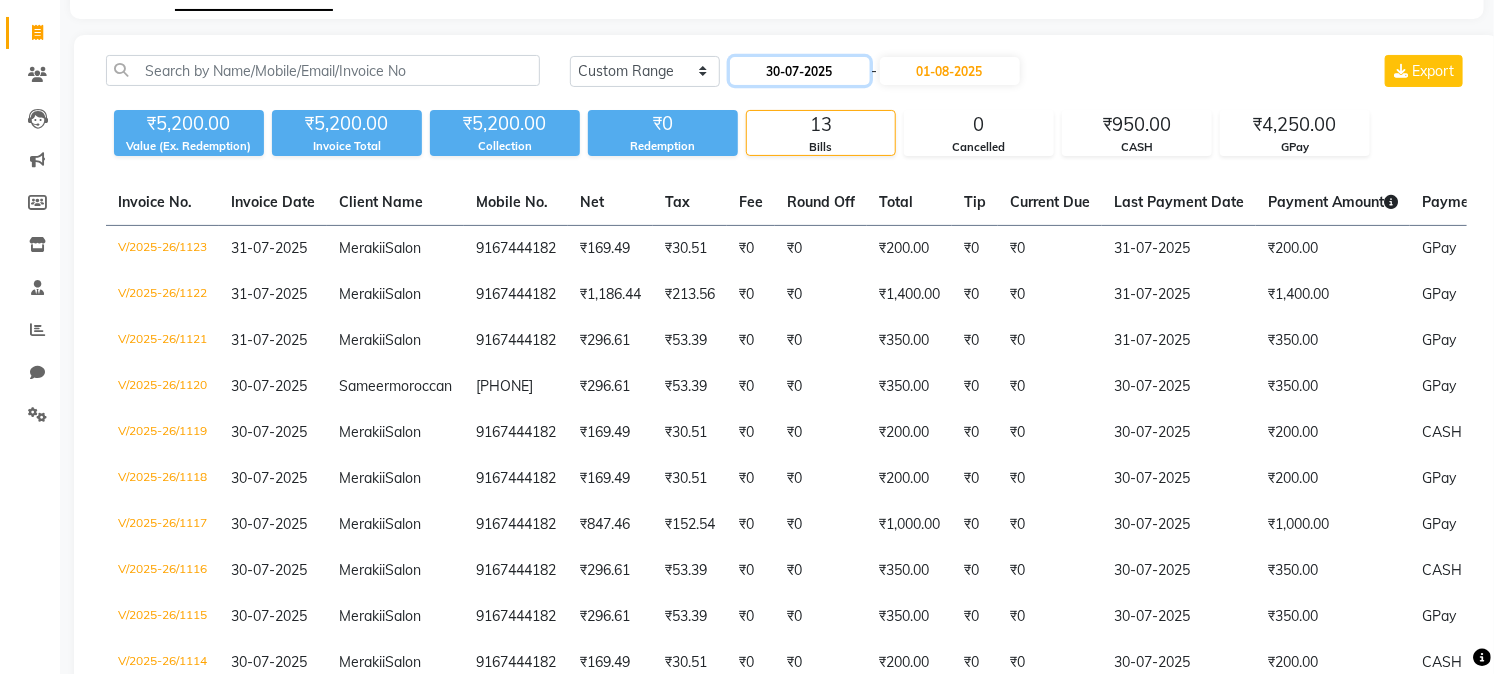 click on "30-07-2025" 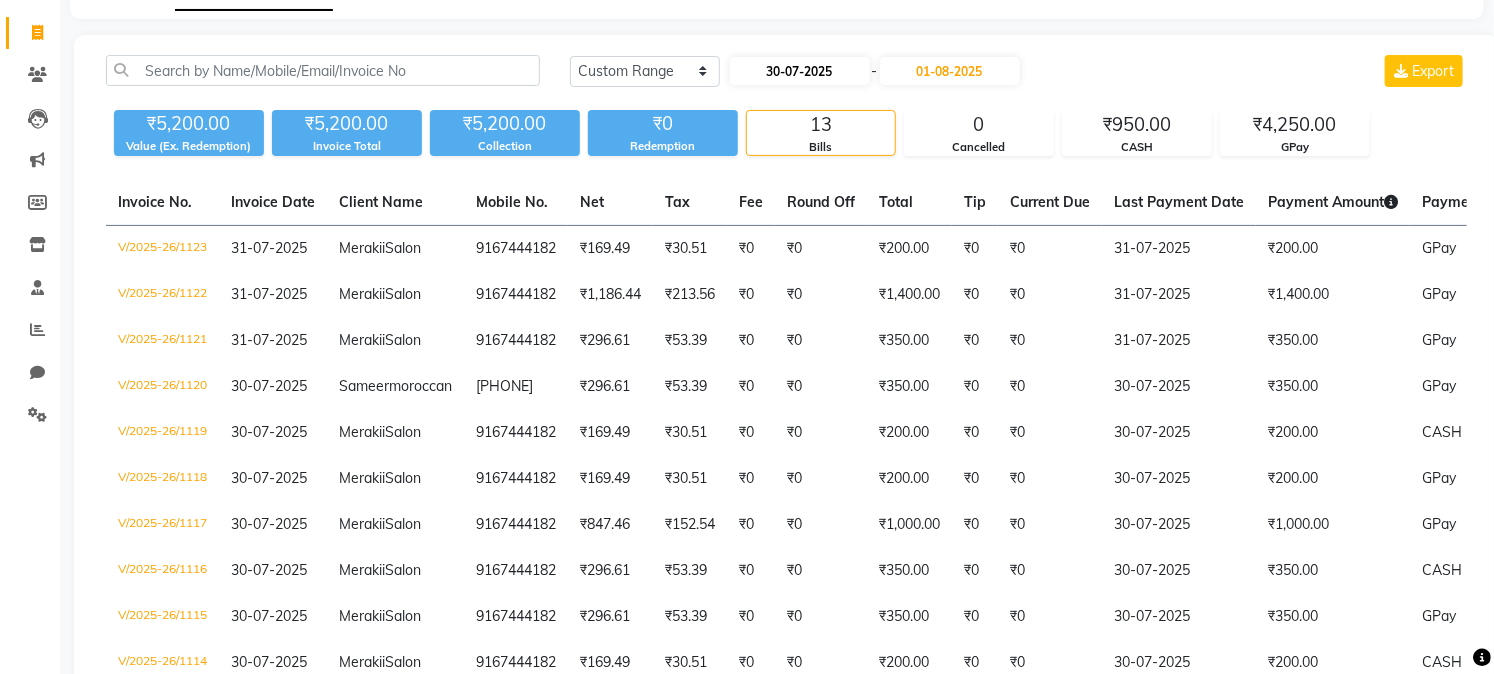 select on "7" 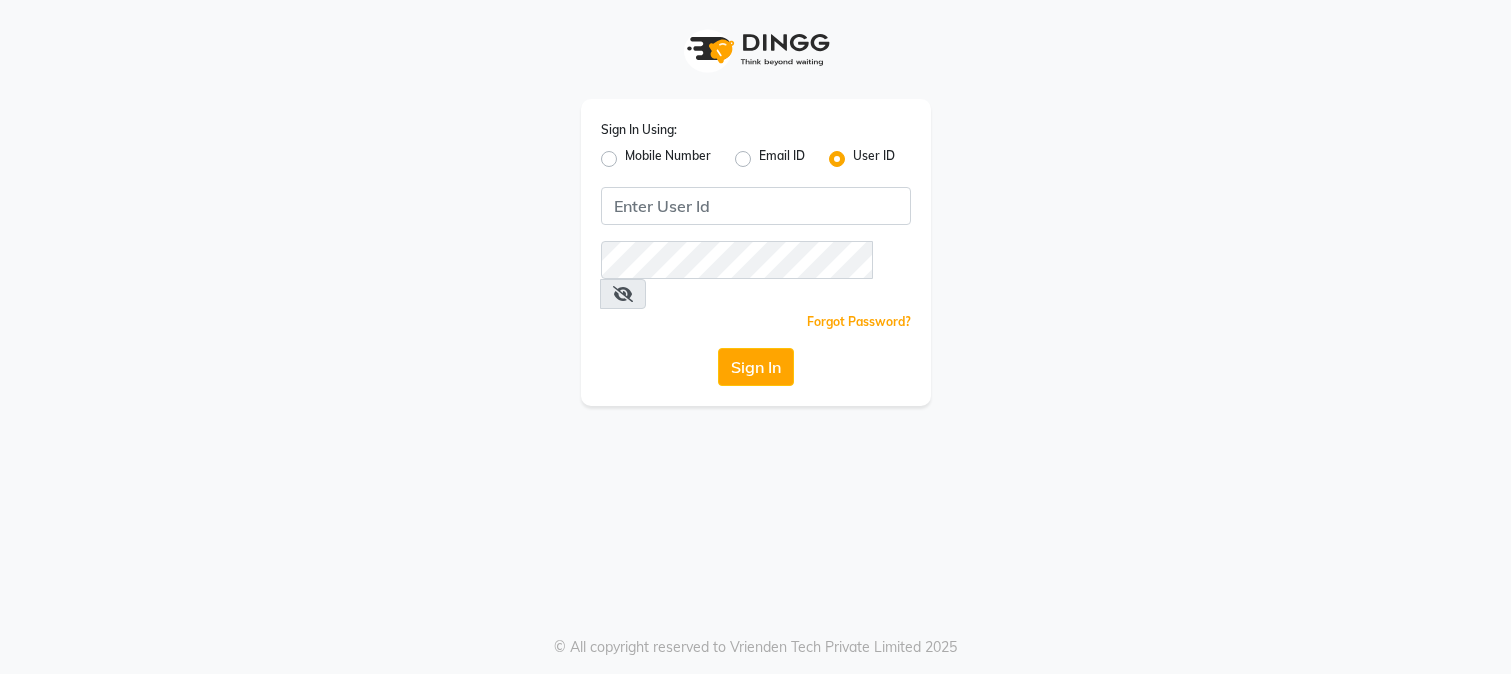 scroll, scrollTop: 0, scrollLeft: 0, axis: both 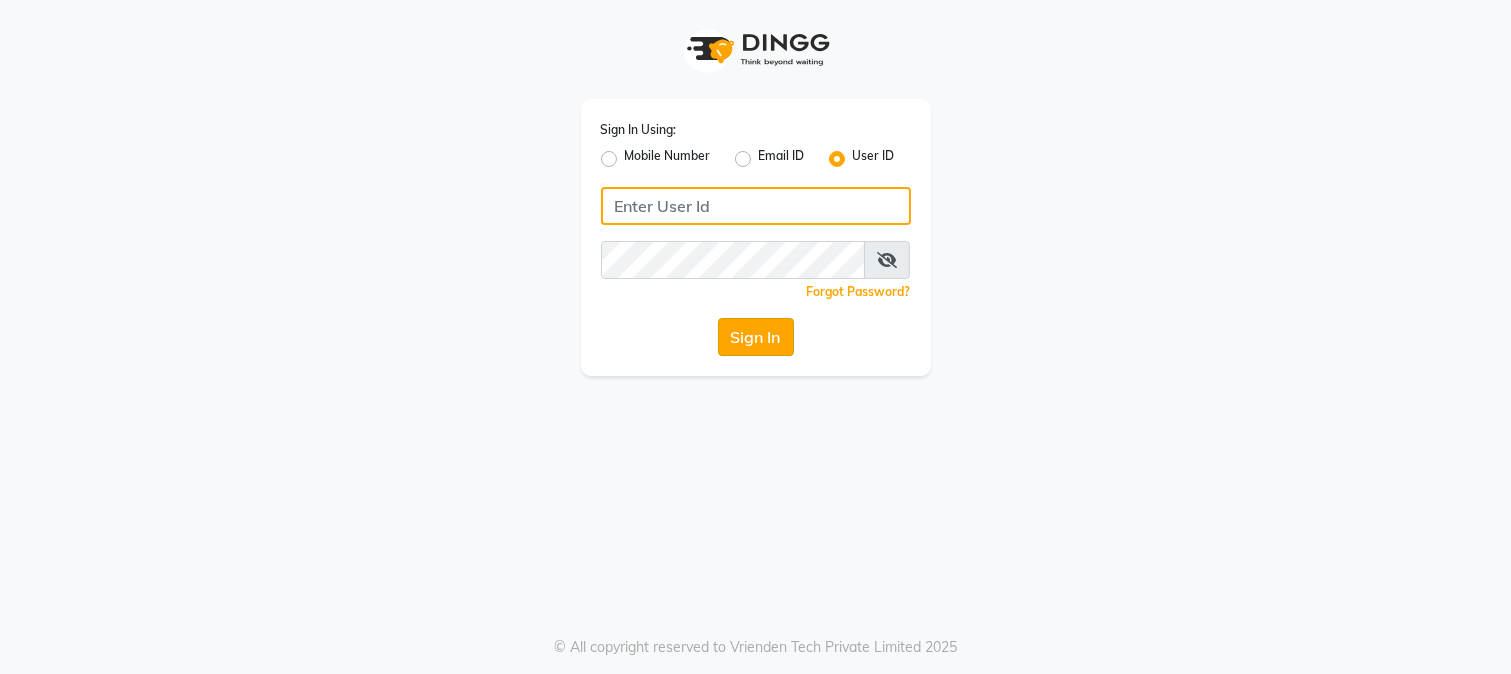type on "merakii" 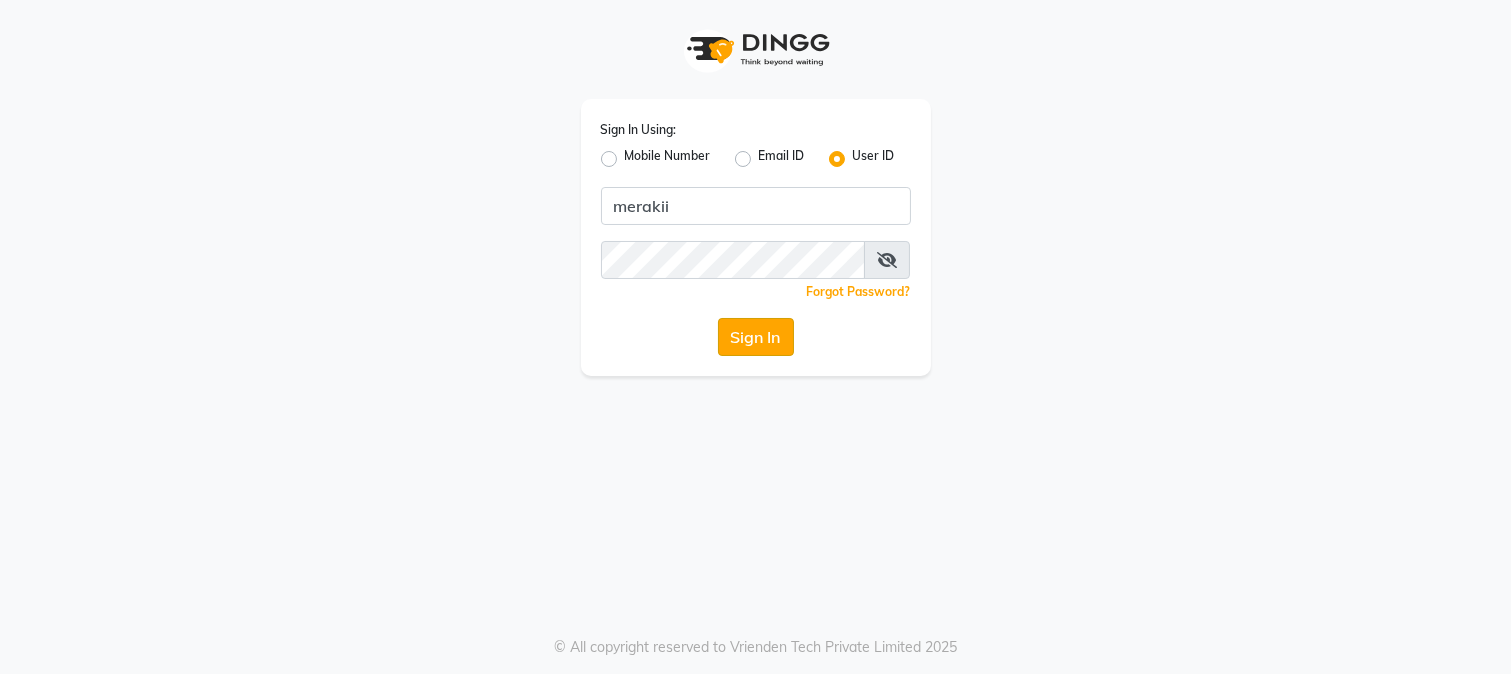 click on "Sign In" 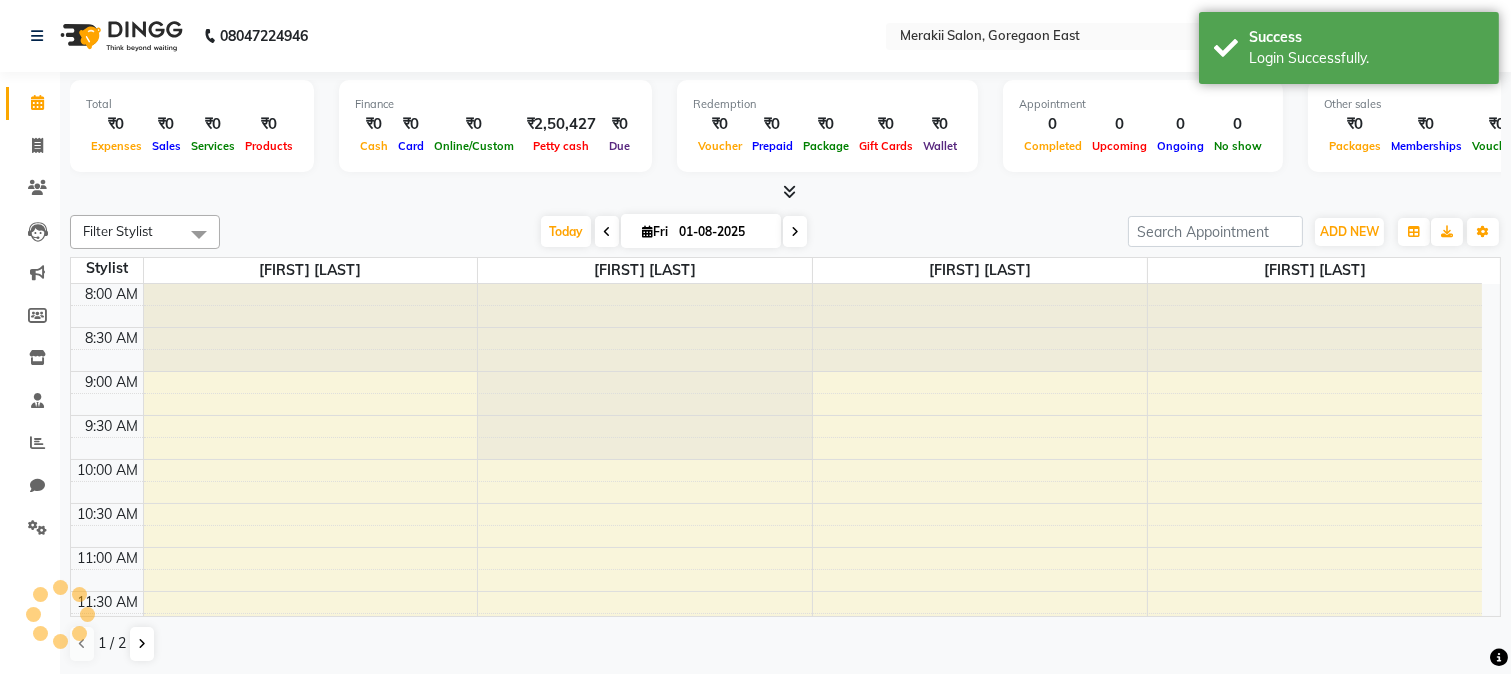 scroll, scrollTop: 0, scrollLeft: 0, axis: both 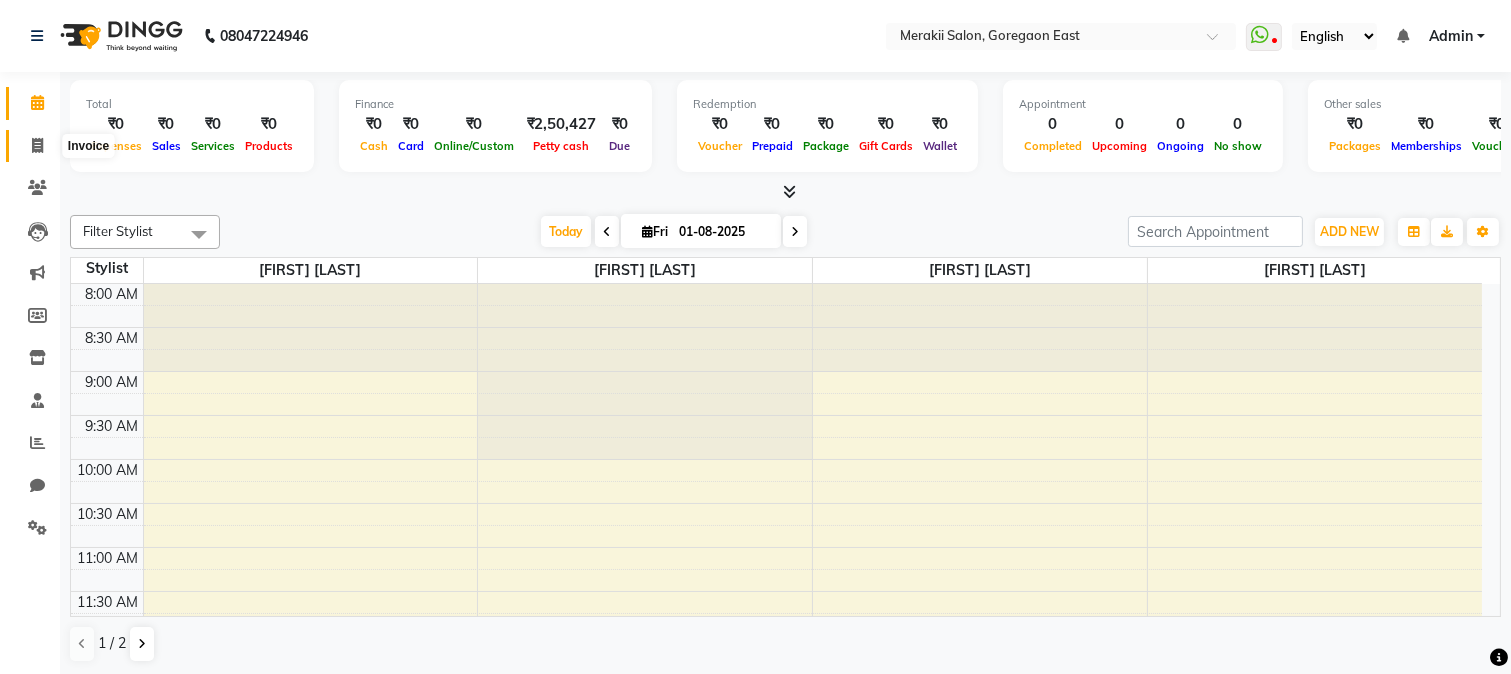 click 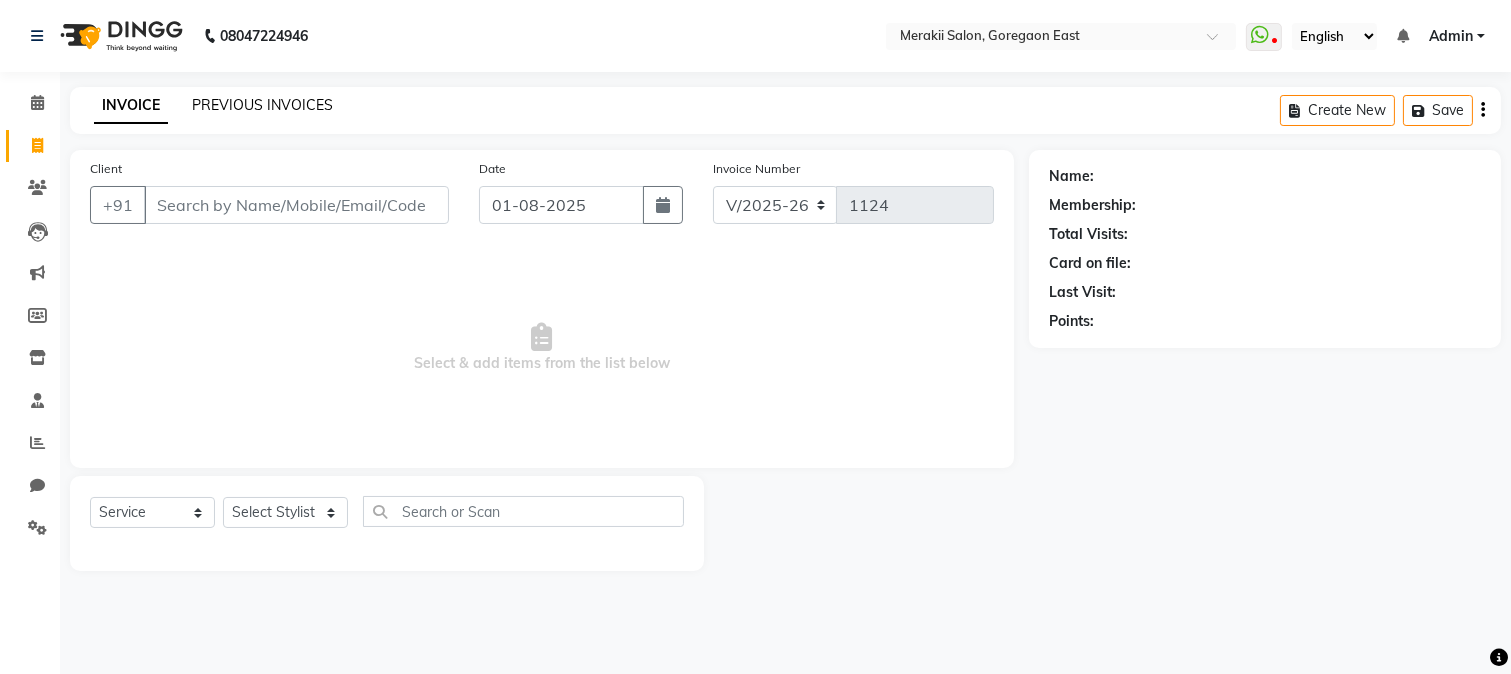 click on "PREVIOUS INVOICES" 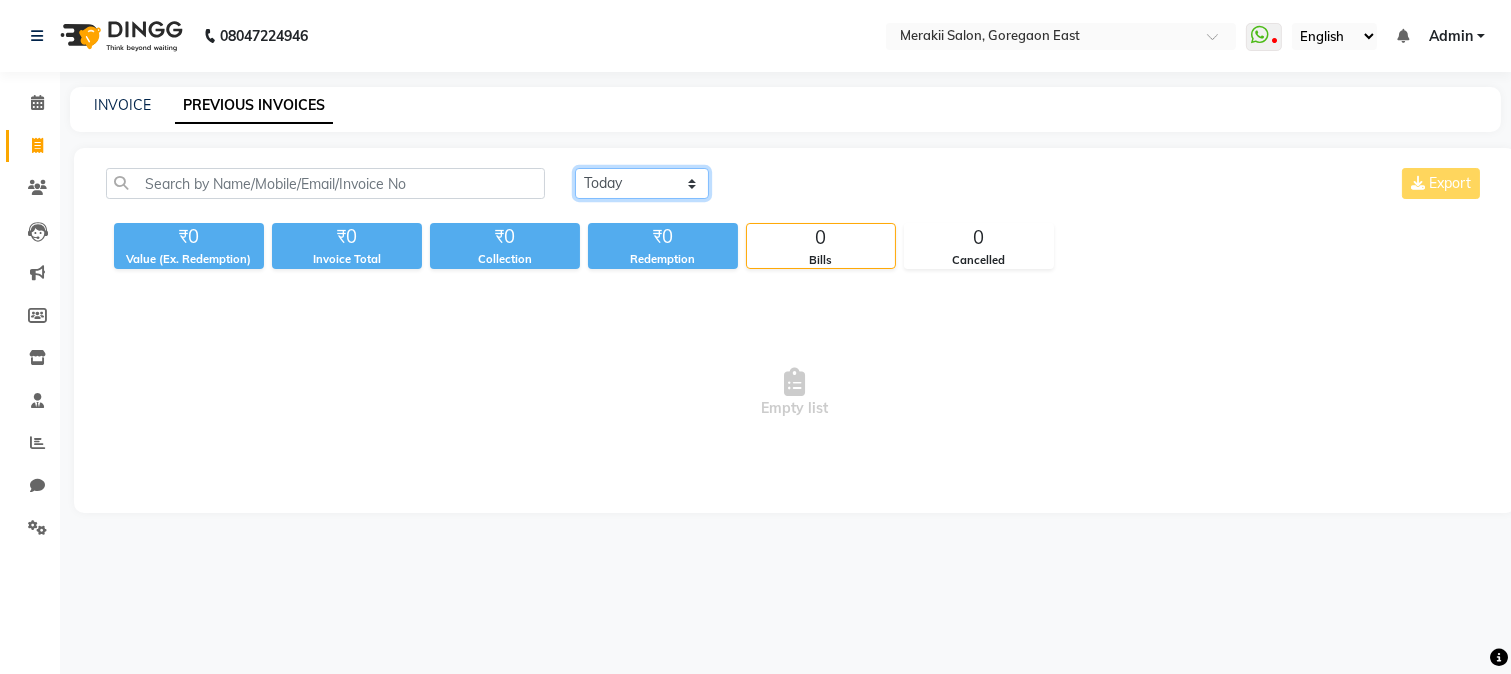 click on "Today Yesterday Custom Range" 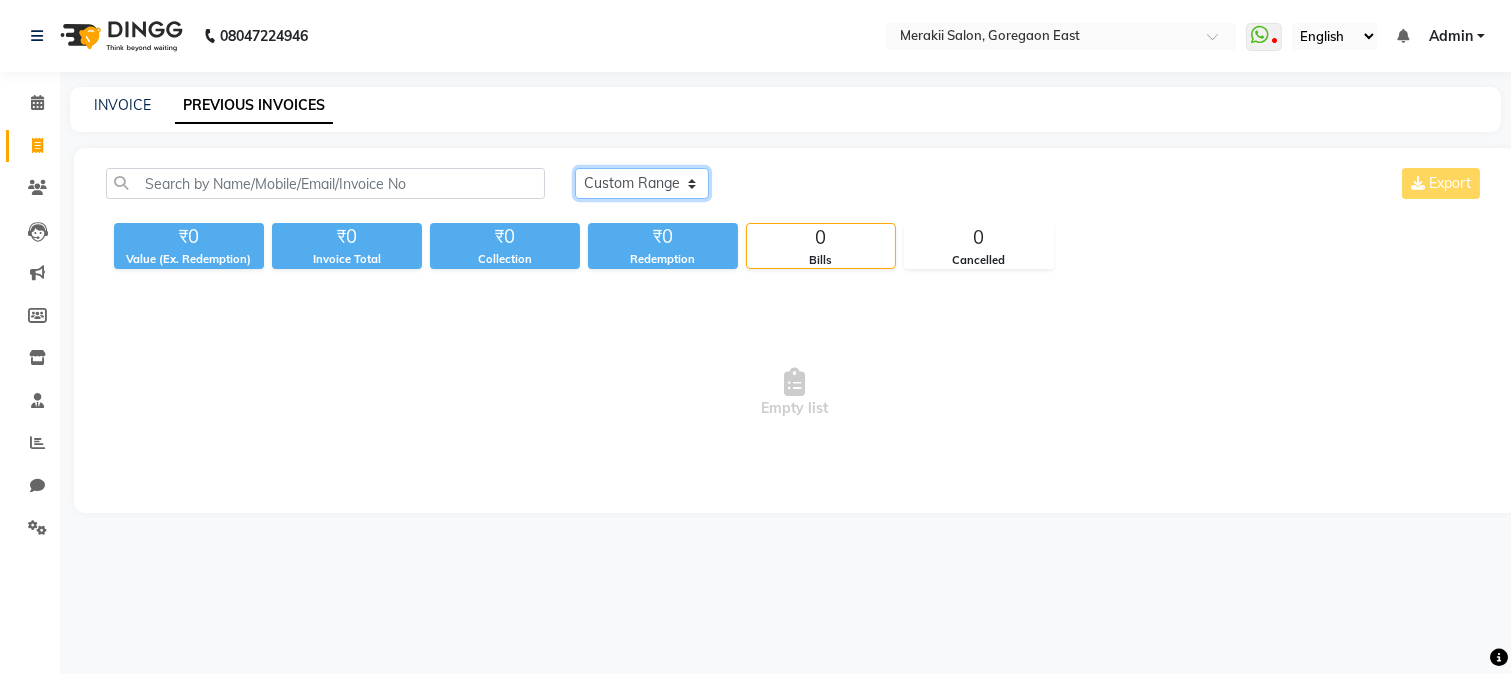 click on "Today Yesterday Custom Range" 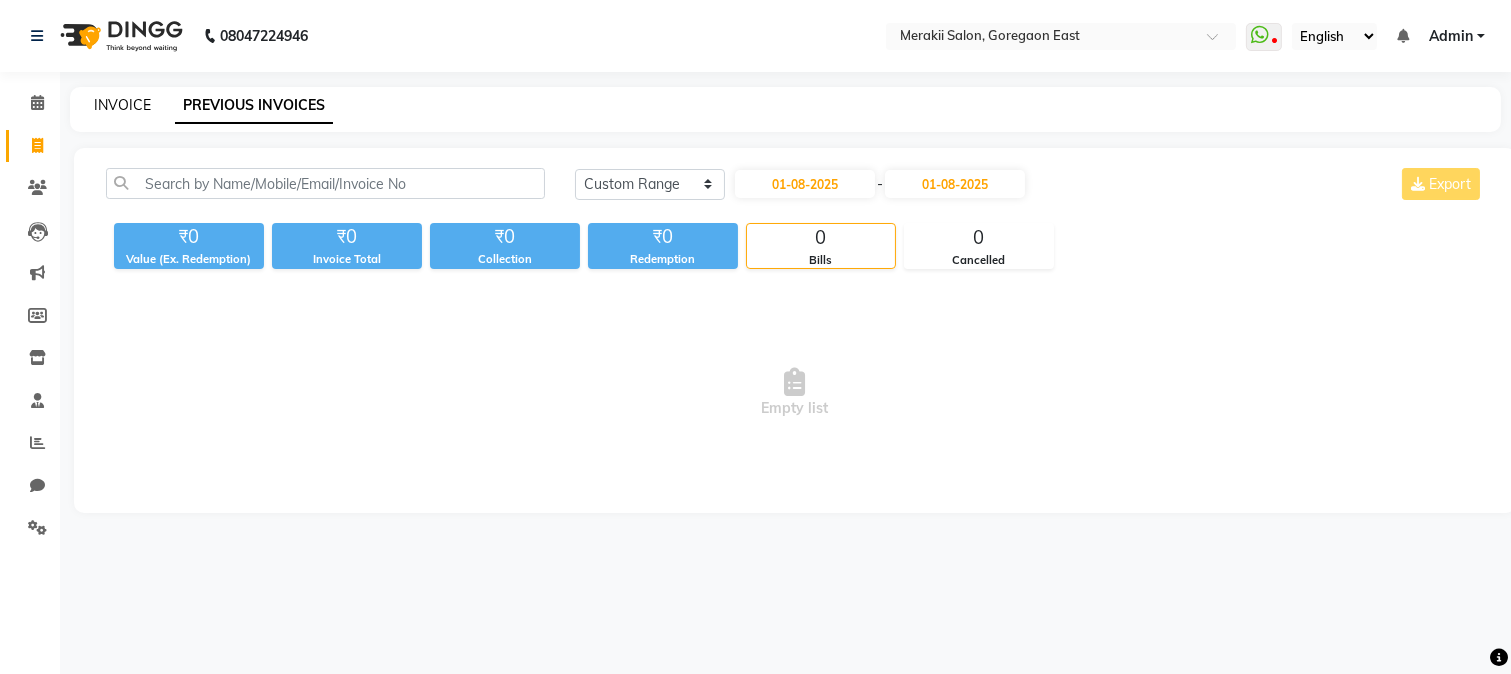 click on "INVOICE" 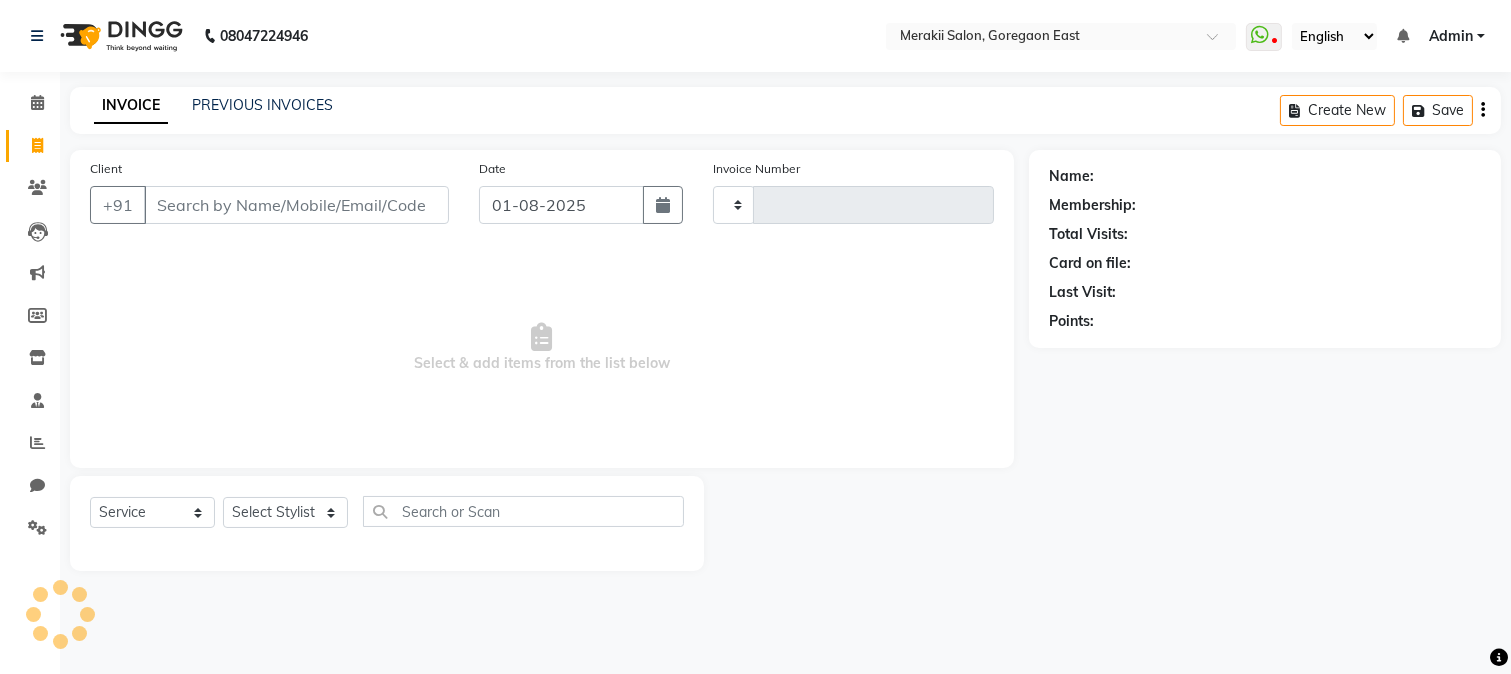 type on "1124" 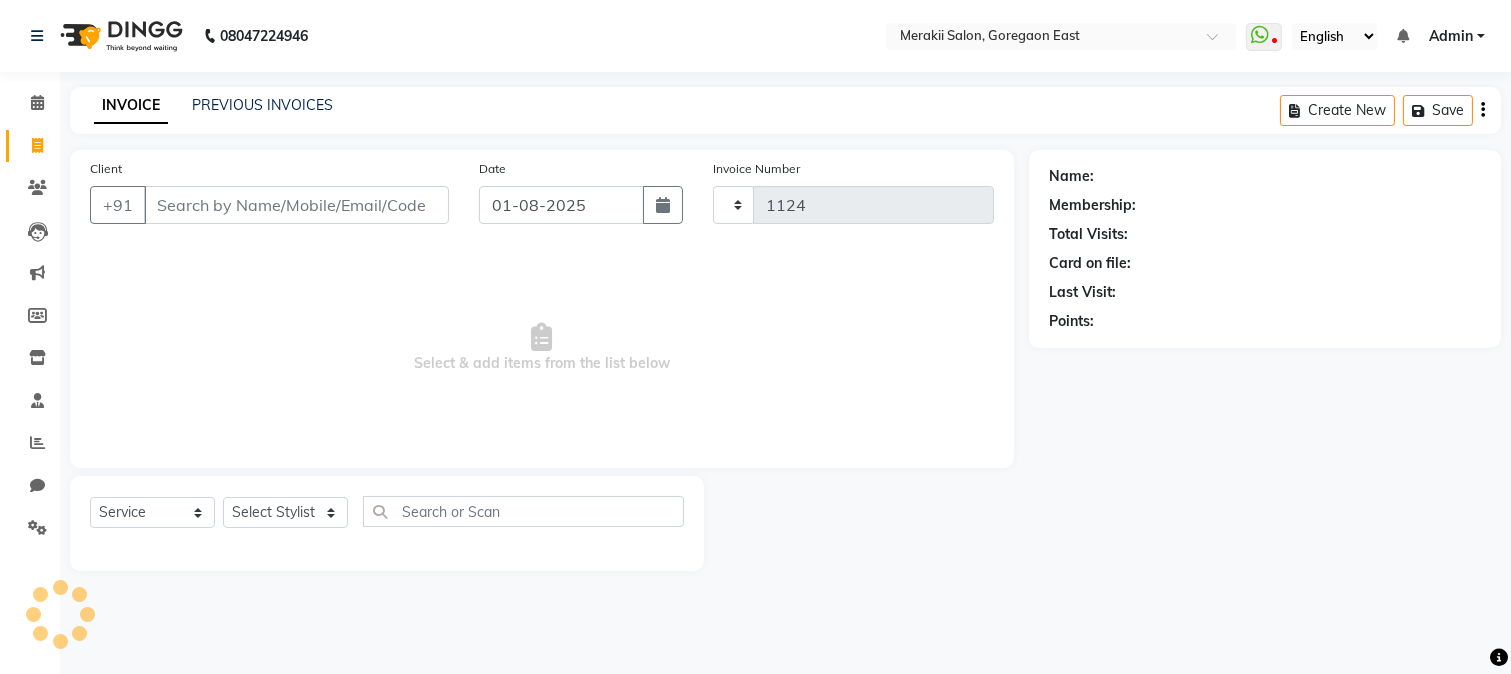 select on "7791" 